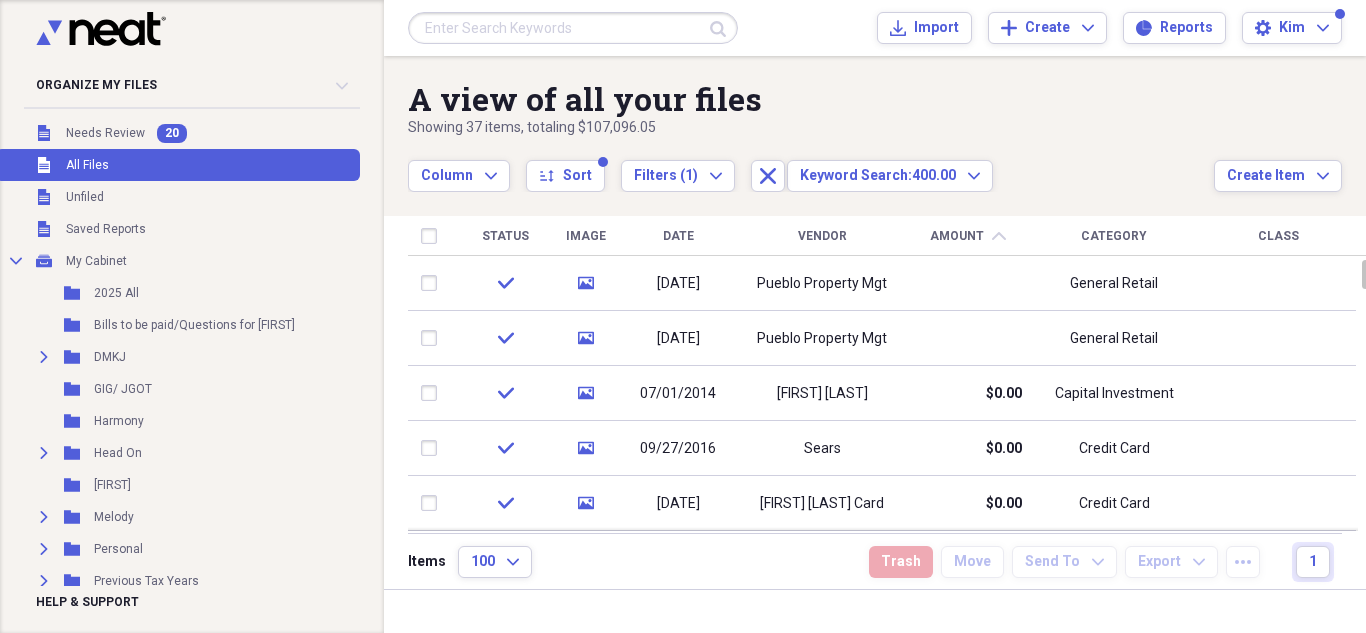 scroll, scrollTop: 0, scrollLeft: 0, axis: both 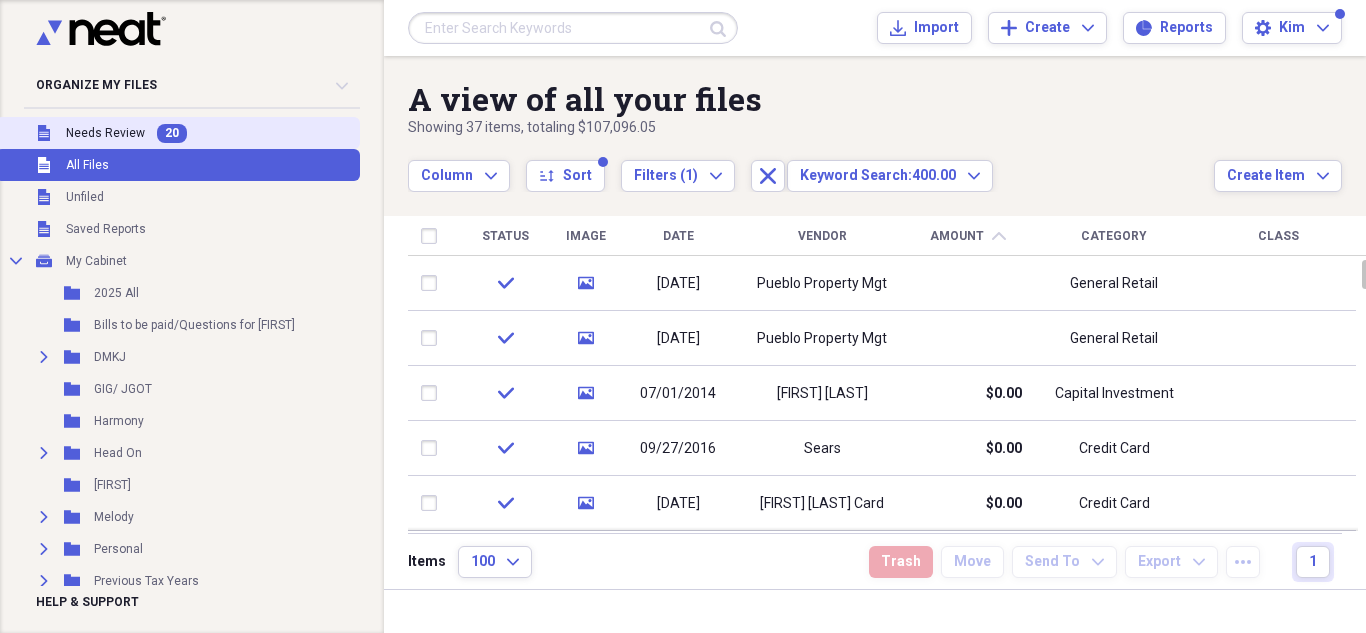 click on "Needs Review" at bounding box center [105, 133] 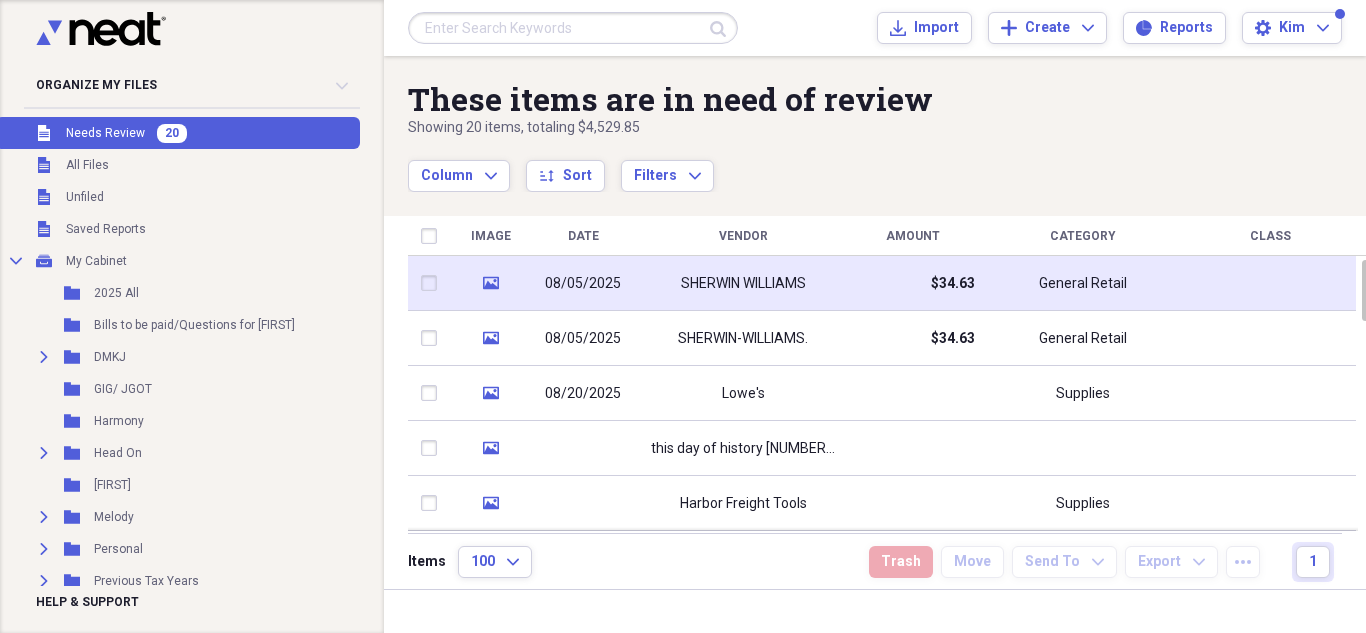 click on "SHERWIN WILLIAMS" at bounding box center (743, 284) 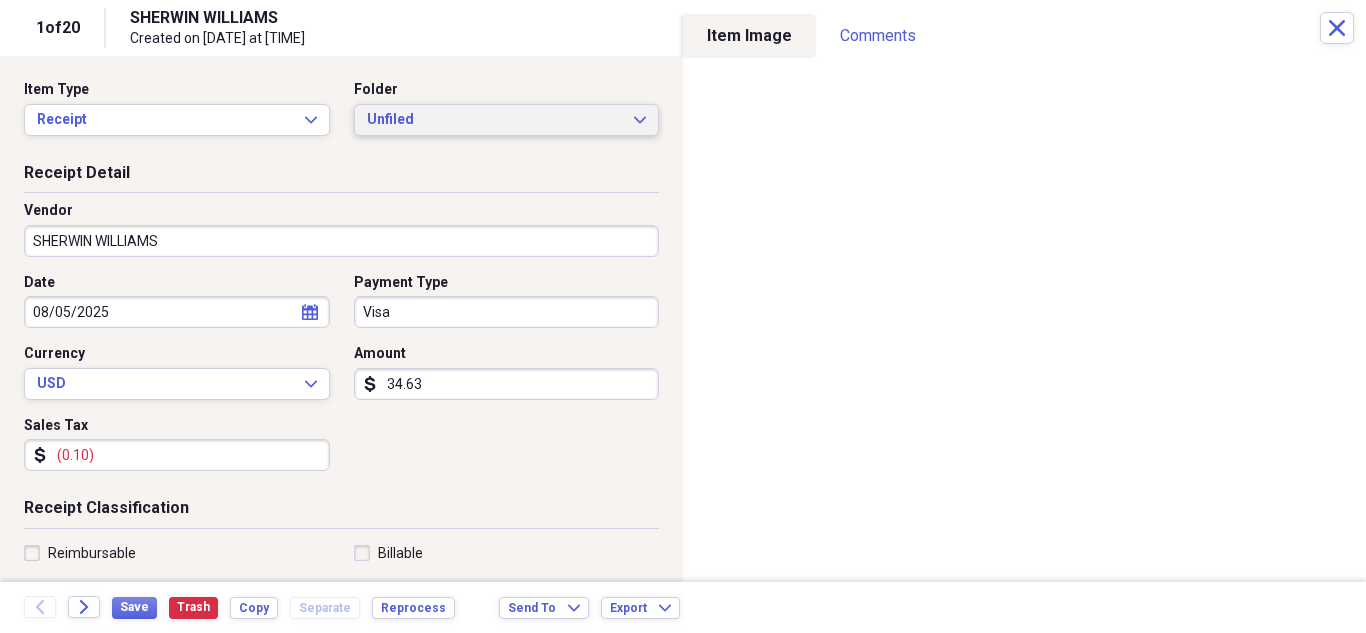click on "Unfiled" at bounding box center [495, 120] 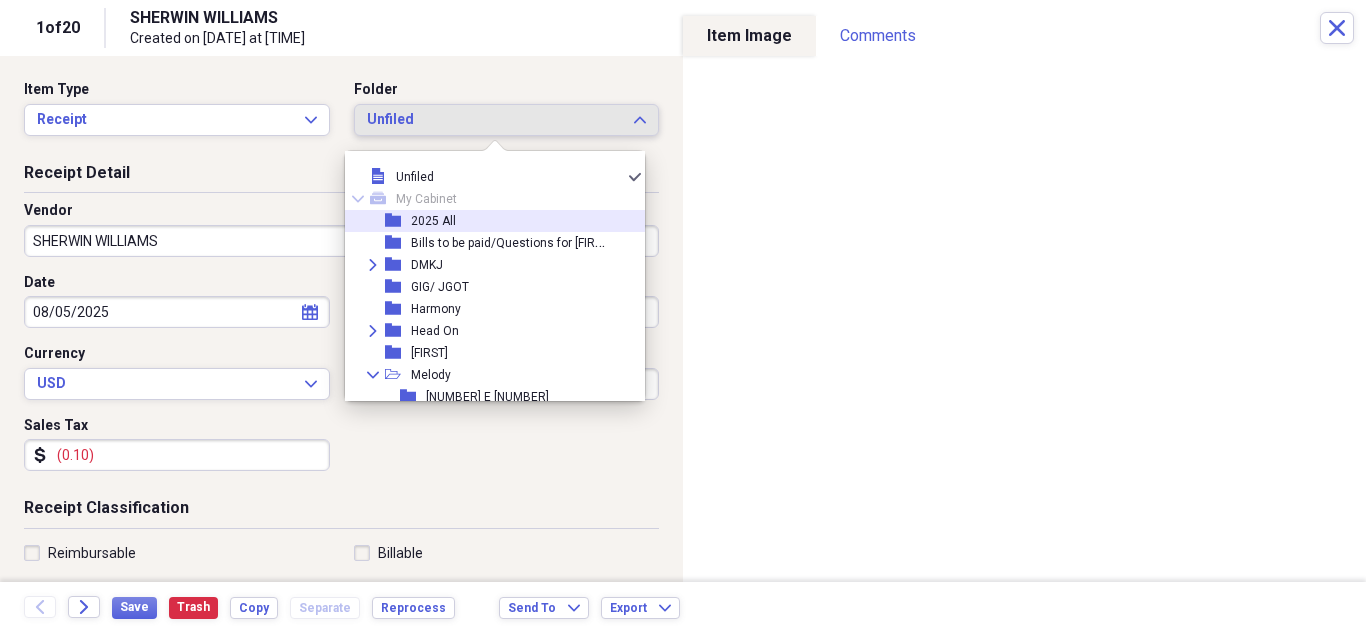 click on "2025 All" at bounding box center (433, 221) 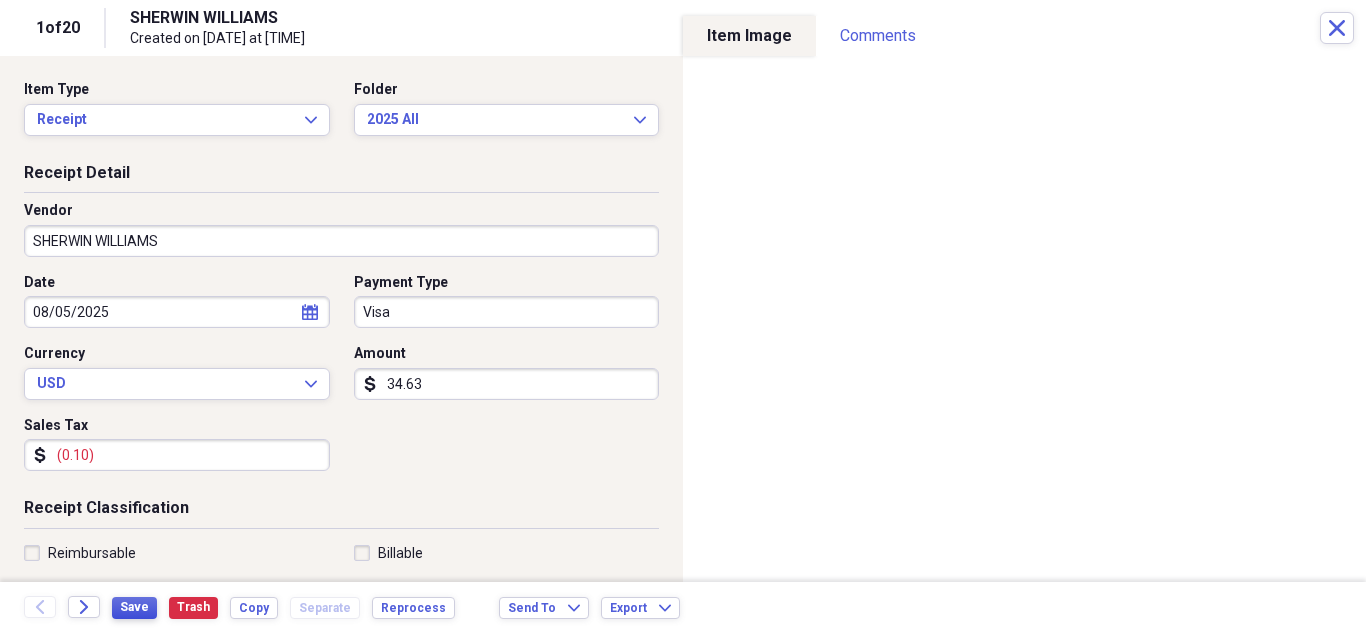 click on "Save" at bounding box center (134, 607) 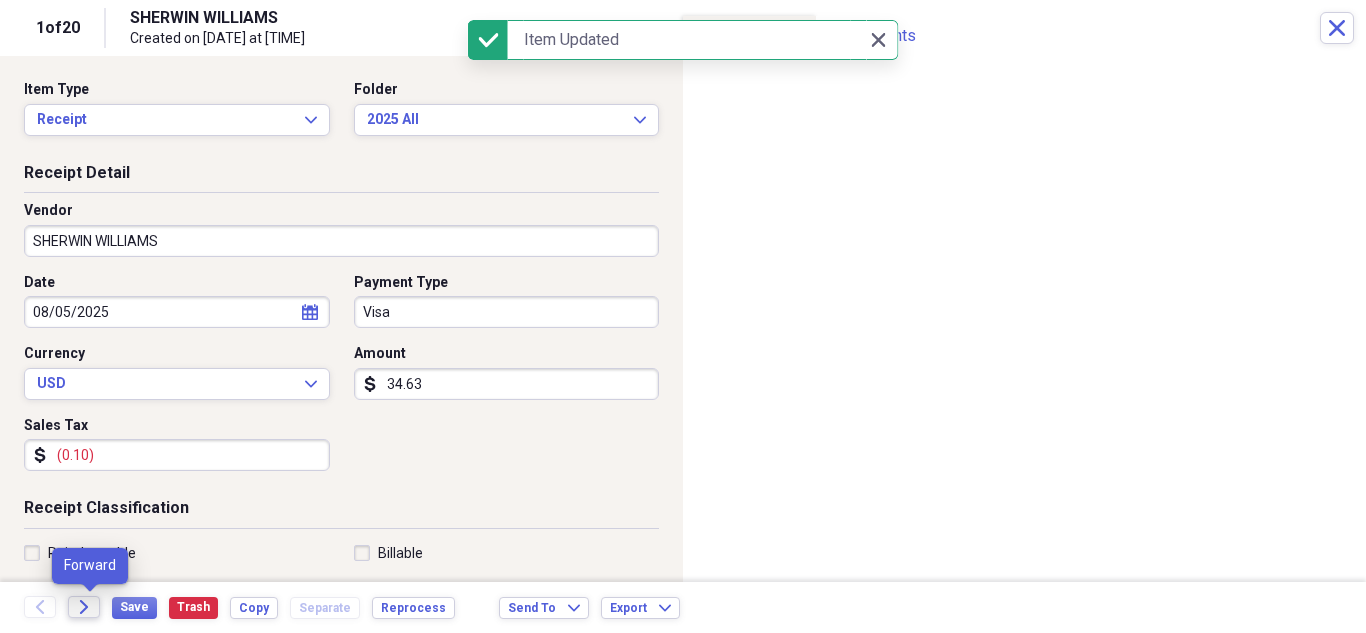 click on "Forward" 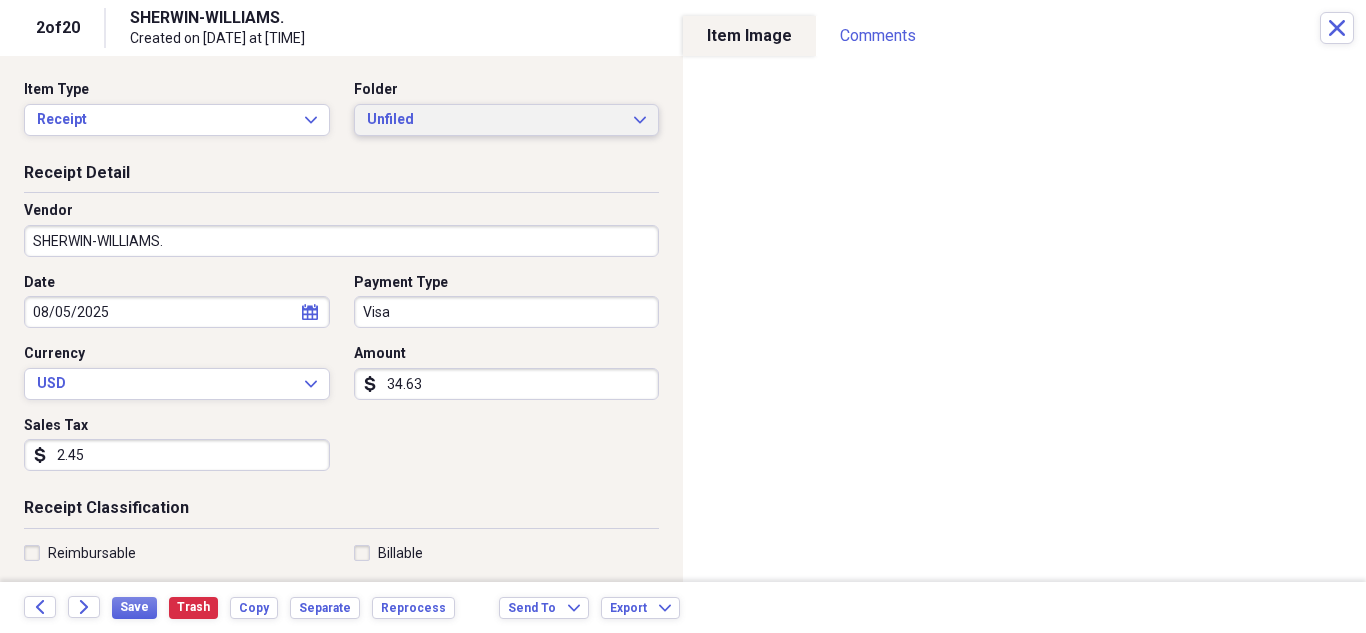 click on "Expand" 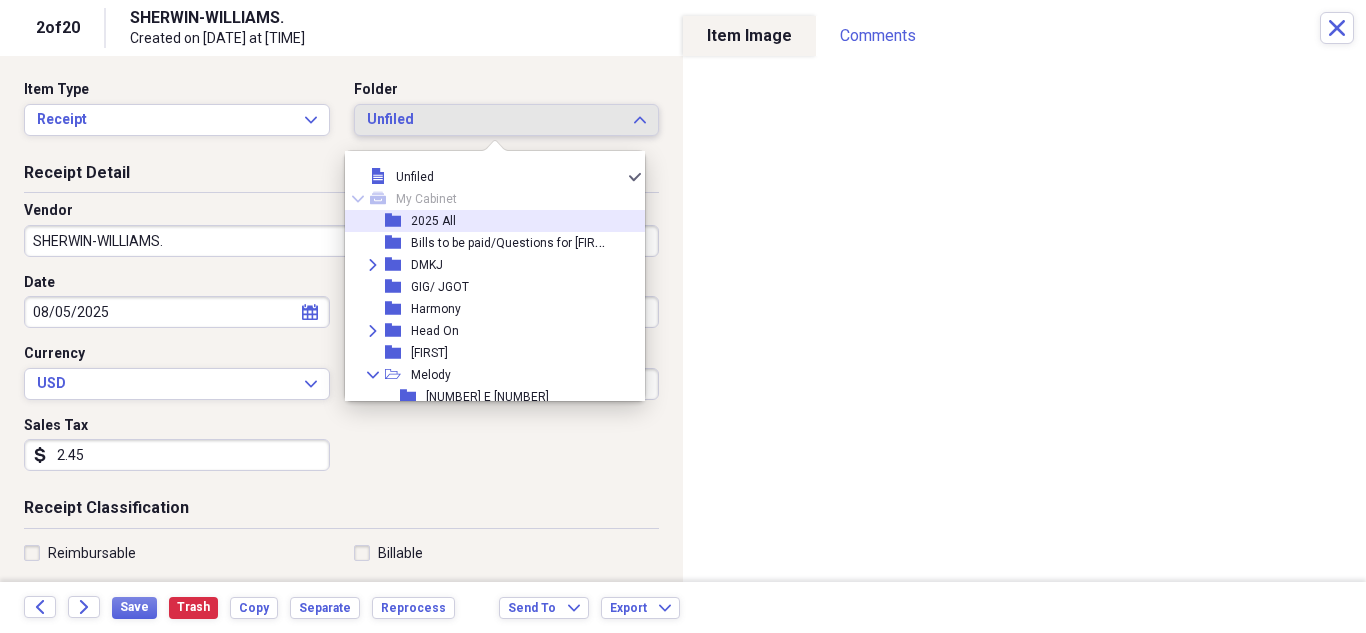 click on "2025 All" at bounding box center [433, 221] 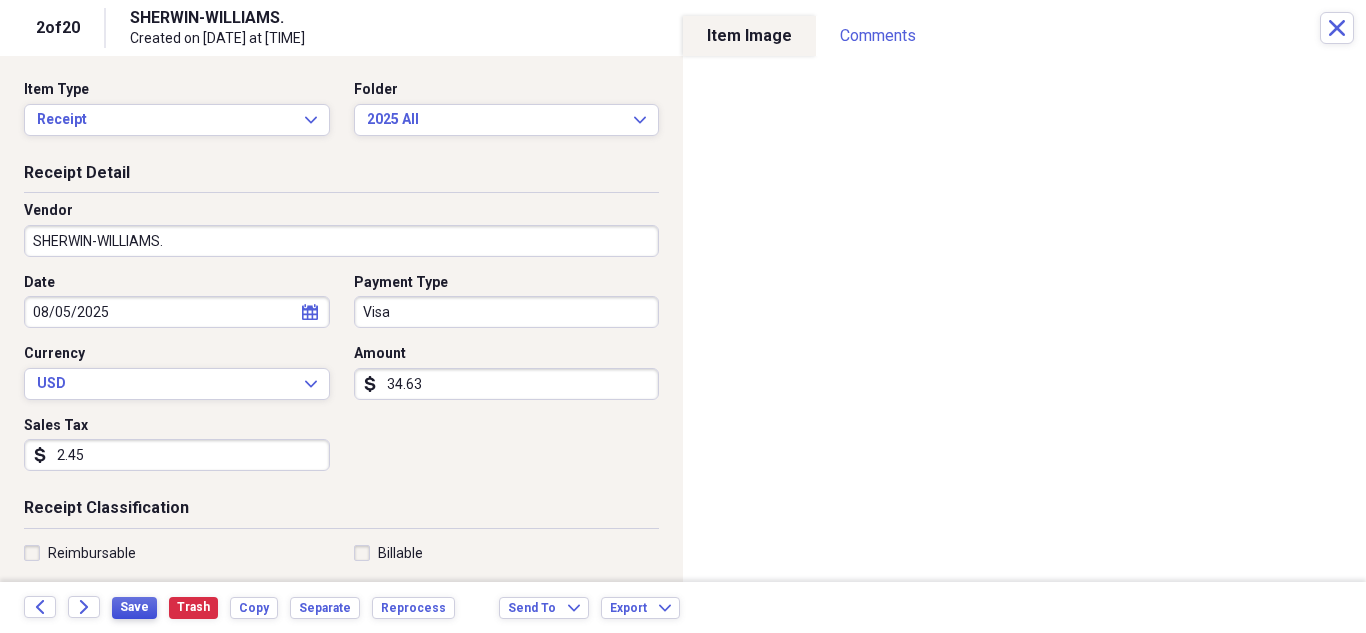click on "Save" at bounding box center (134, 607) 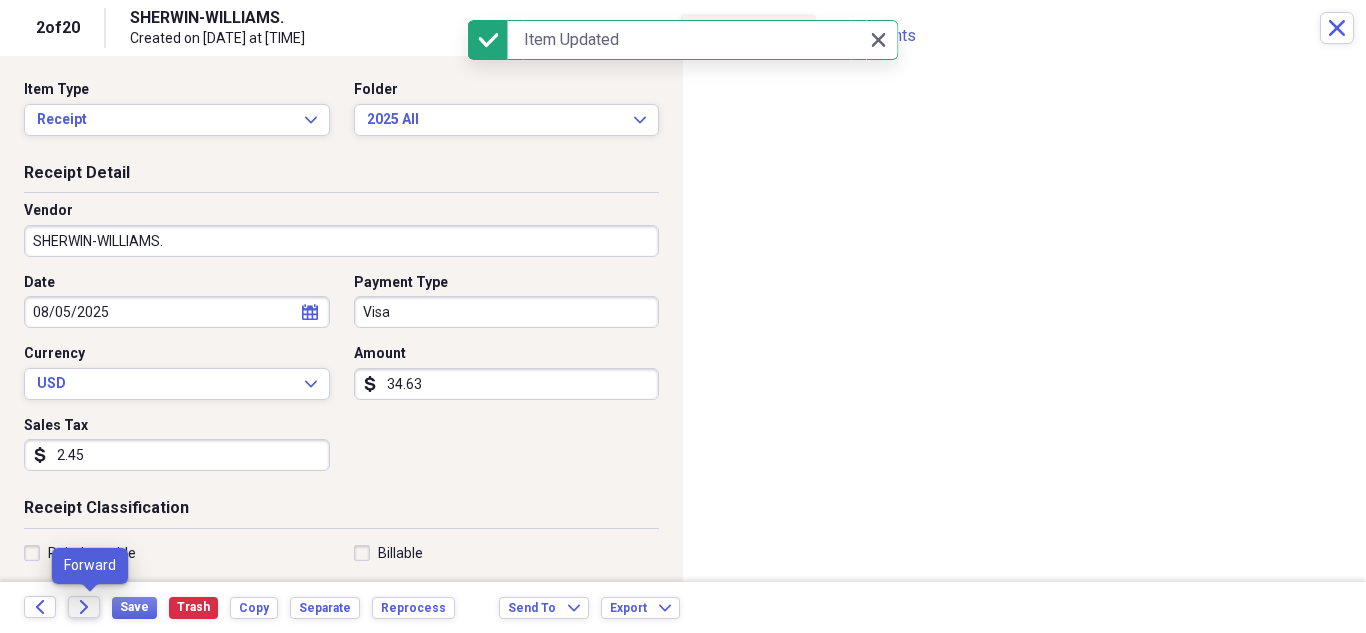 click on "Forward" at bounding box center (84, 607) 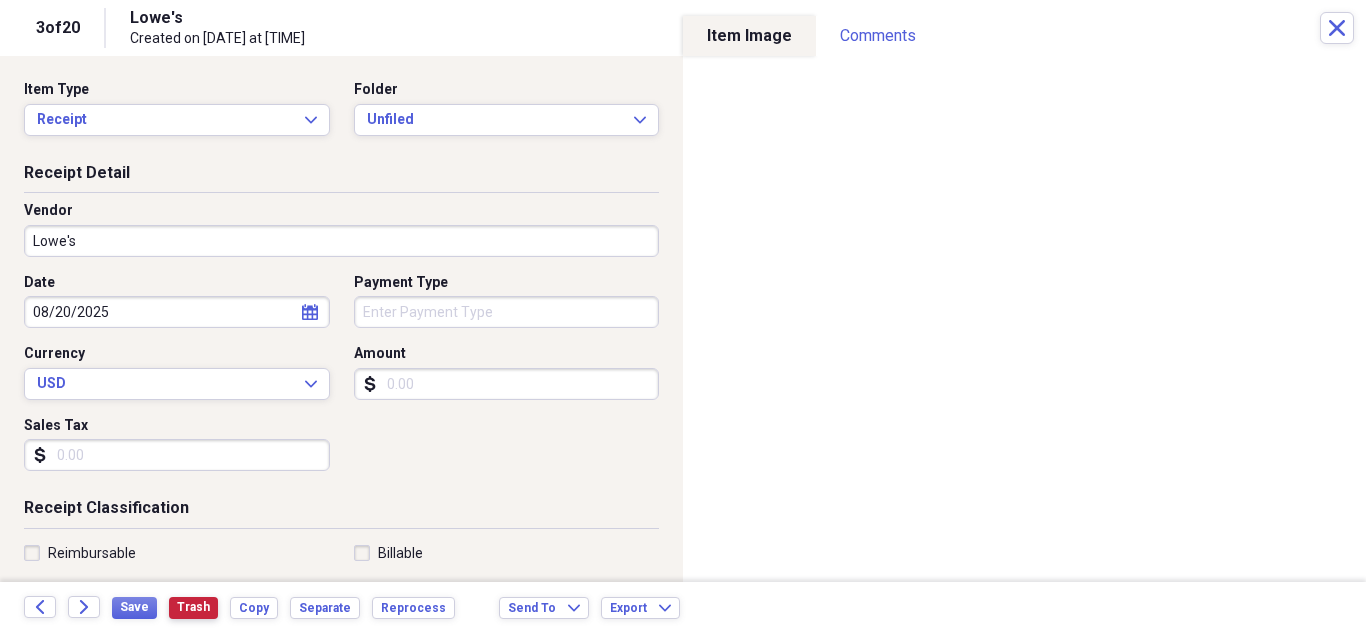 click on "Trash" at bounding box center [193, 607] 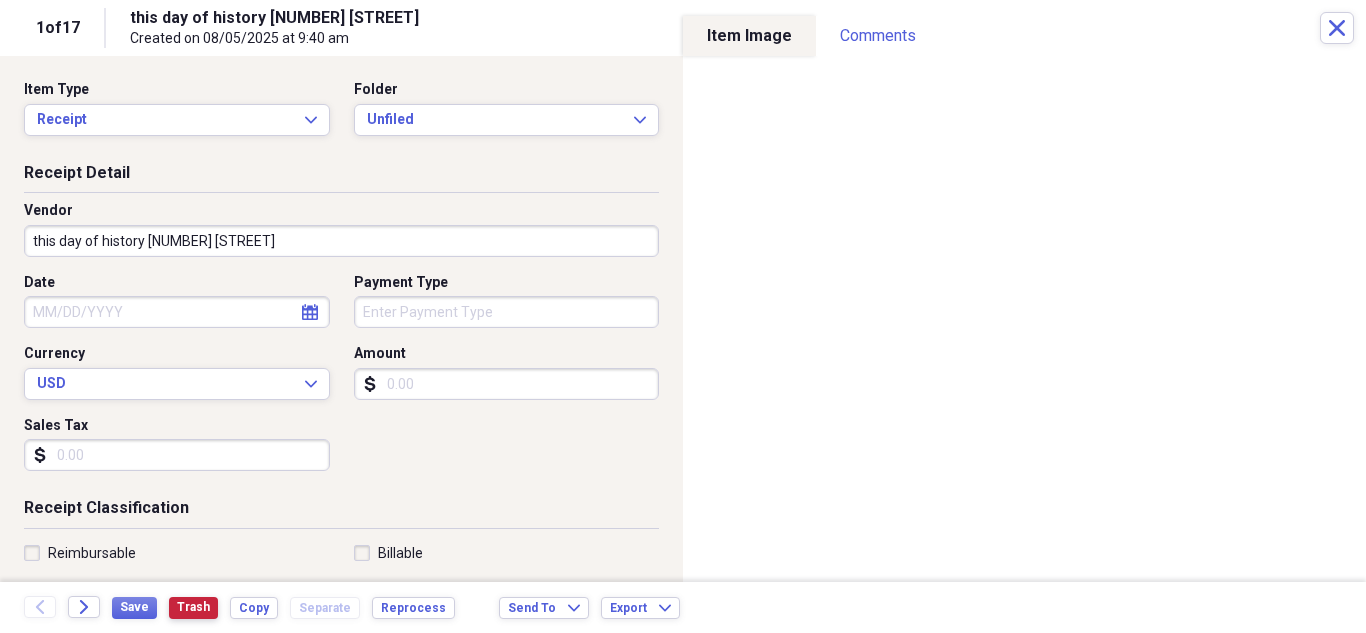 click on "Trash" at bounding box center (193, 607) 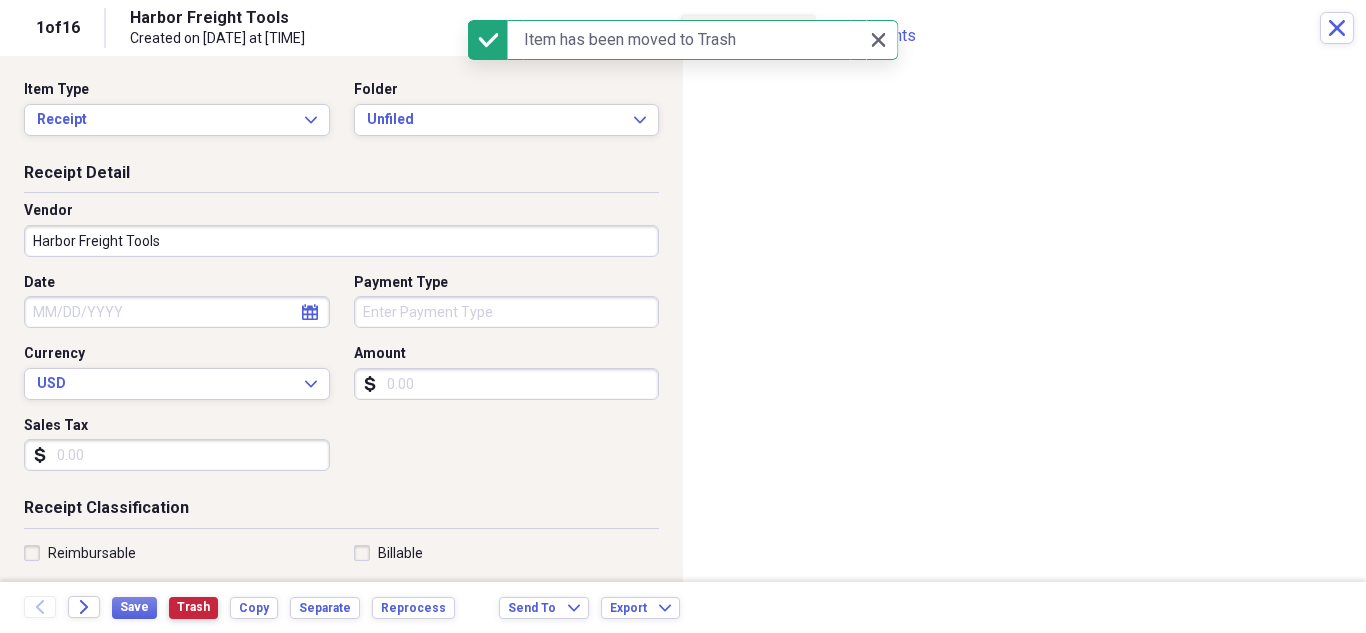 click on "Trash" at bounding box center (193, 607) 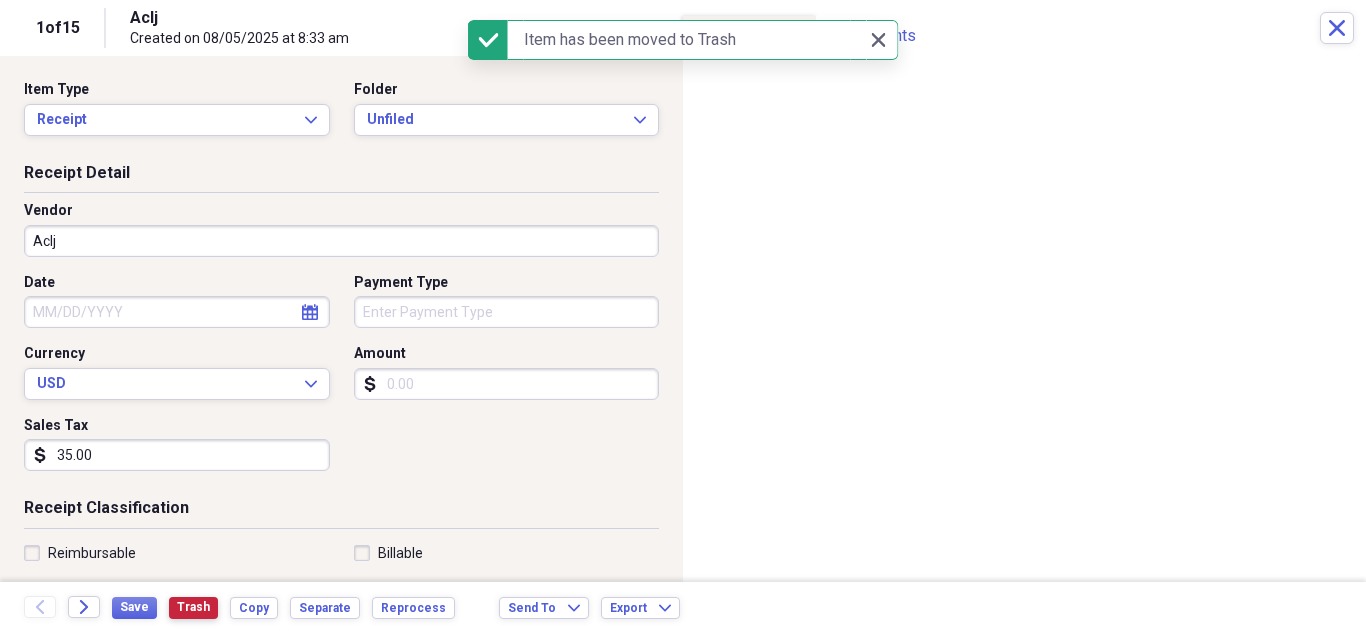 click on "Trash" at bounding box center [193, 607] 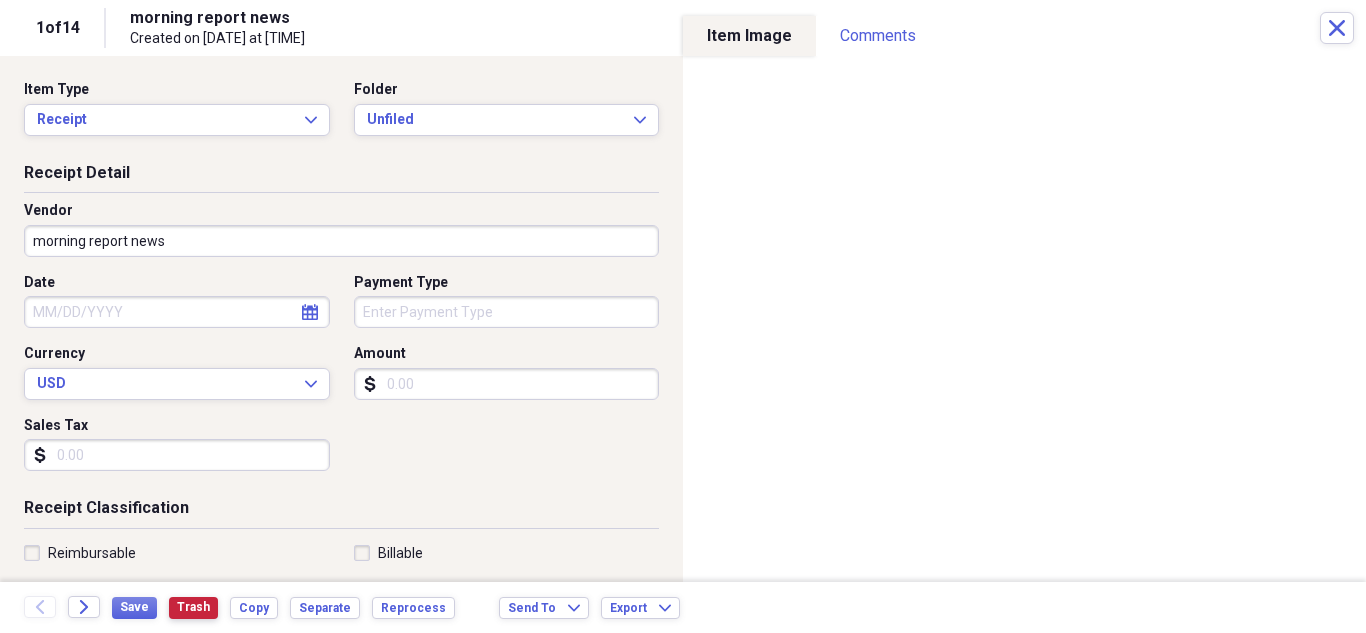 click on "Trash" at bounding box center (193, 607) 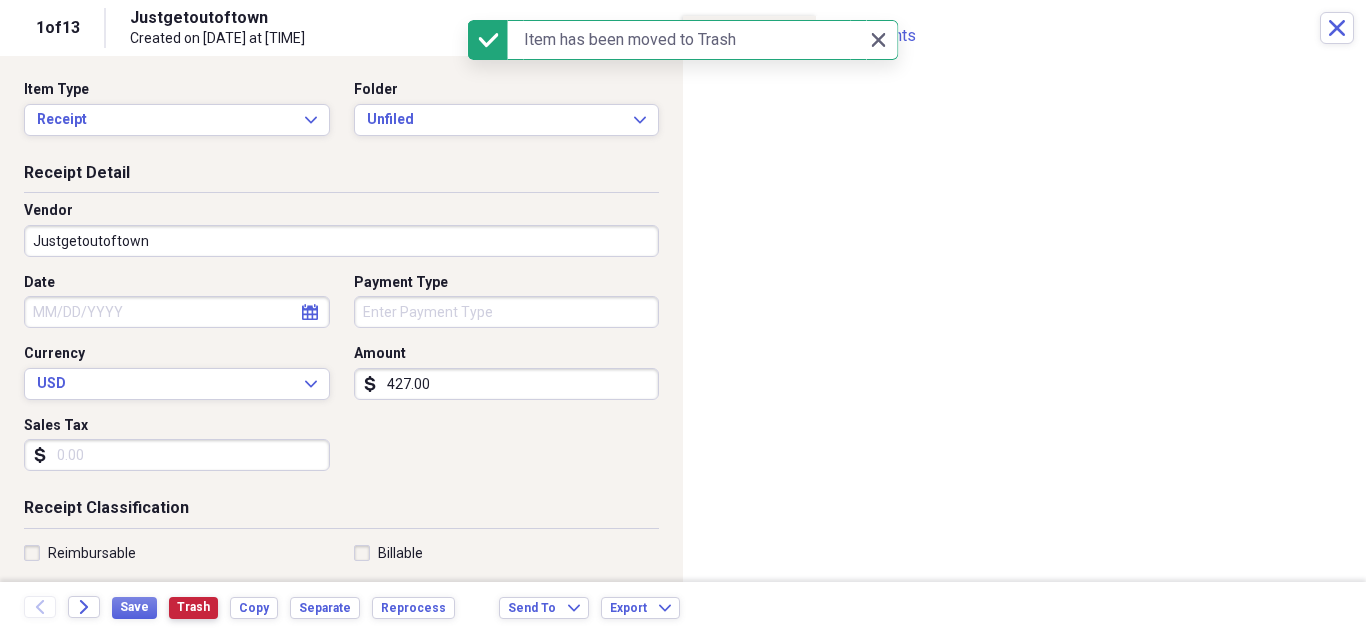 click on "Trash" at bounding box center [193, 607] 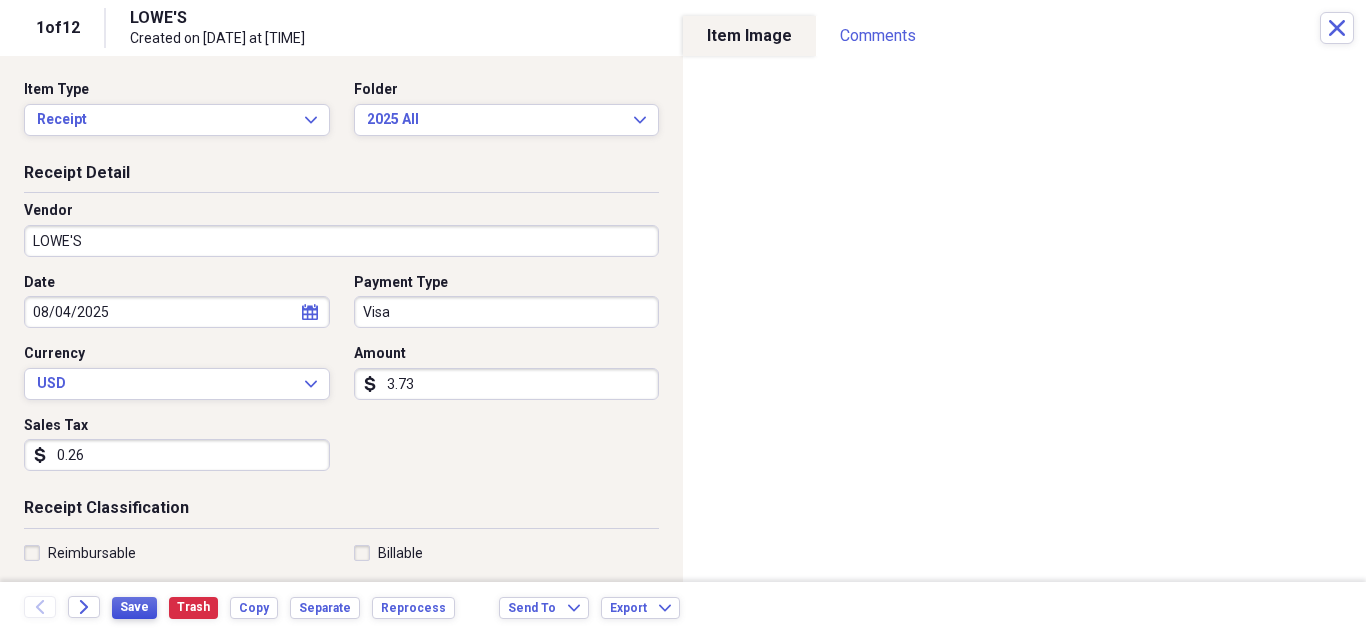 click on "Save" at bounding box center [134, 607] 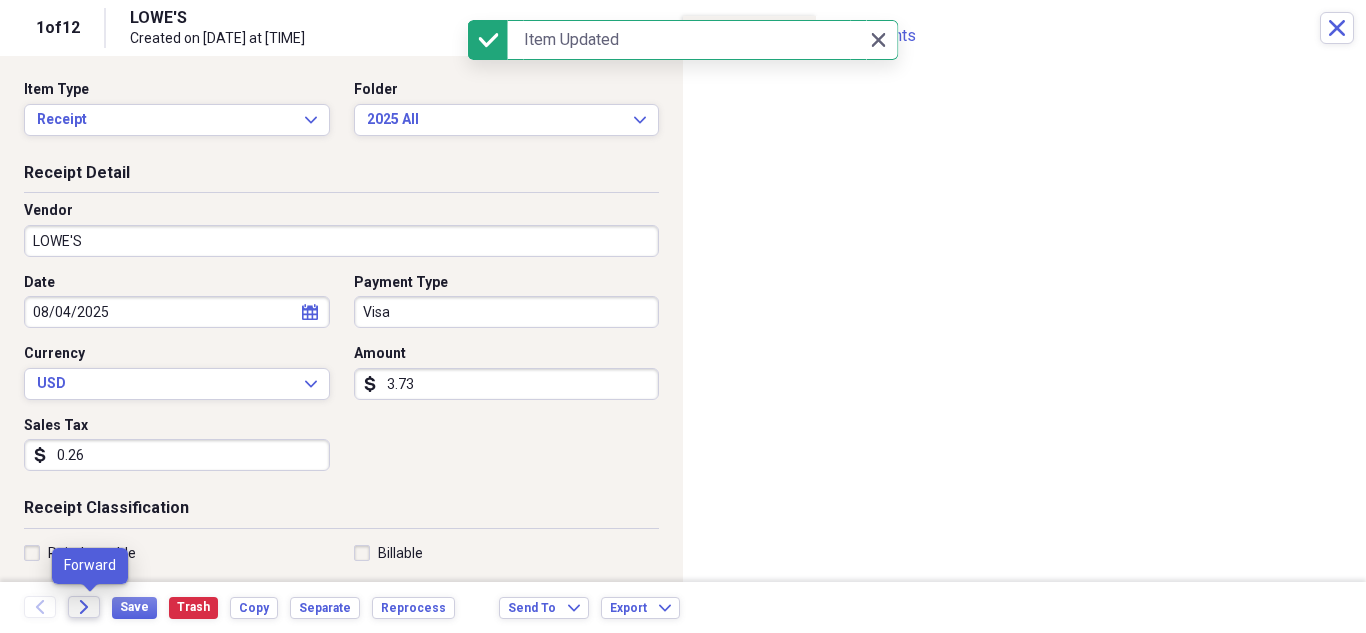 click on "Forward" 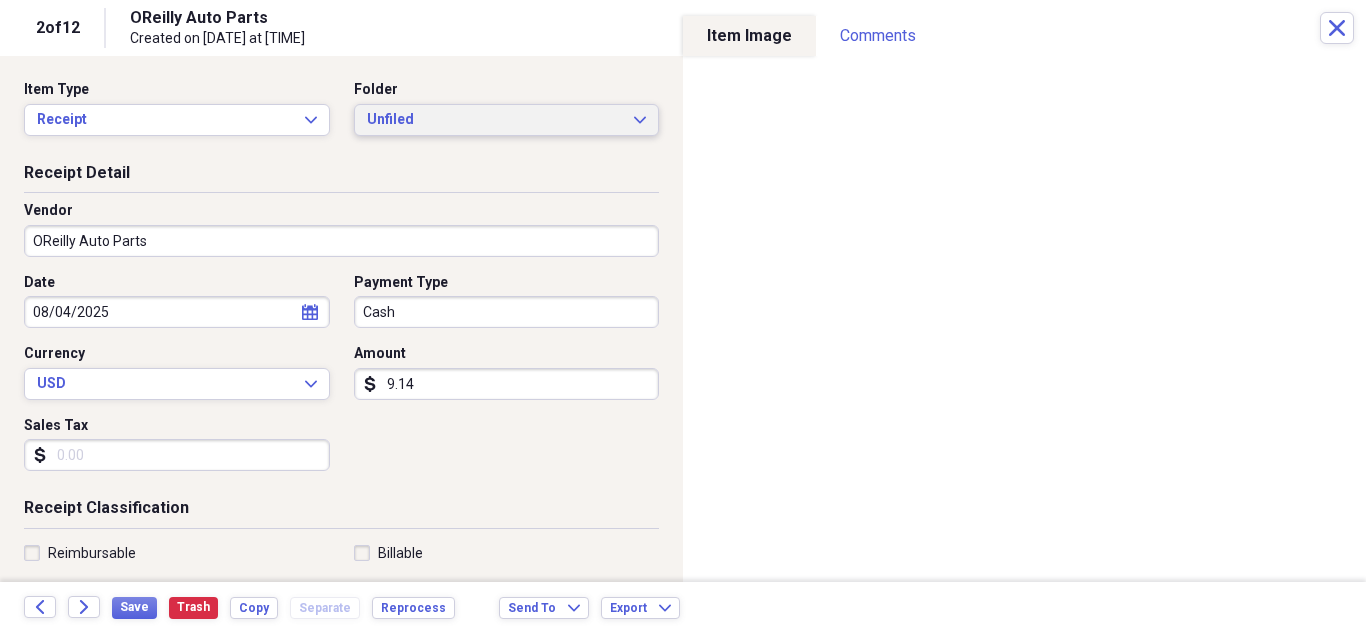 click on "Unfiled" at bounding box center (495, 120) 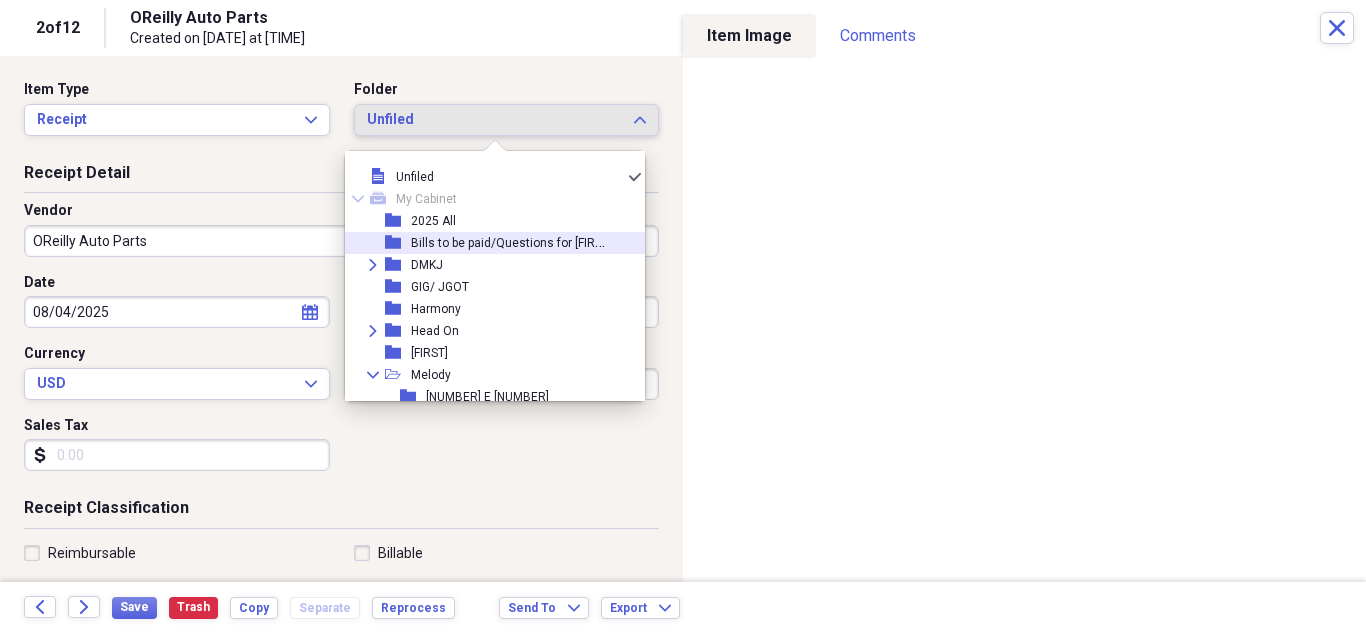 click on "Bills to be paid/Questions for [FIRST]" at bounding box center (487, 243) 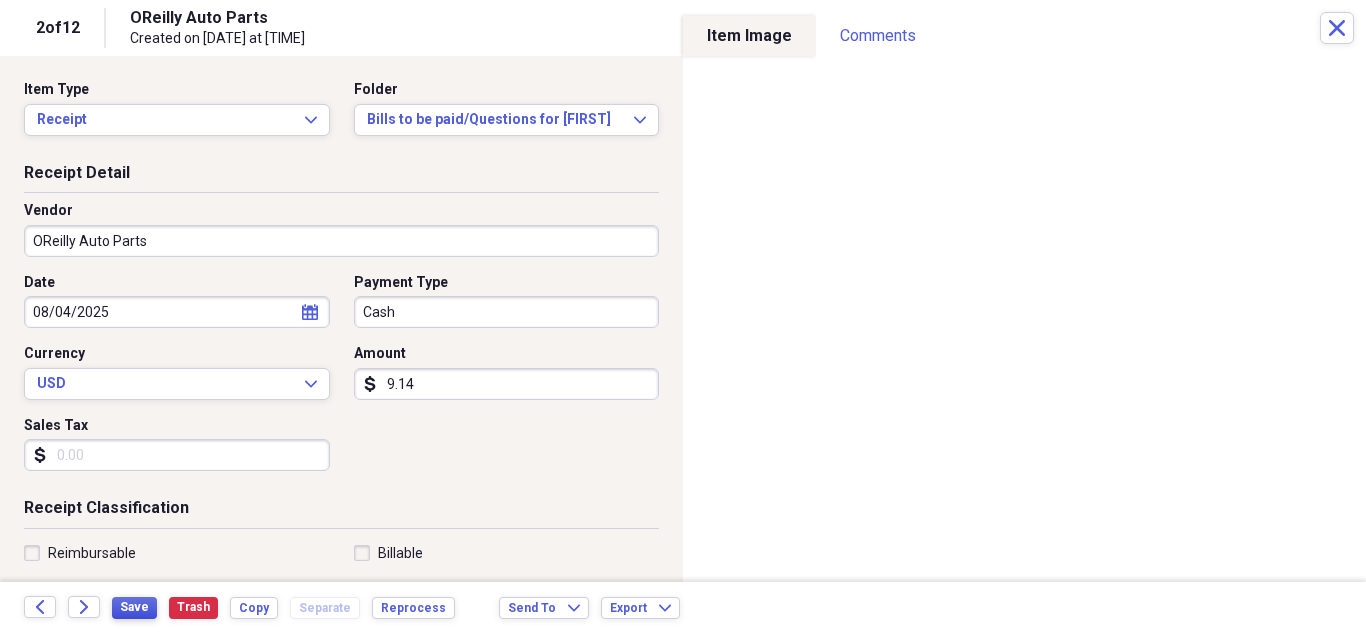 click on "Save" at bounding box center (134, 607) 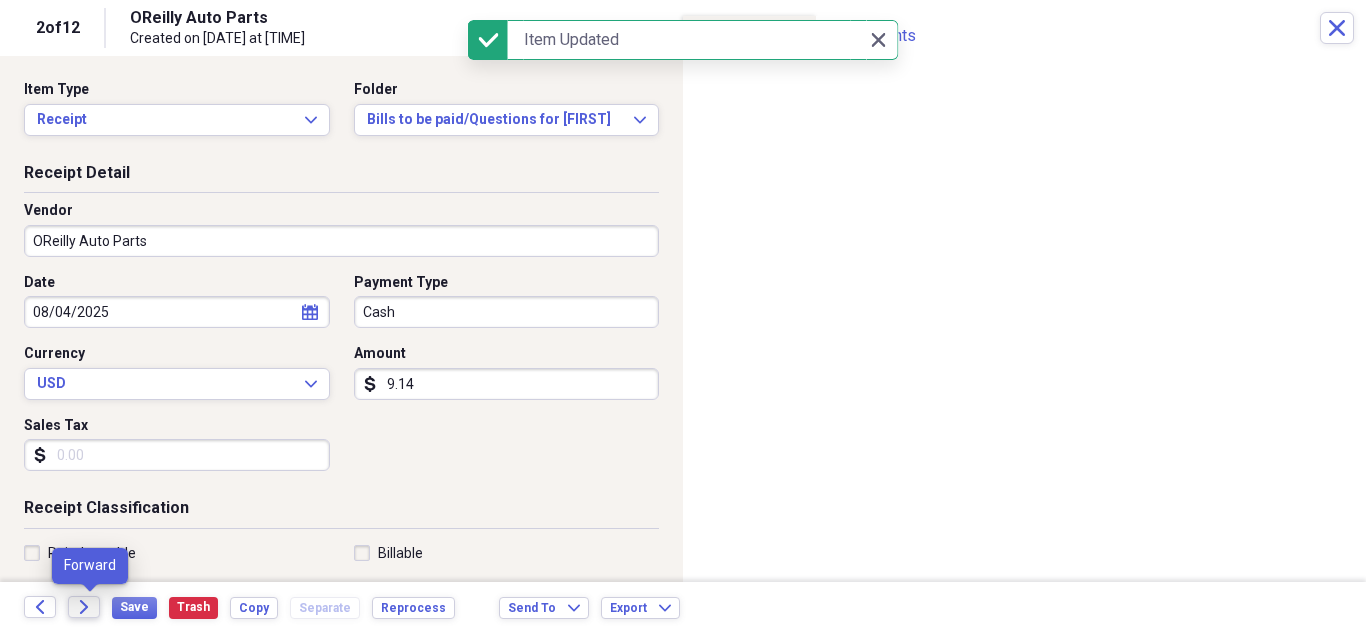 click on "Forward" 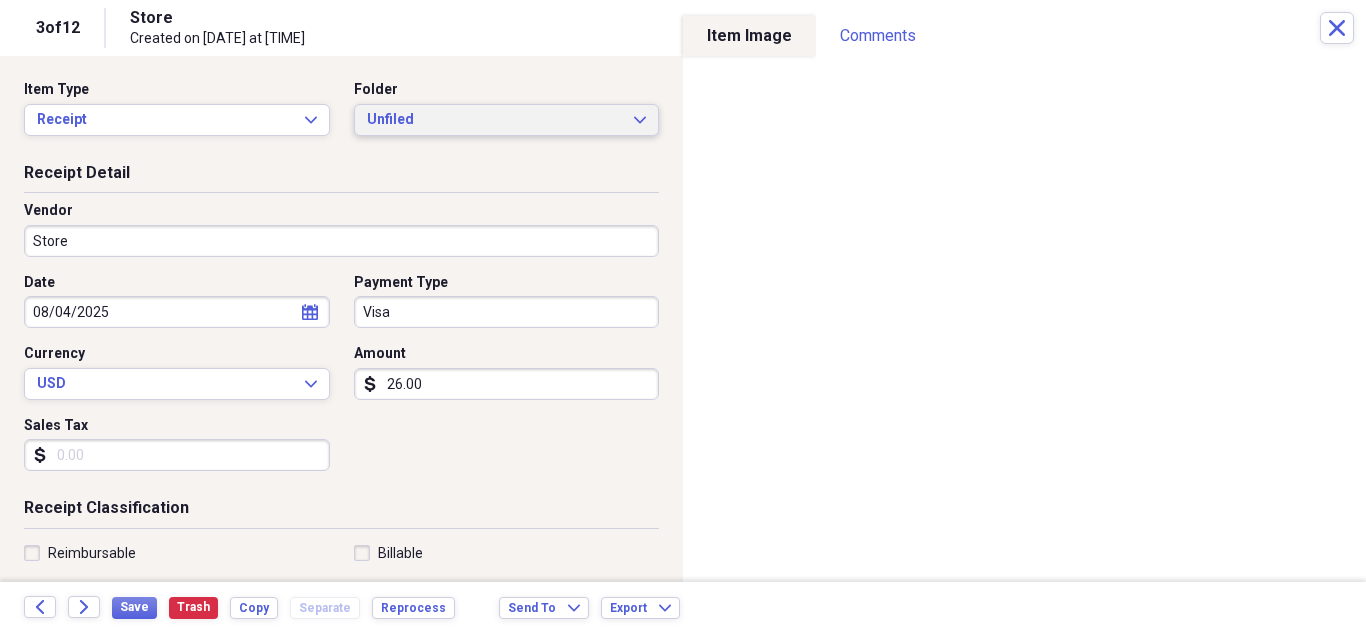 click on "Unfiled Expand" at bounding box center (507, 120) 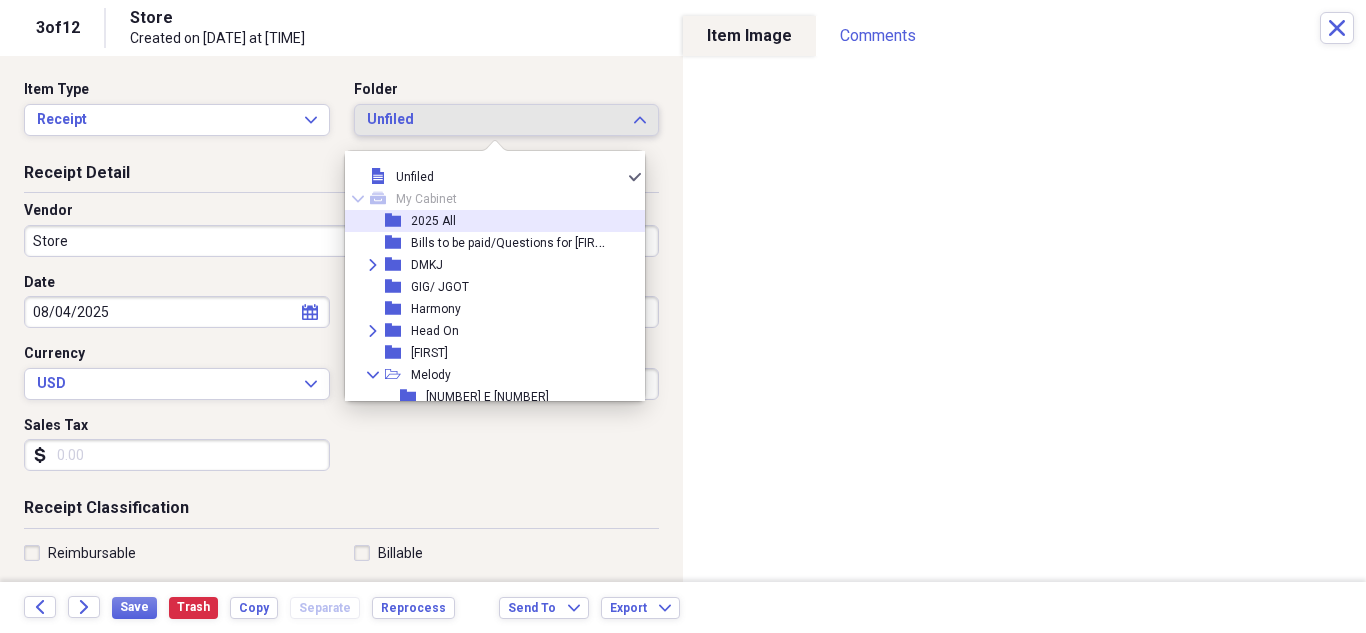 click on "2025 All" at bounding box center (433, 221) 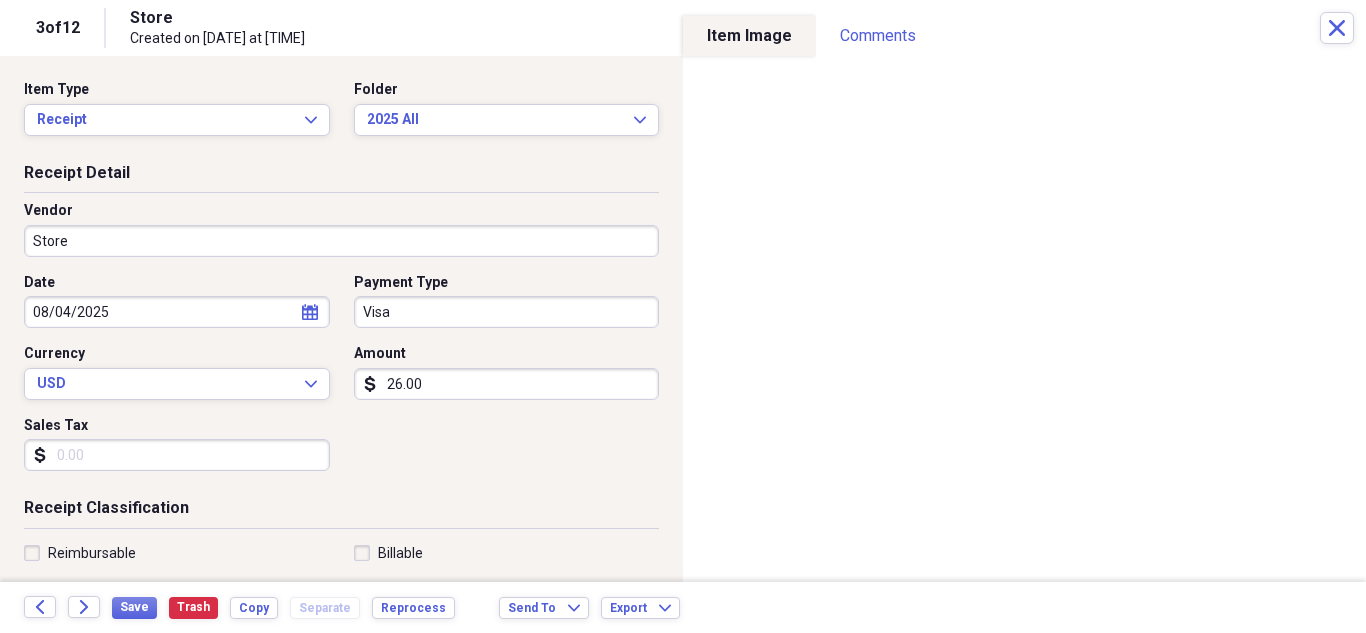 click on "Store" at bounding box center [341, 241] 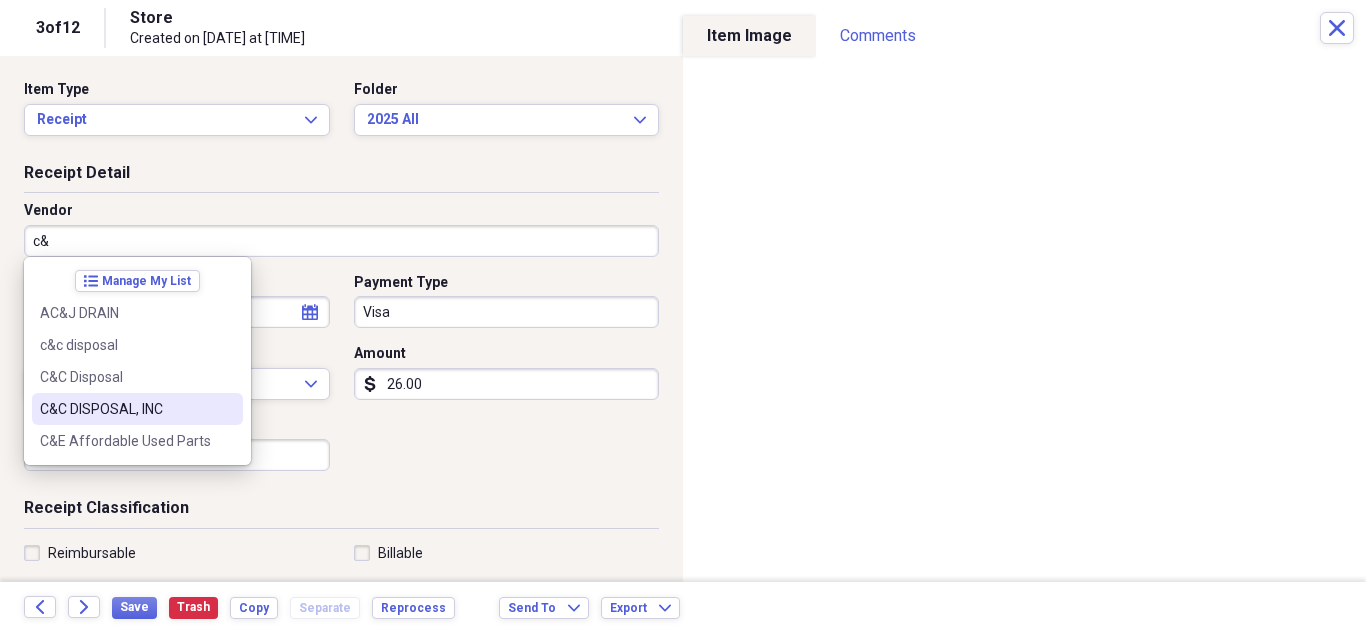 click on "C&C DISPOSAL, INC" at bounding box center (125, 409) 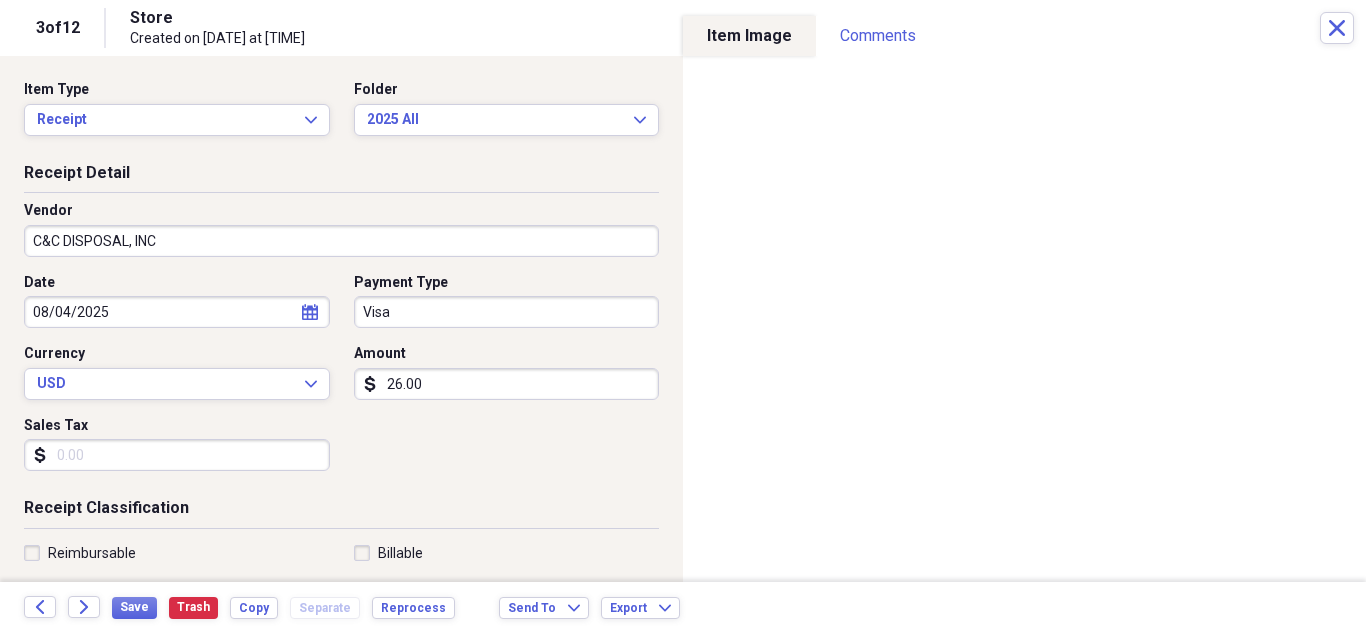 type on "Credit Card" 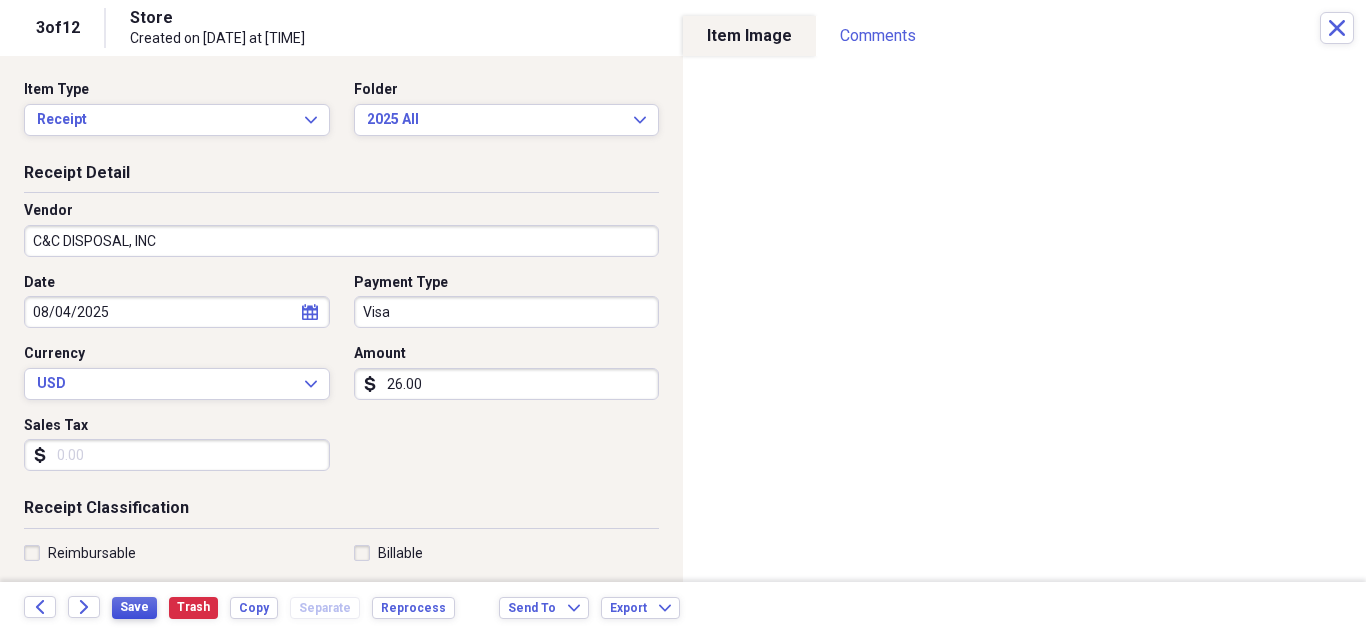 click on "Save" at bounding box center (134, 607) 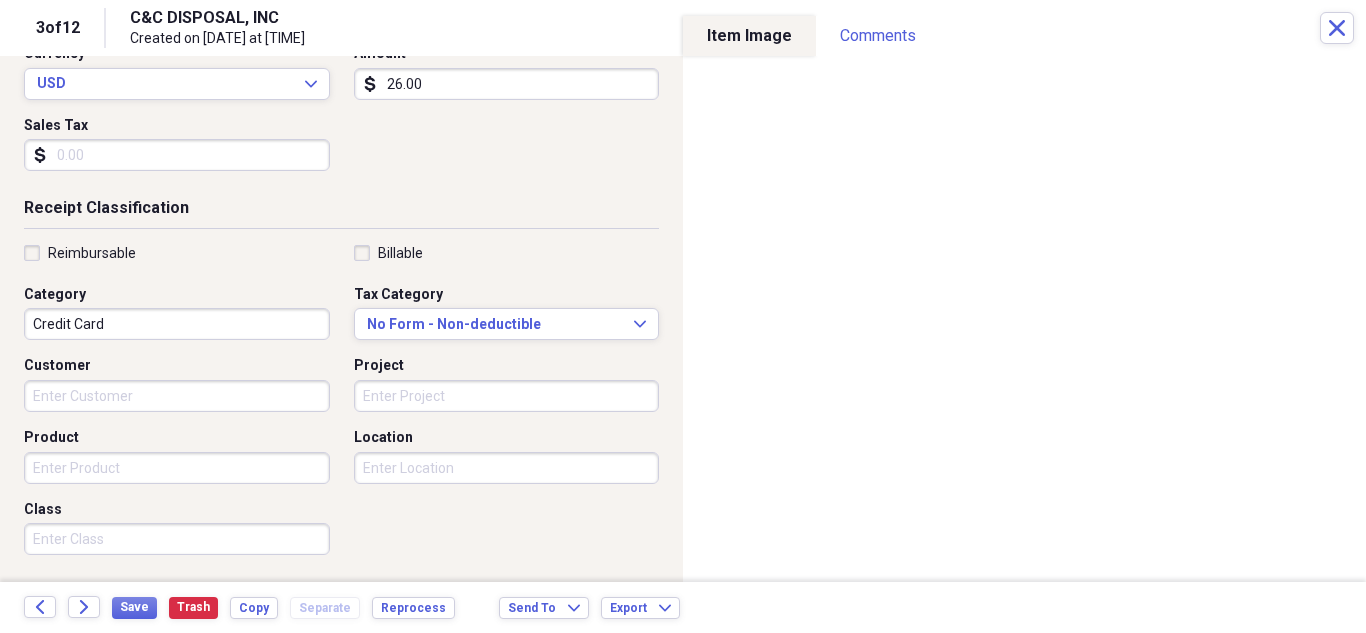 scroll, scrollTop: 400, scrollLeft: 0, axis: vertical 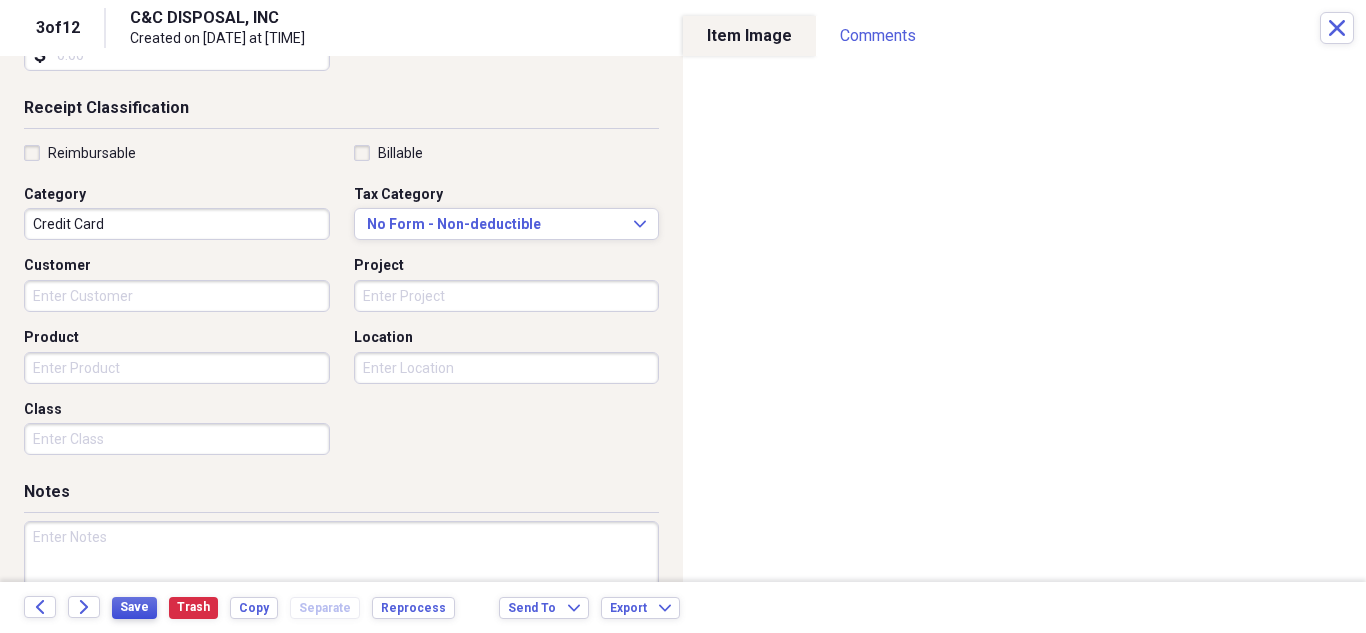 click on "Save" at bounding box center (134, 607) 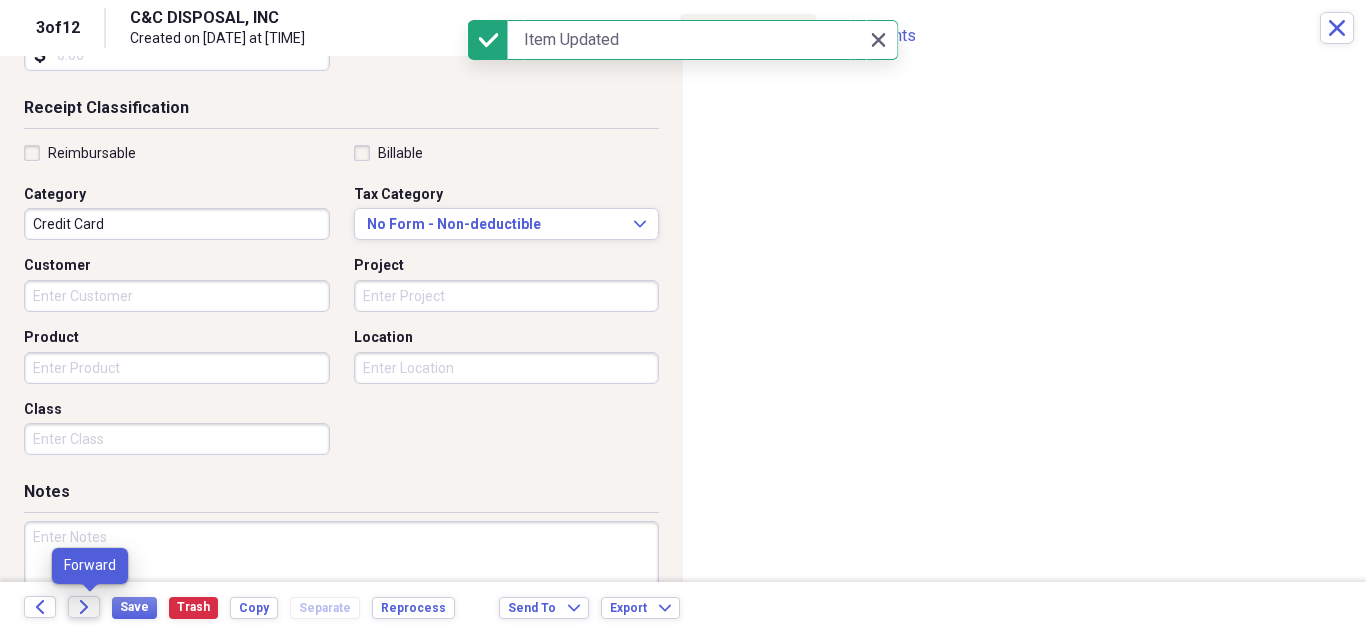 click 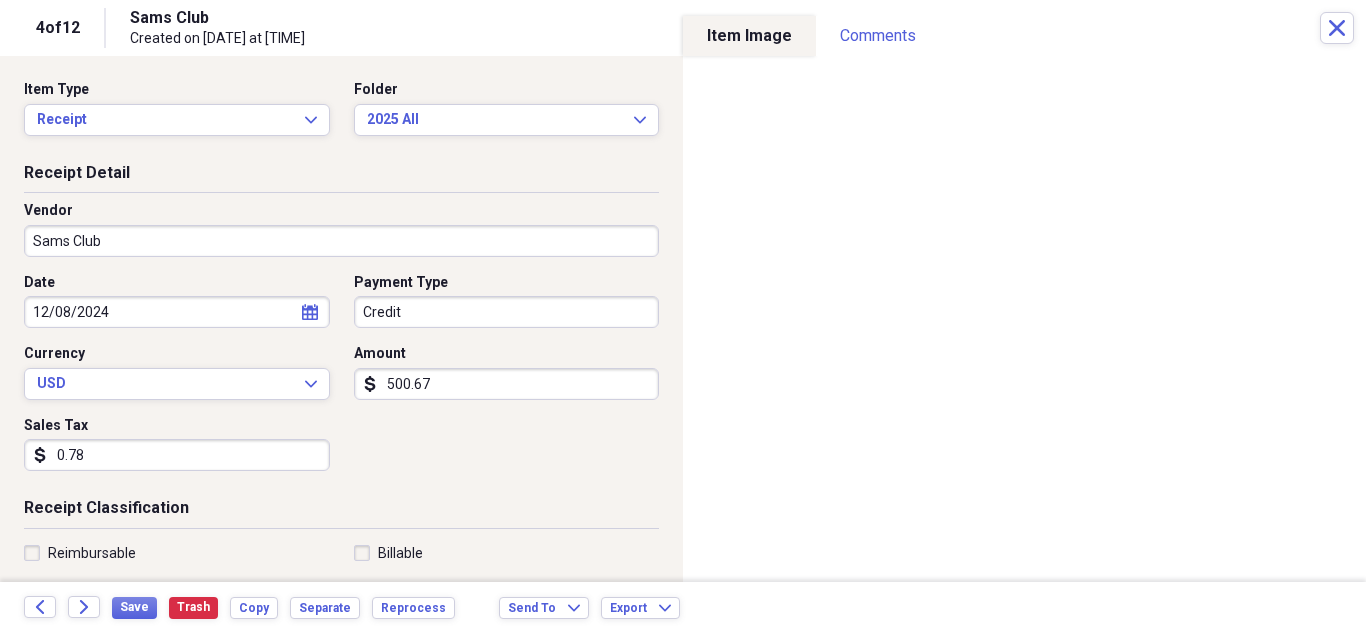 select on "11" 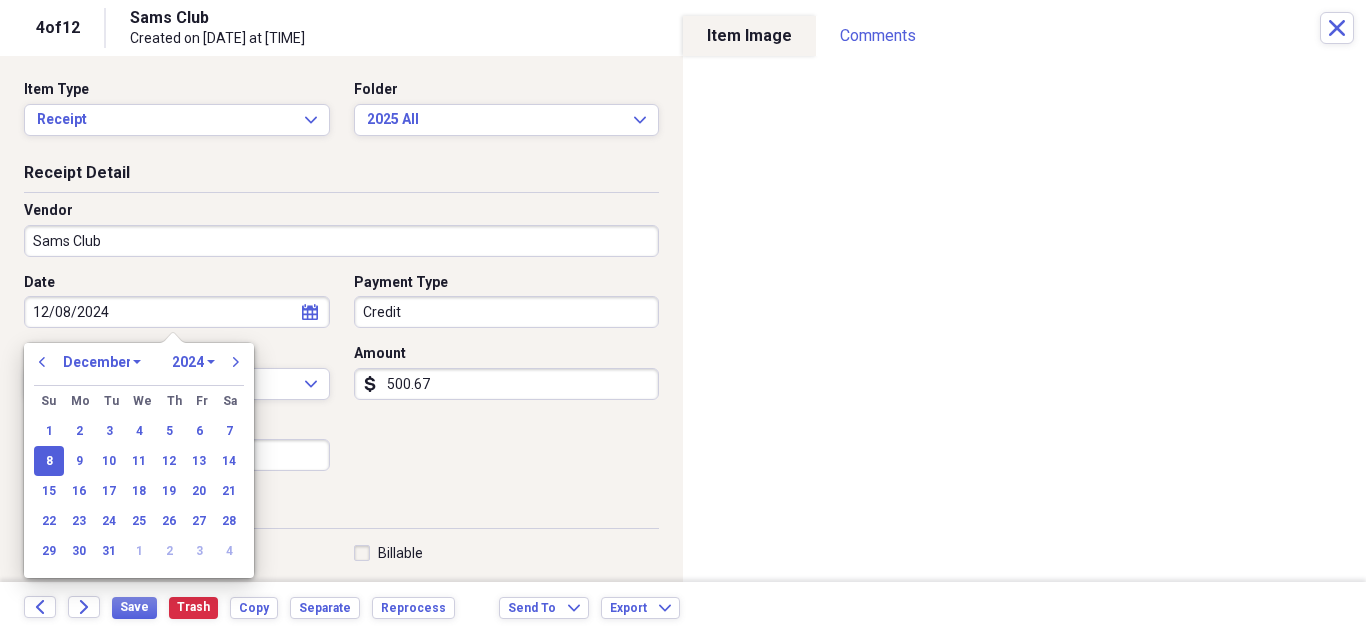 click on "12/08/2024" at bounding box center (177, 312) 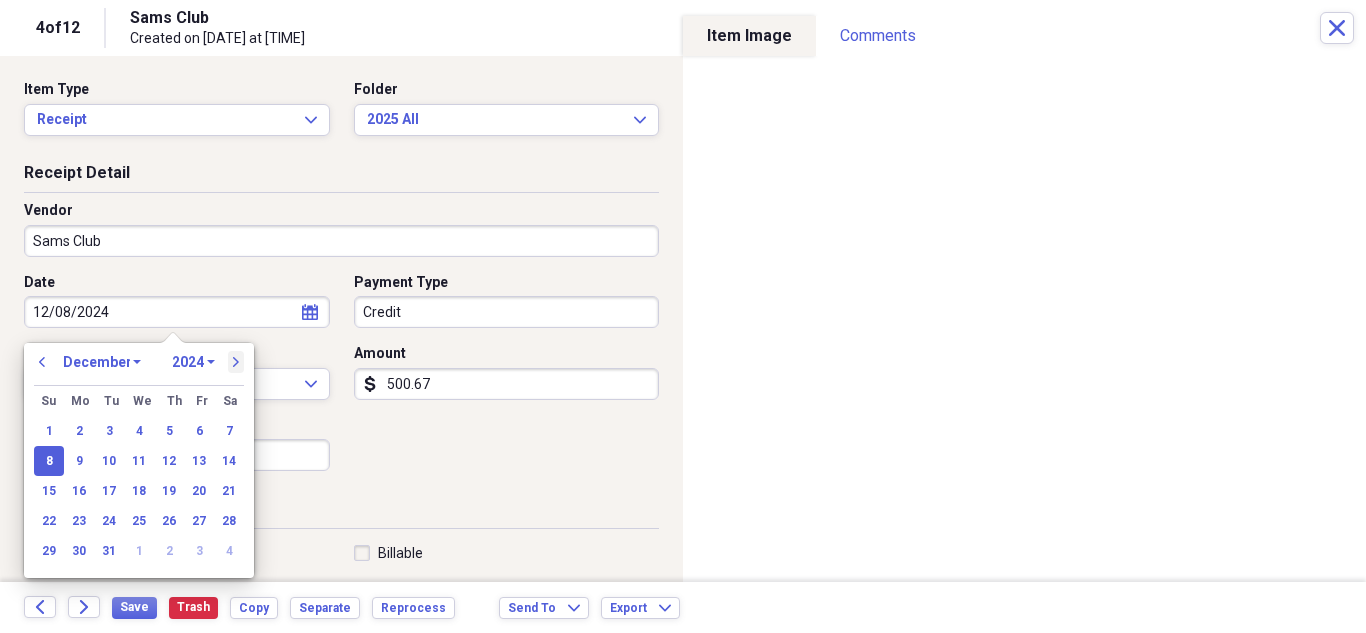 click on "next" at bounding box center [236, 362] 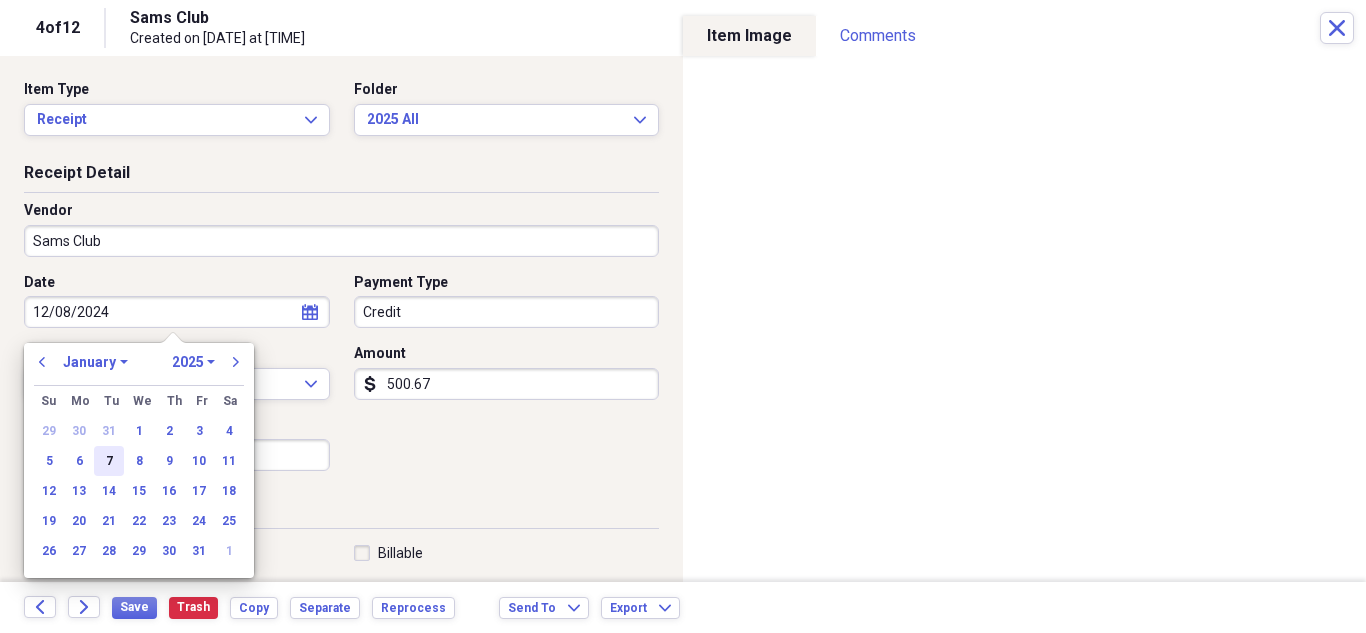 click on "7" at bounding box center [109, 461] 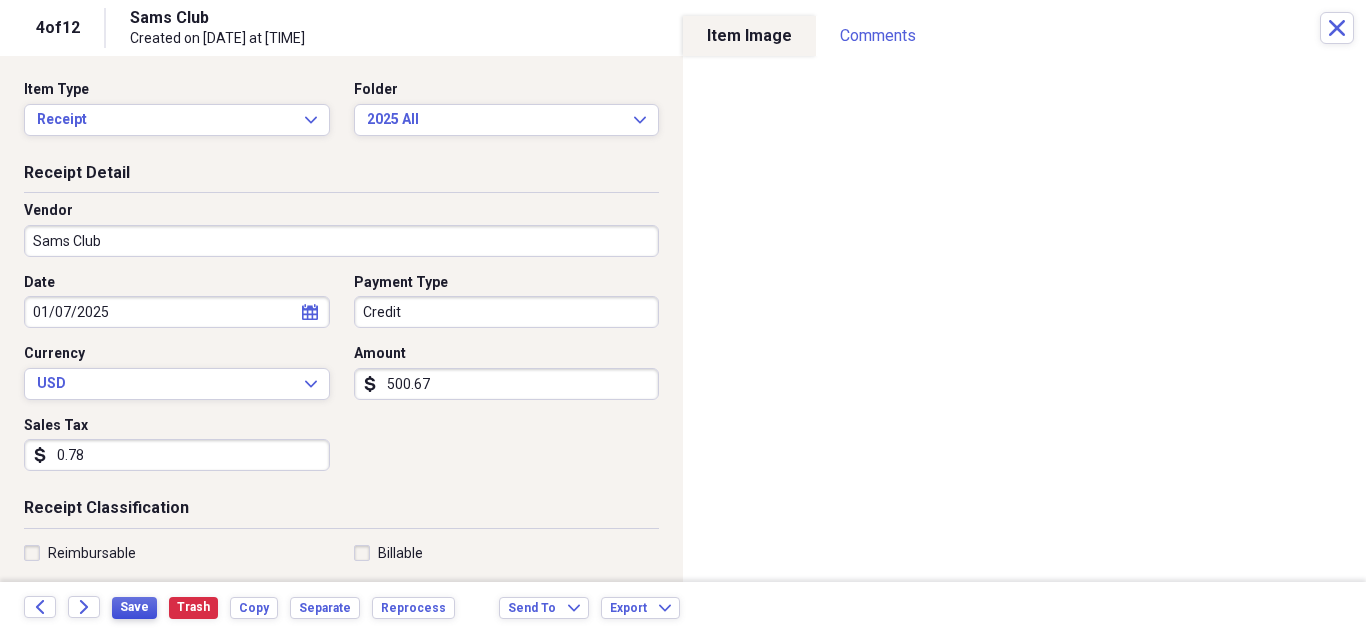 click on "Save" at bounding box center [134, 607] 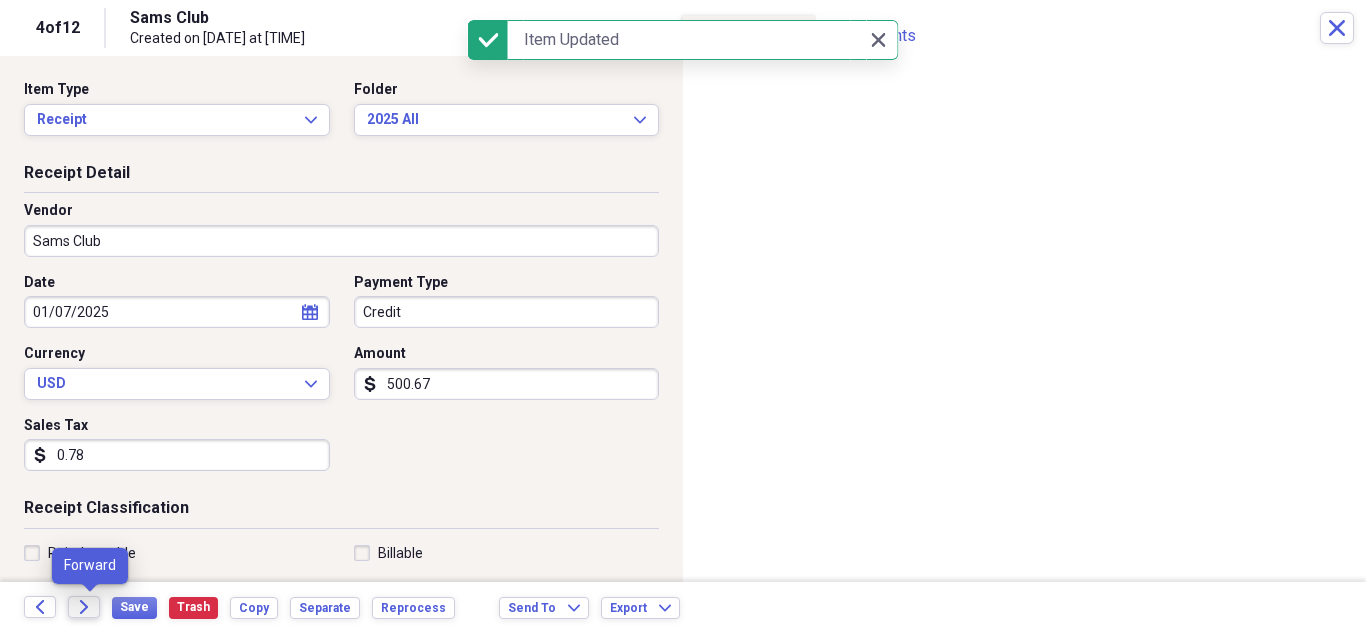 click on "Forward" 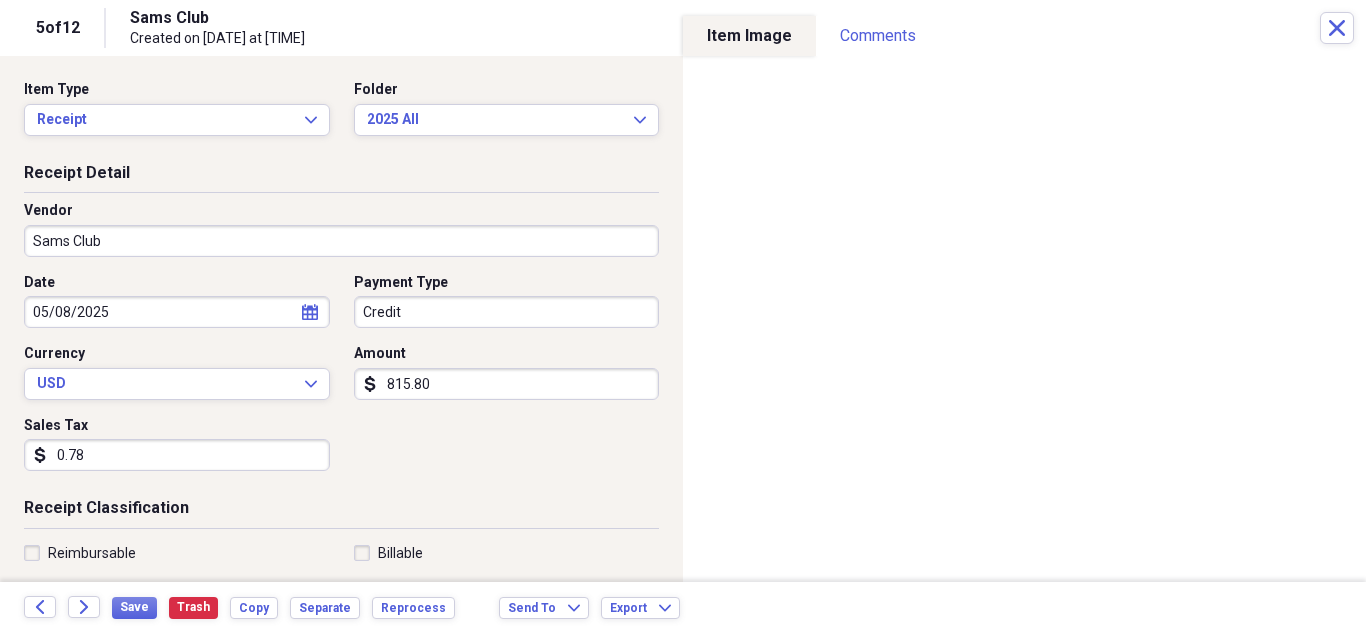 click 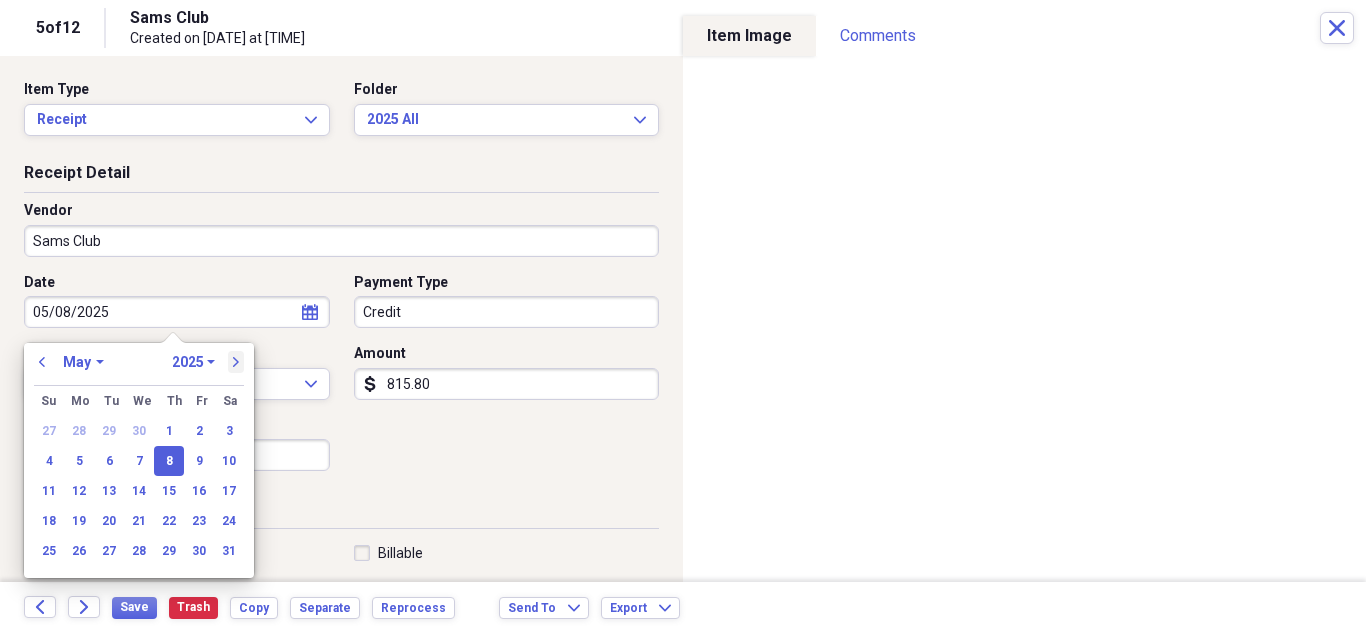 click on "next" at bounding box center (236, 362) 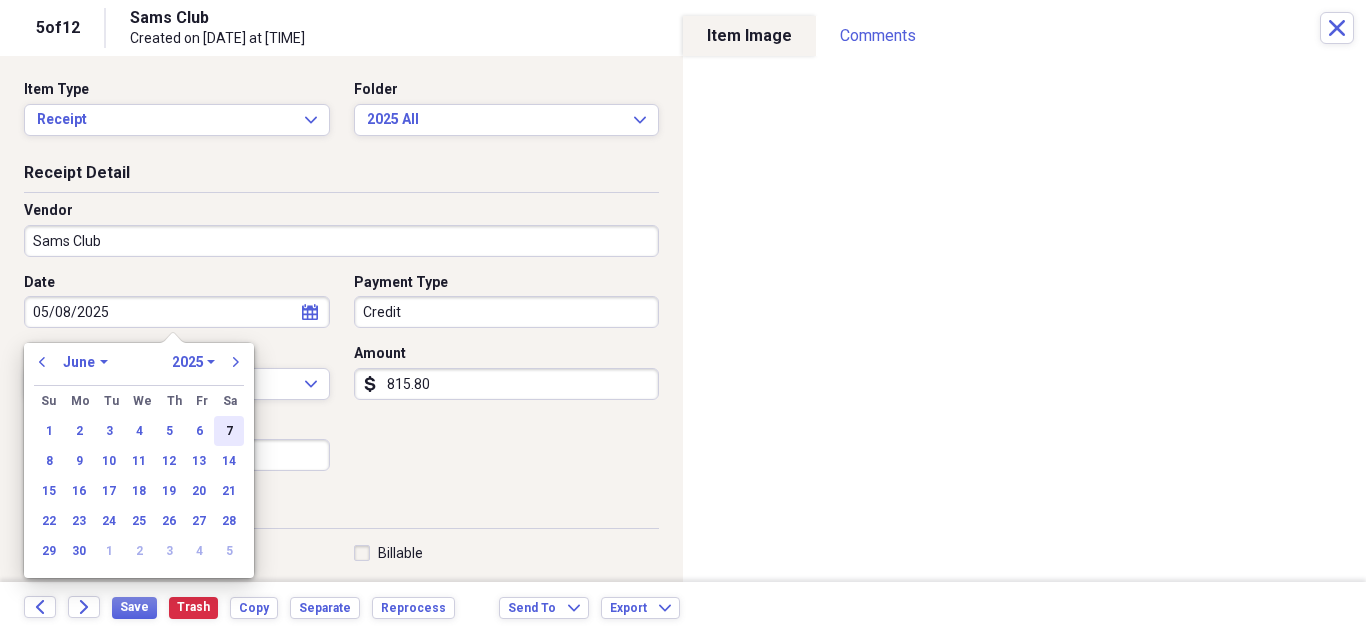click on "7" at bounding box center [229, 431] 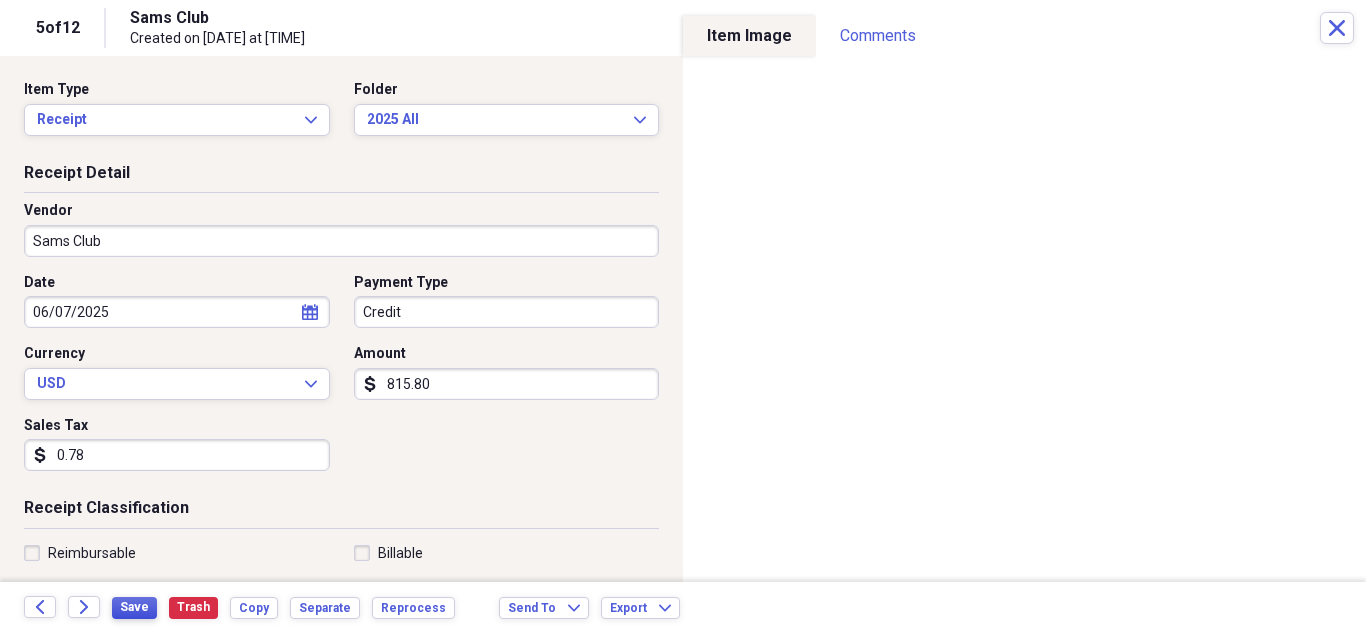 click on "Save" at bounding box center (134, 607) 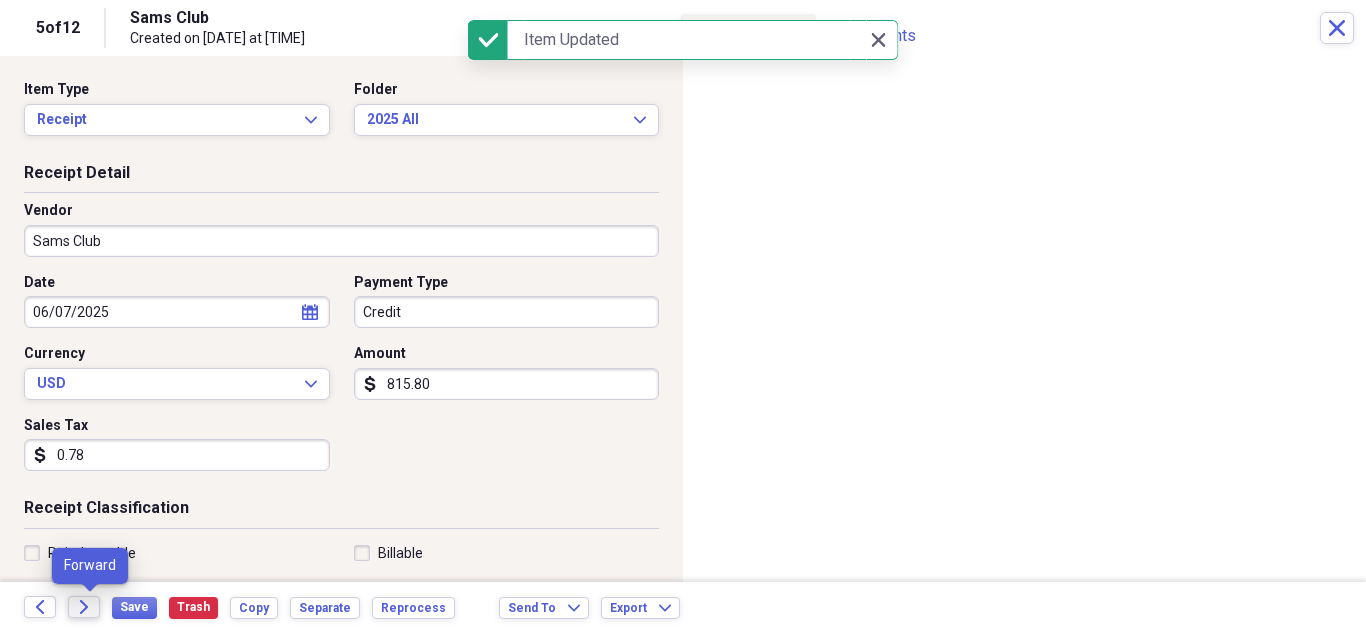 click on "Forward" 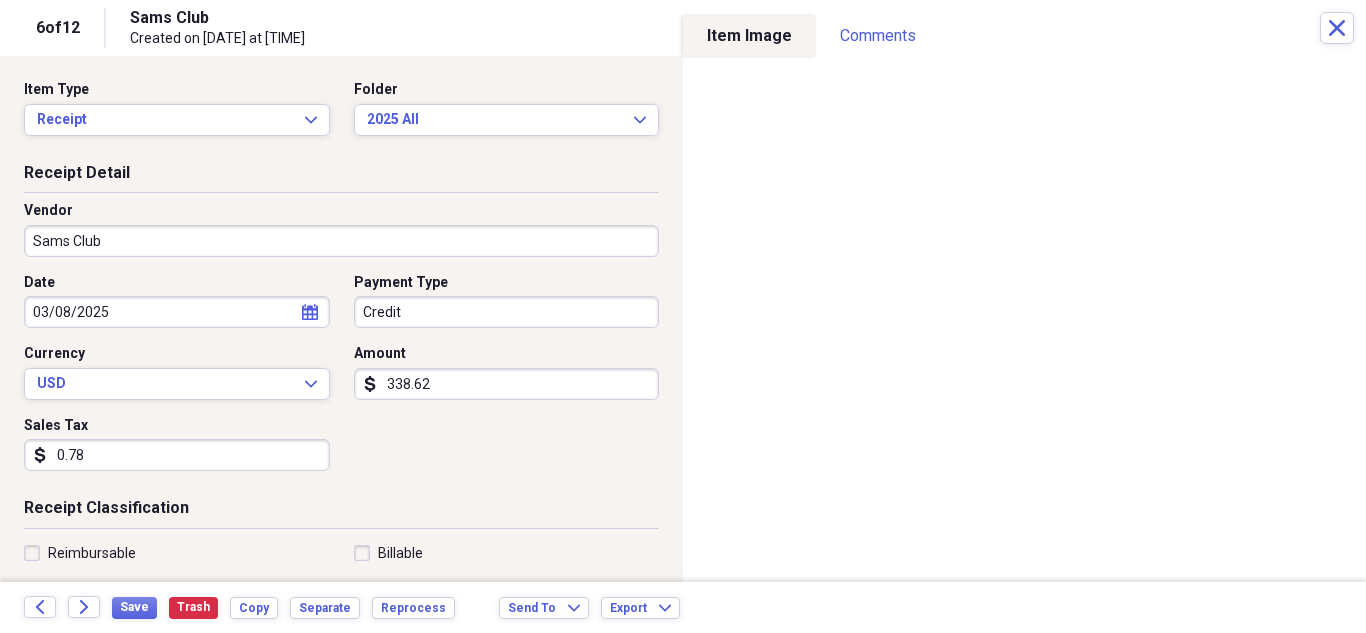 click 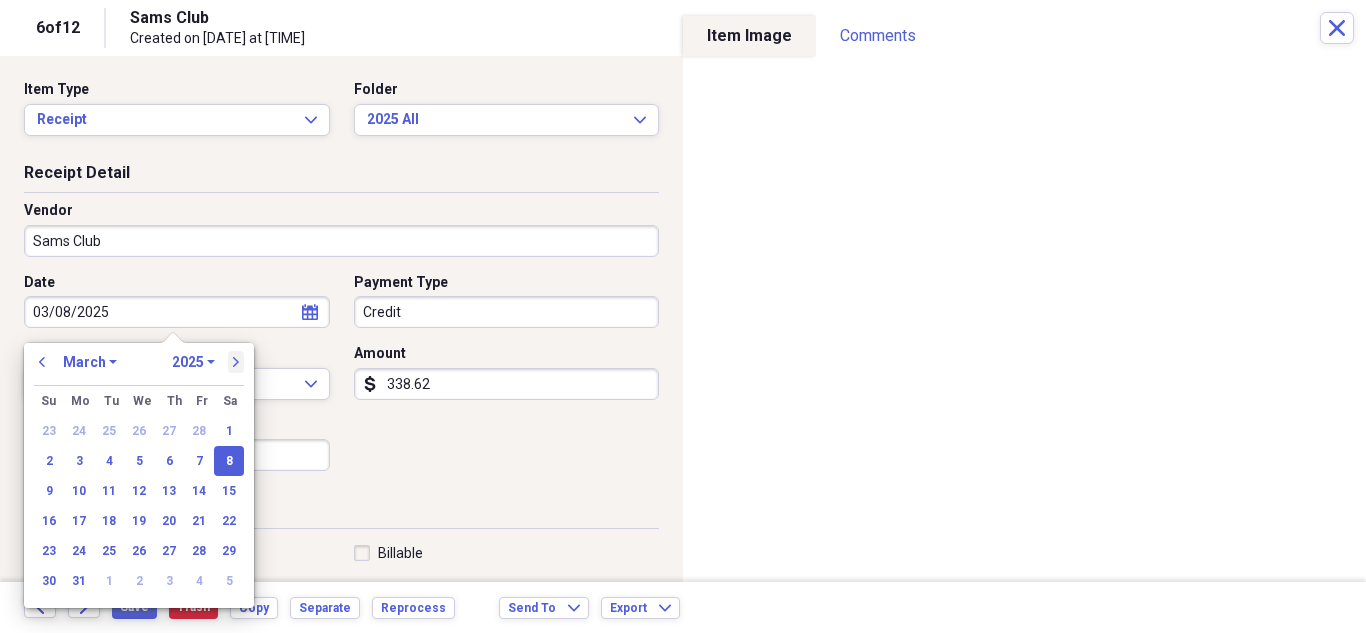 click on "next" at bounding box center (236, 362) 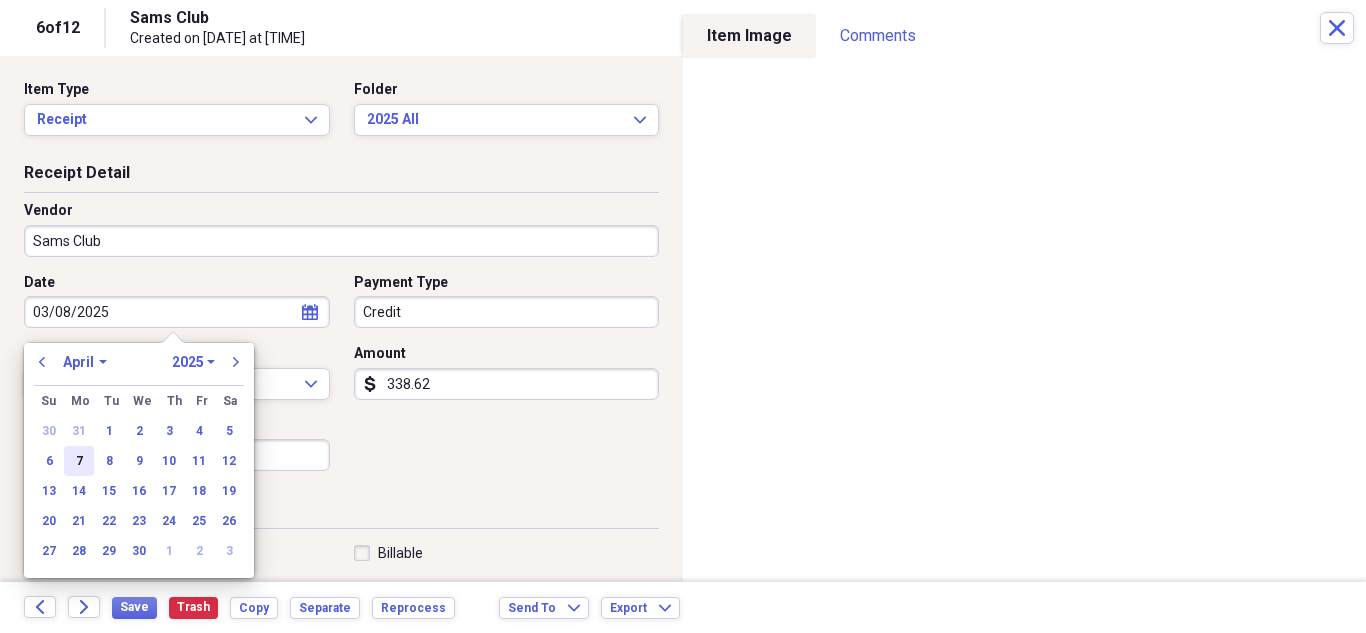 click on "7" at bounding box center (79, 461) 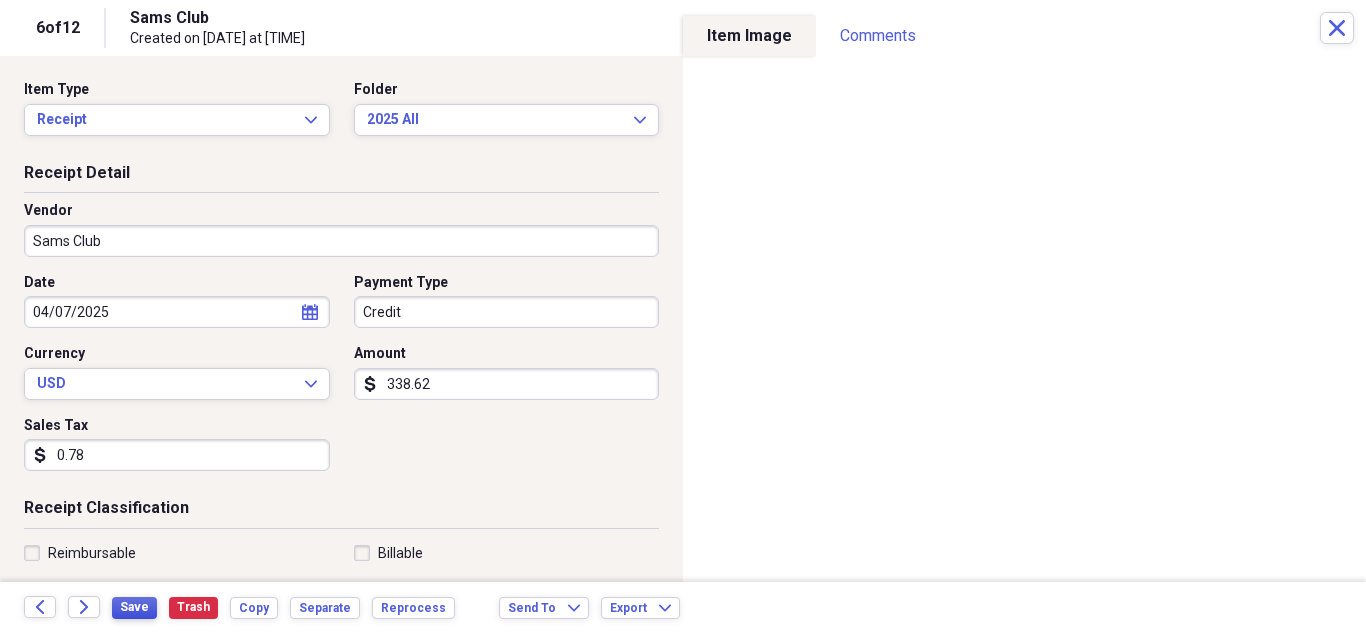 click on "Save" at bounding box center (134, 607) 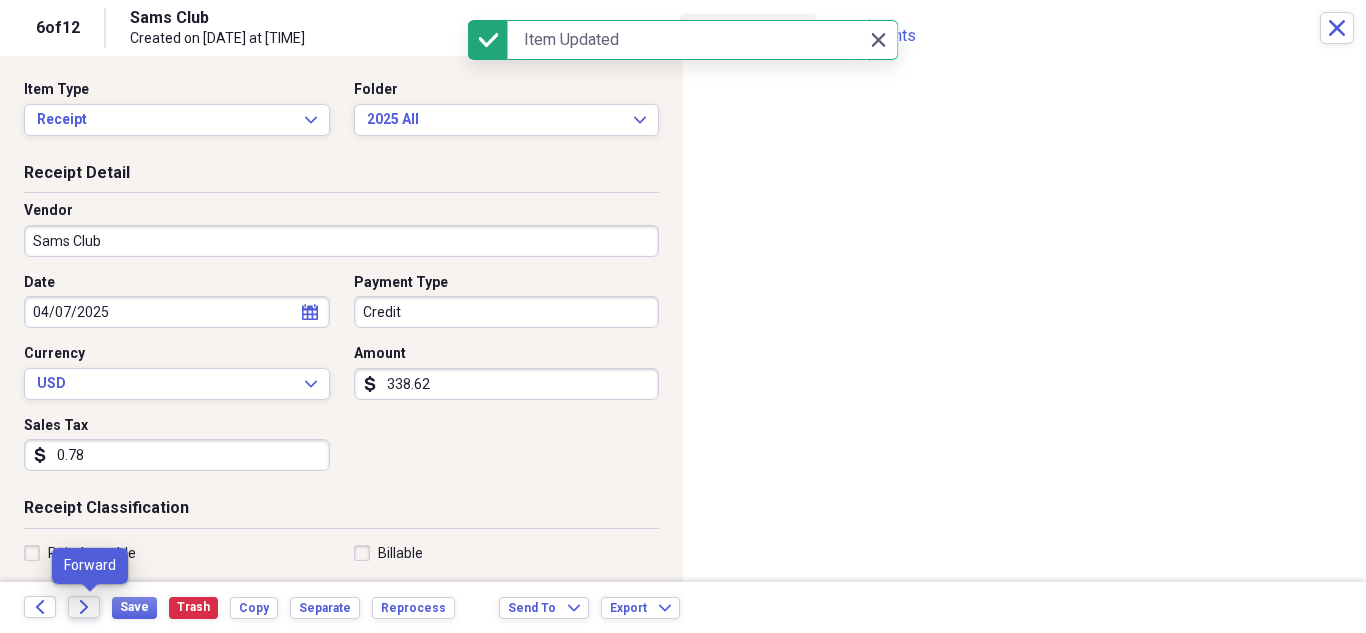 click 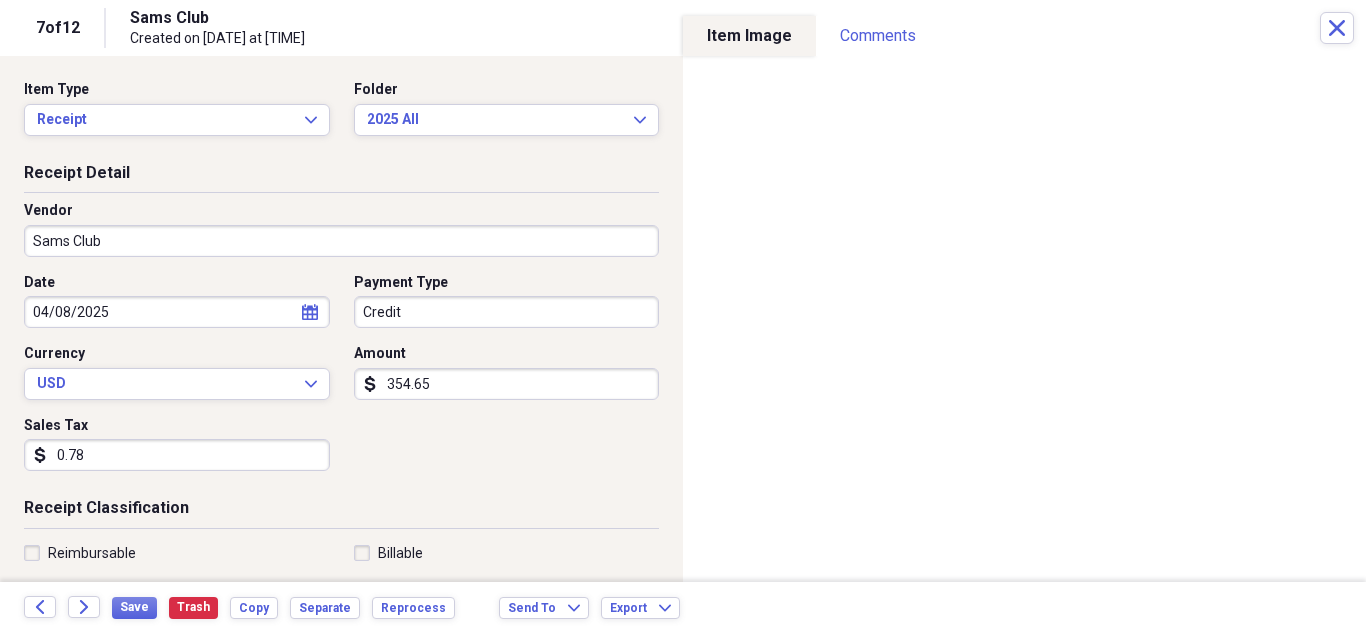 click 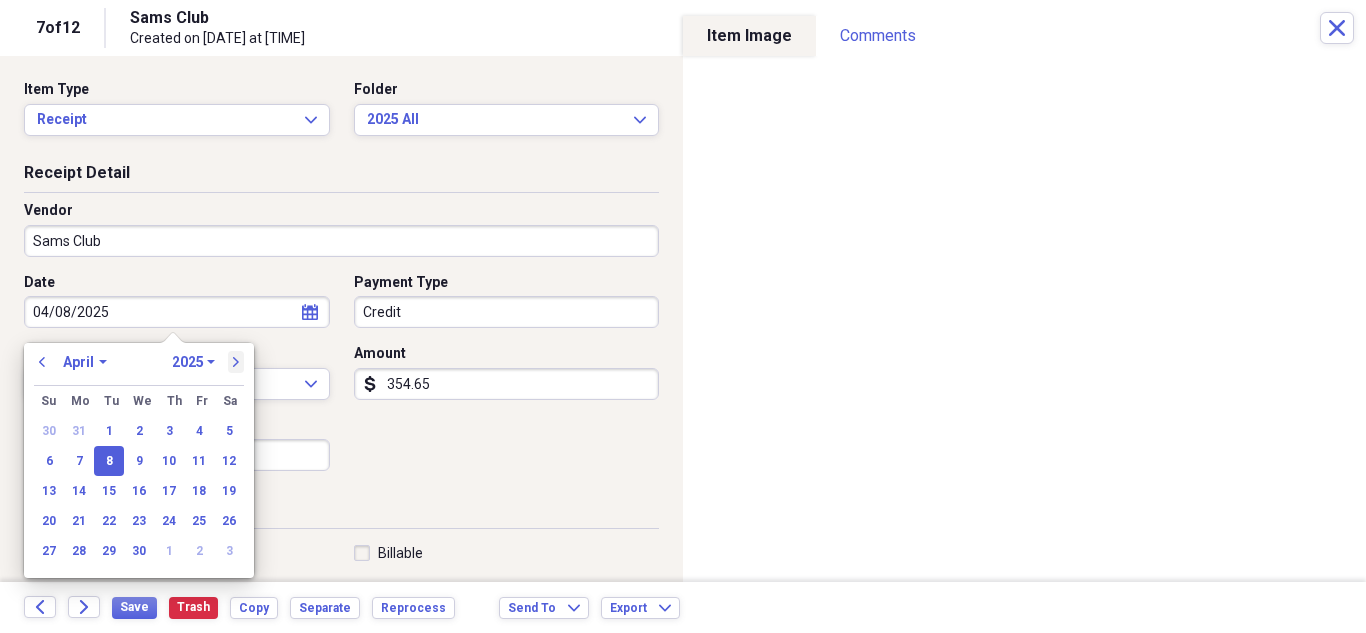 click on "next" at bounding box center [236, 362] 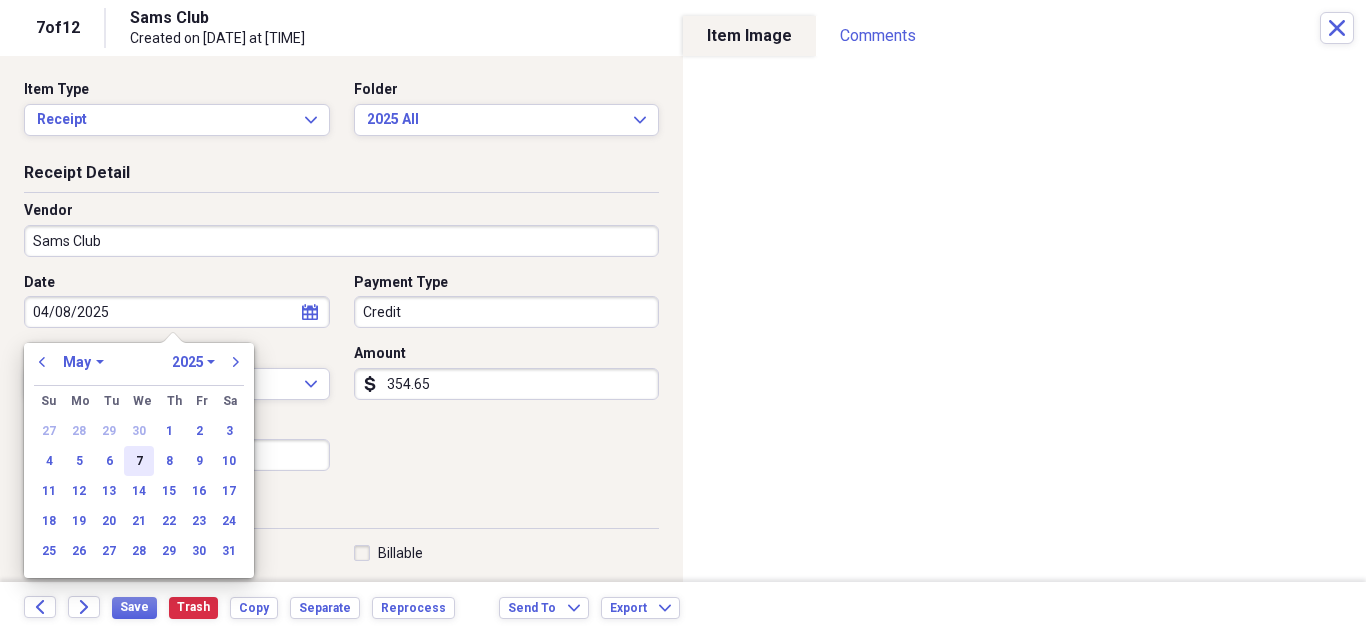 click on "7" at bounding box center (139, 461) 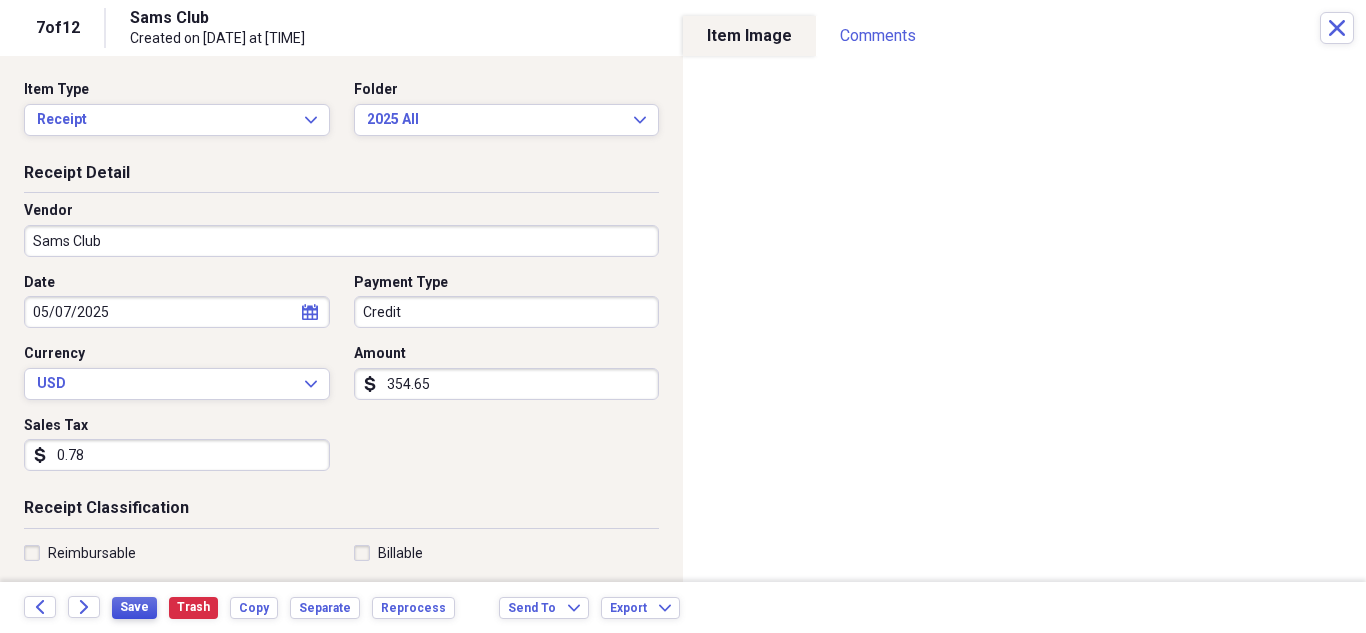 click on "Save" at bounding box center (134, 607) 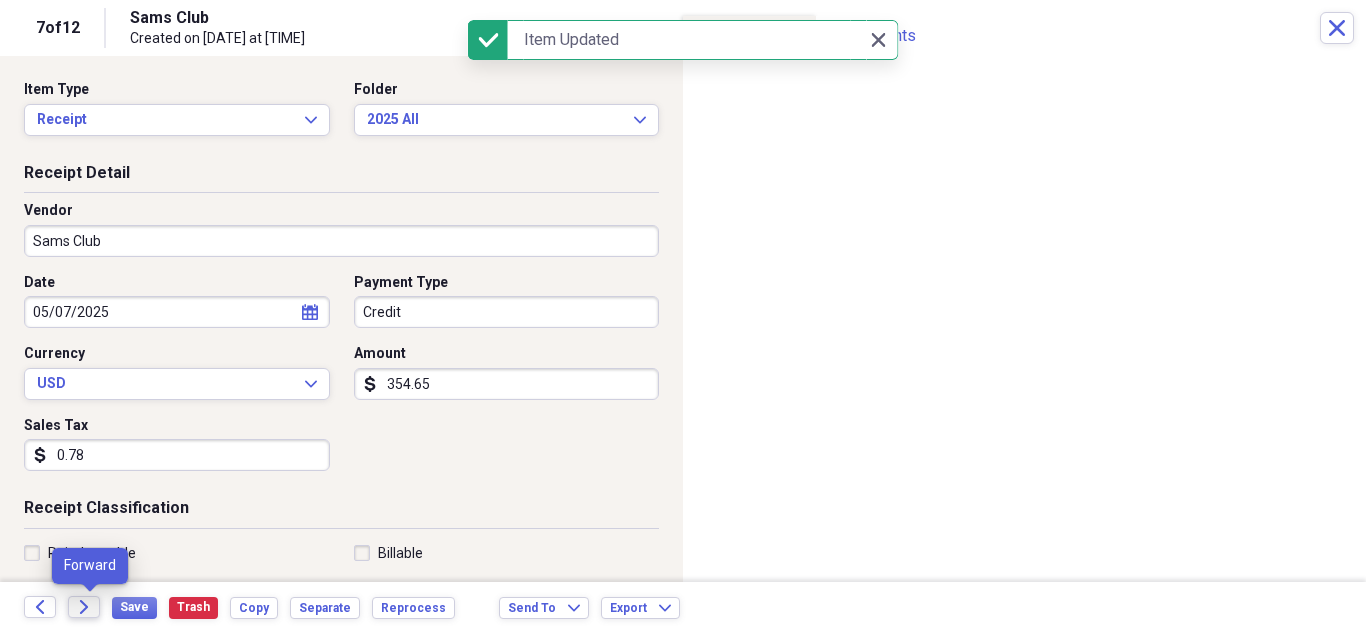click on "Forward" 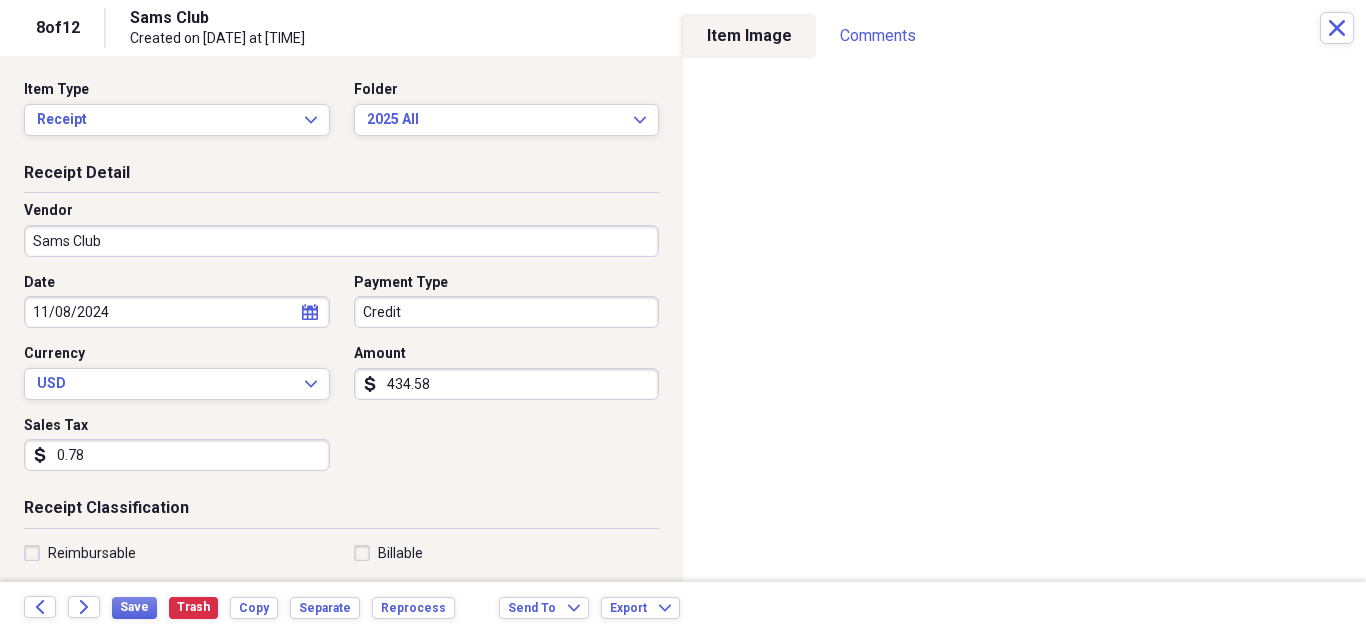 click on "calendar" 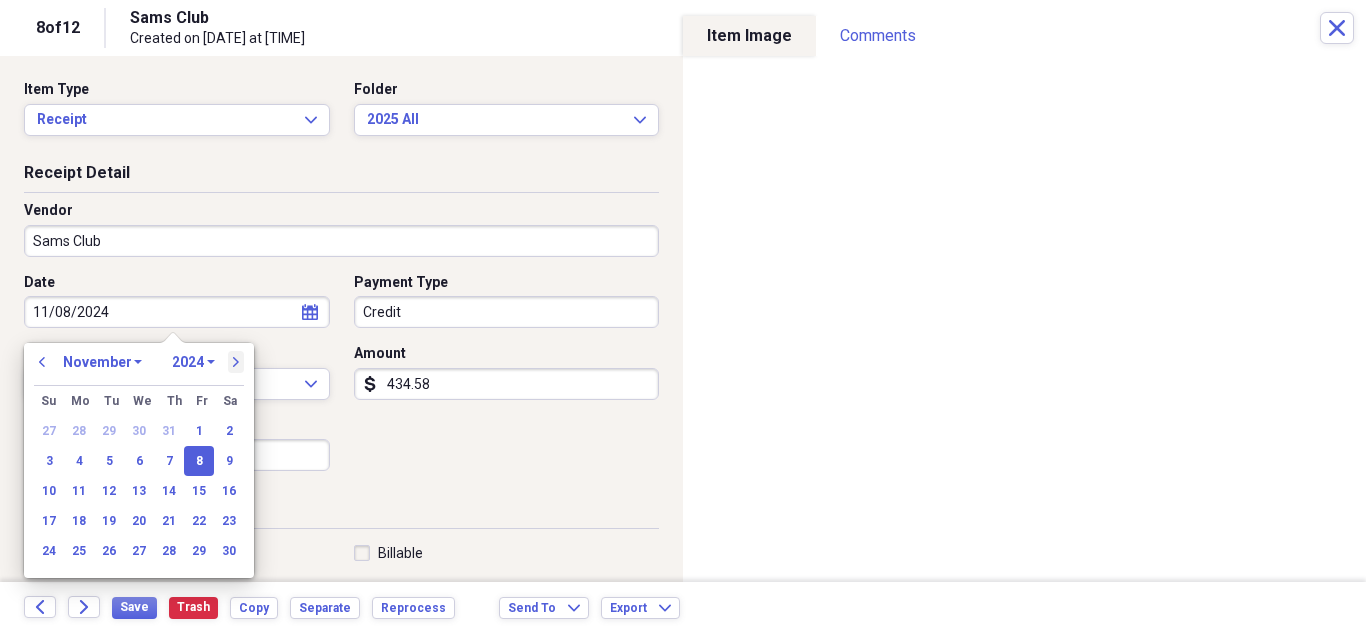 click on "next" at bounding box center (236, 362) 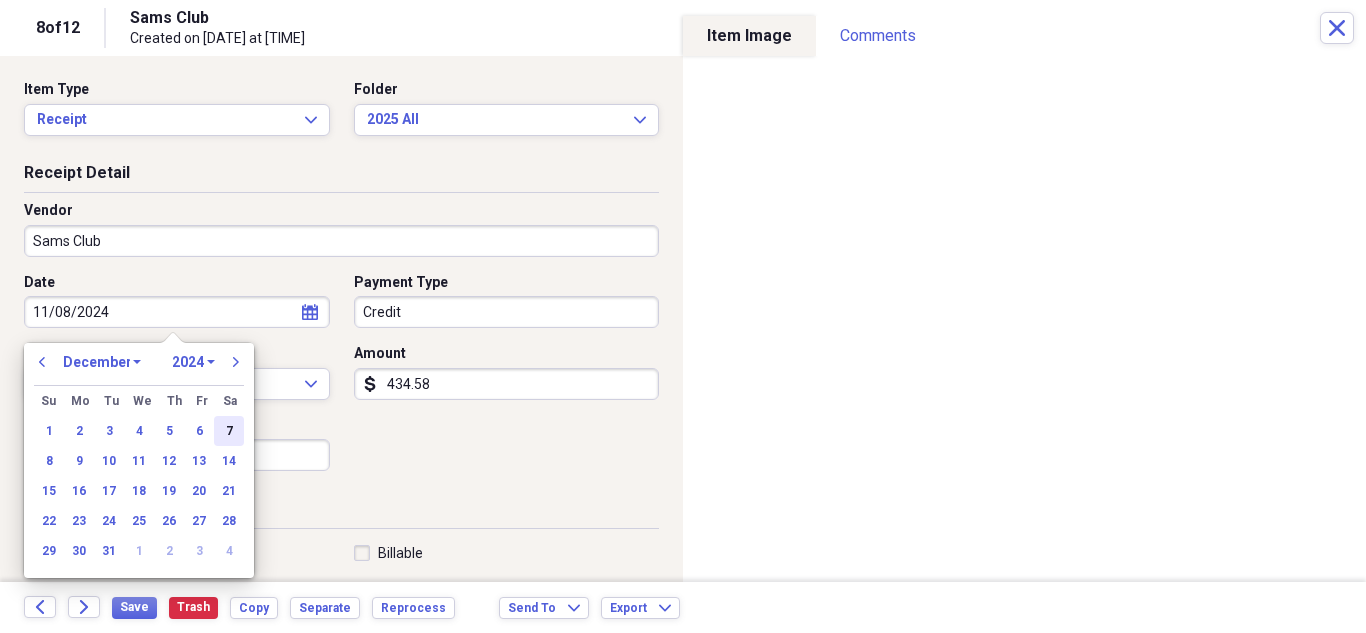 click on "7" at bounding box center [229, 431] 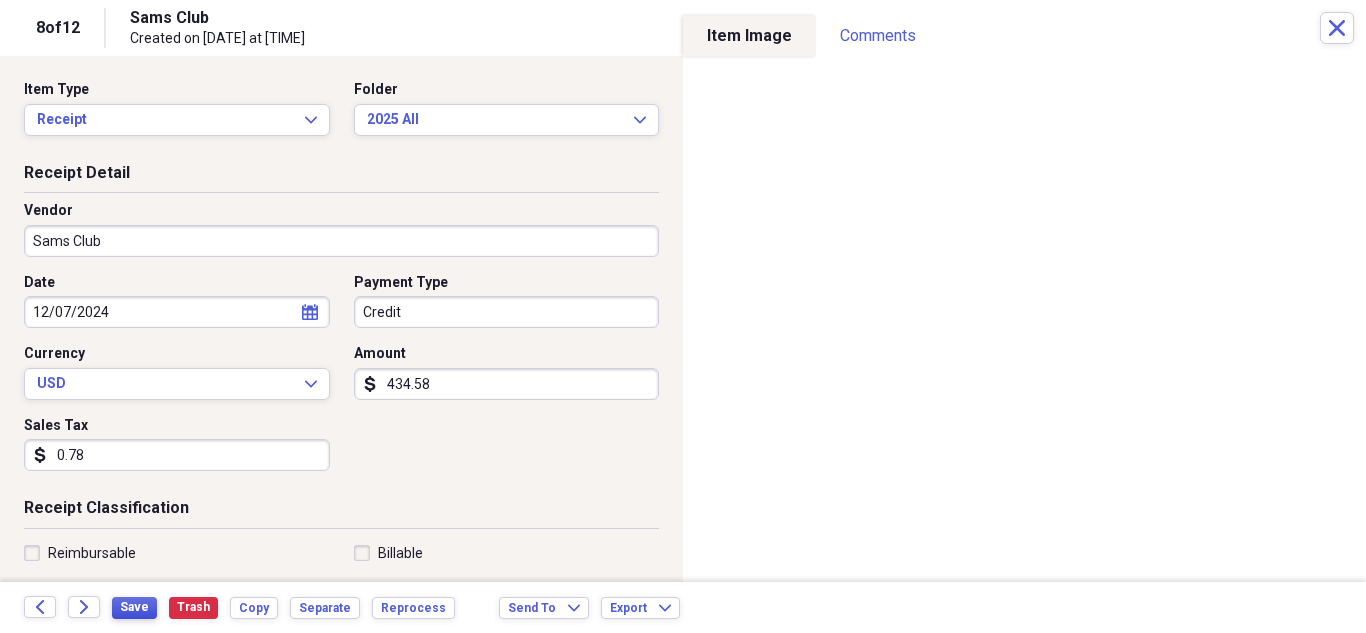 click on "Save" at bounding box center [134, 607] 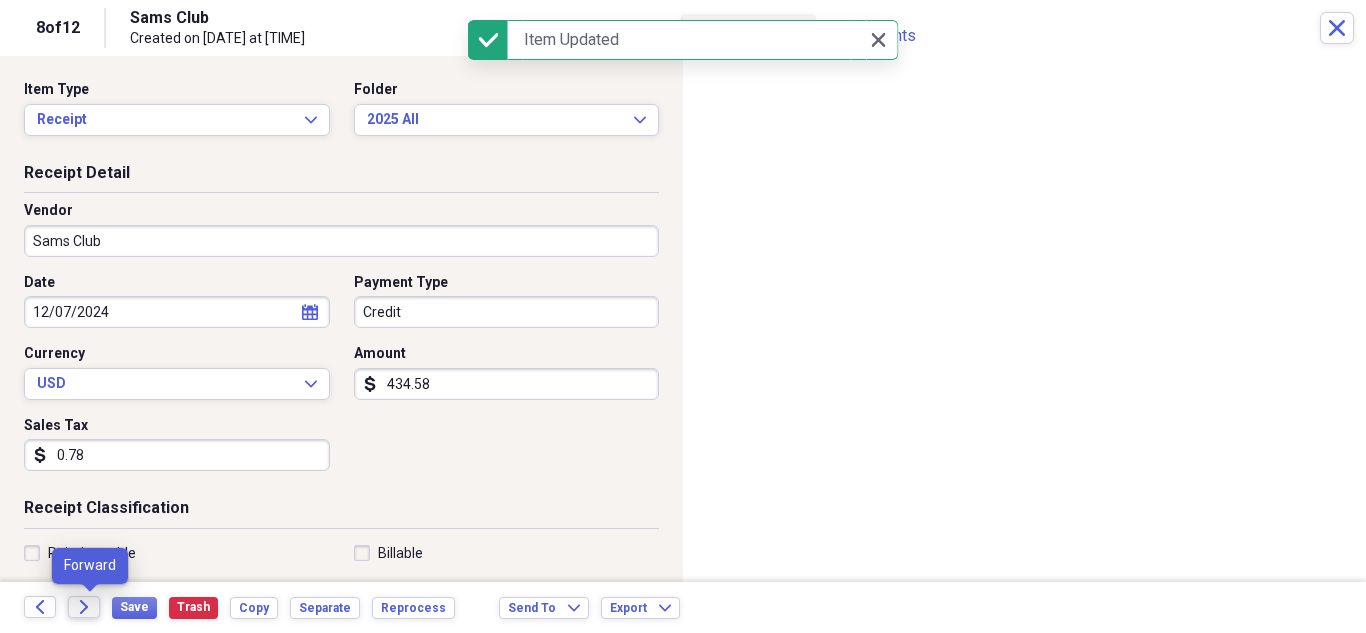 click on "Forward" 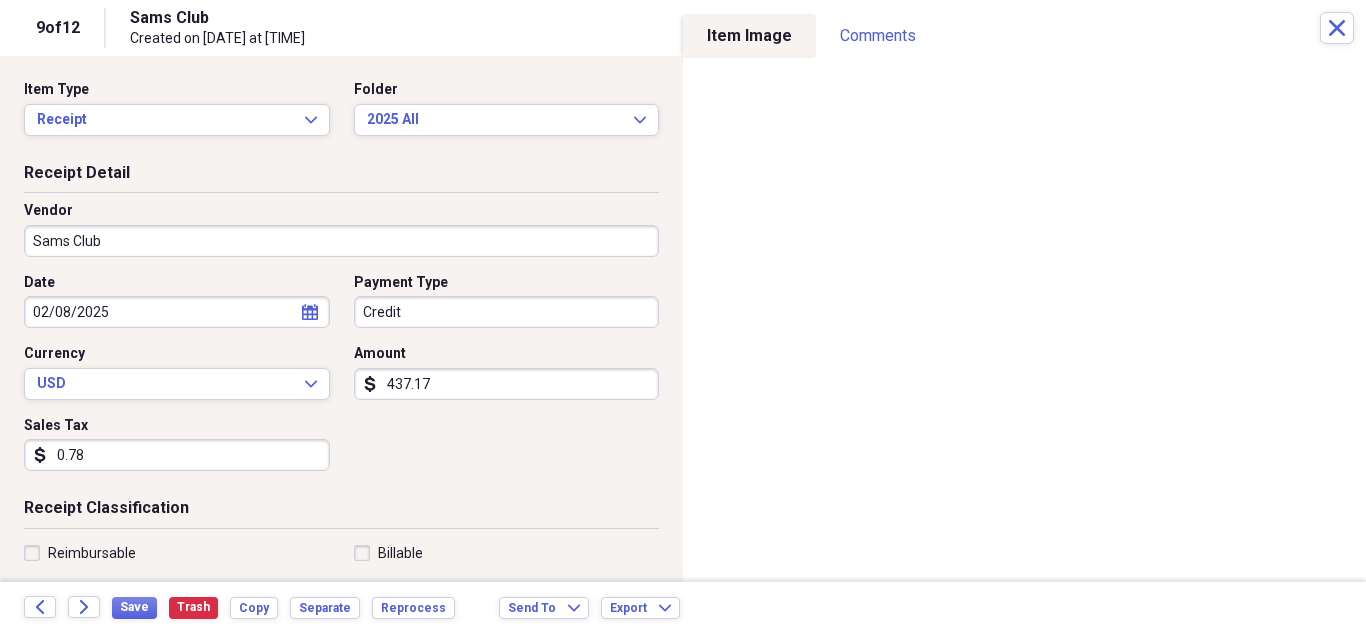 click 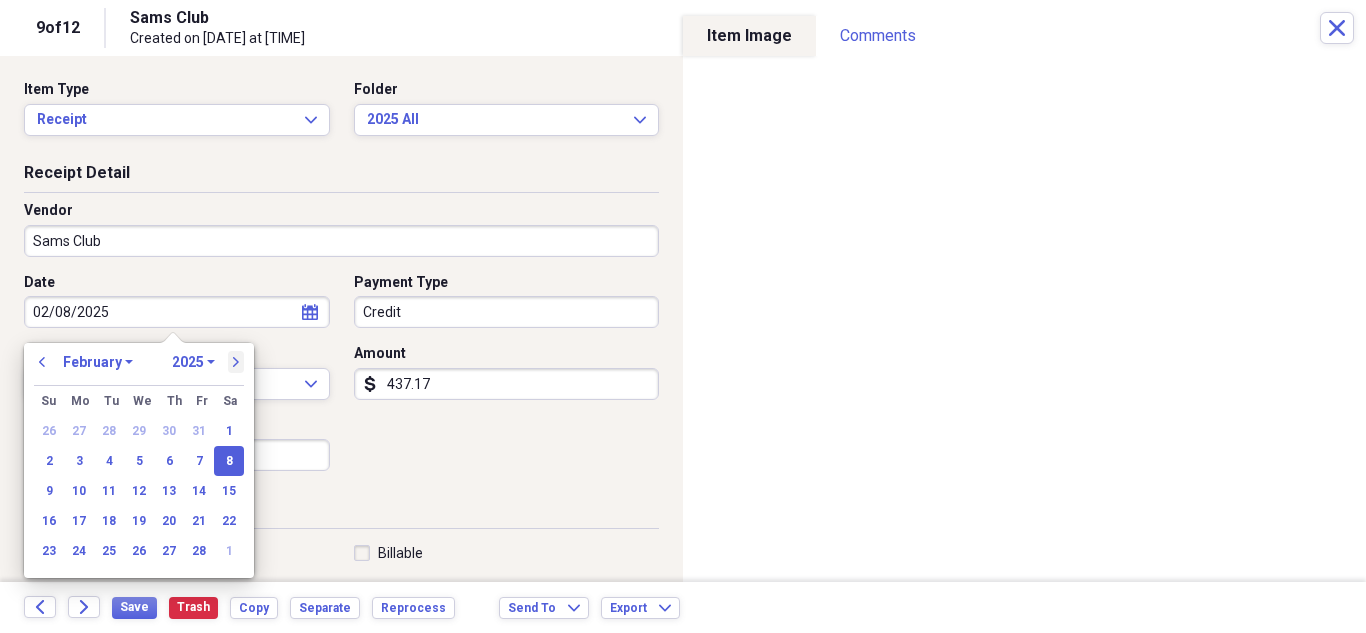 click on "next" at bounding box center (236, 362) 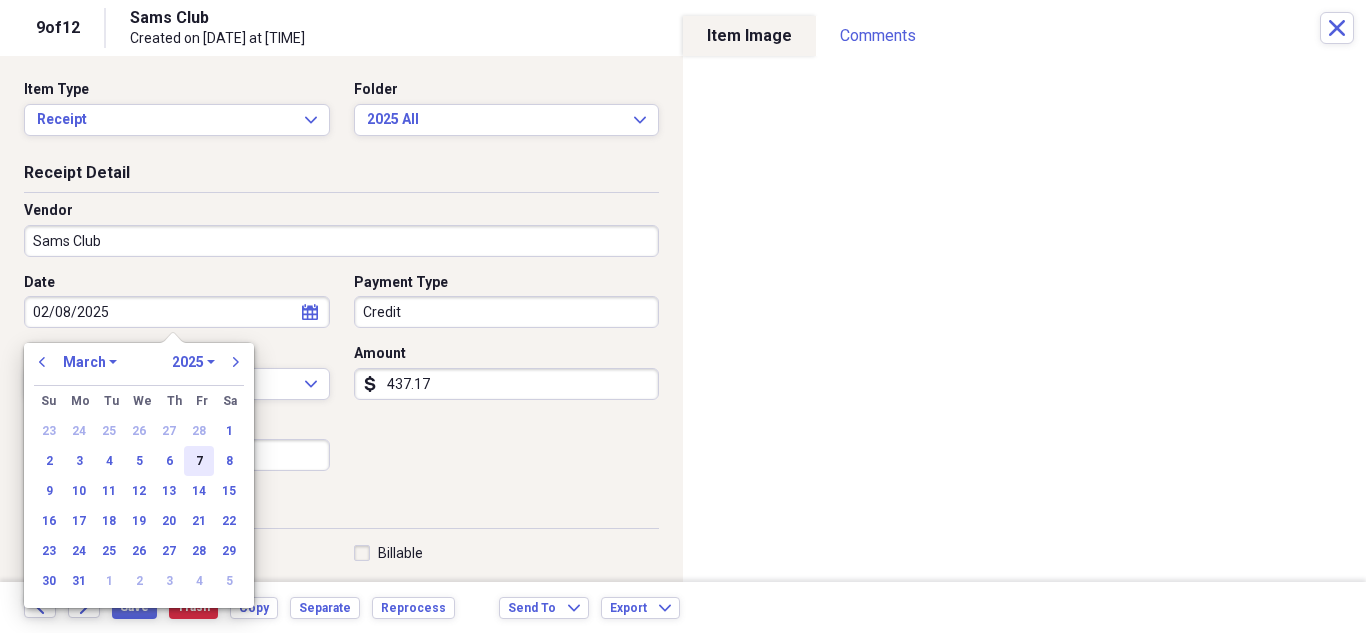 click on "7" at bounding box center (199, 461) 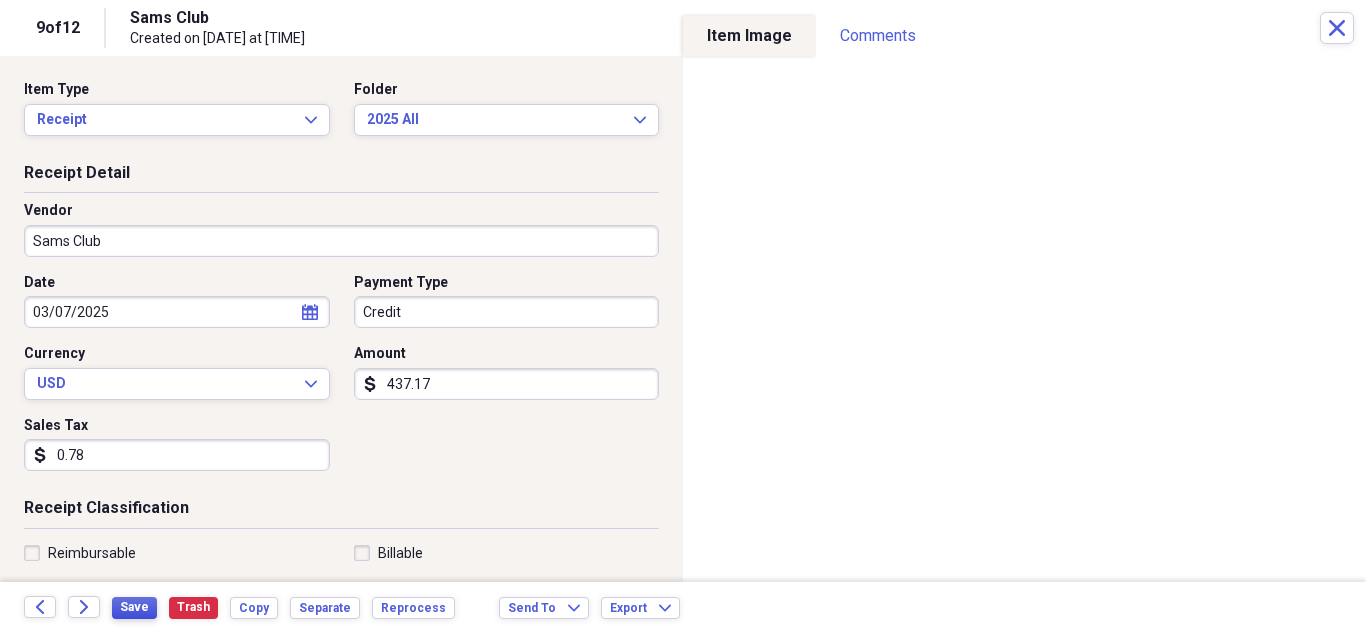 click on "Save" at bounding box center [134, 607] 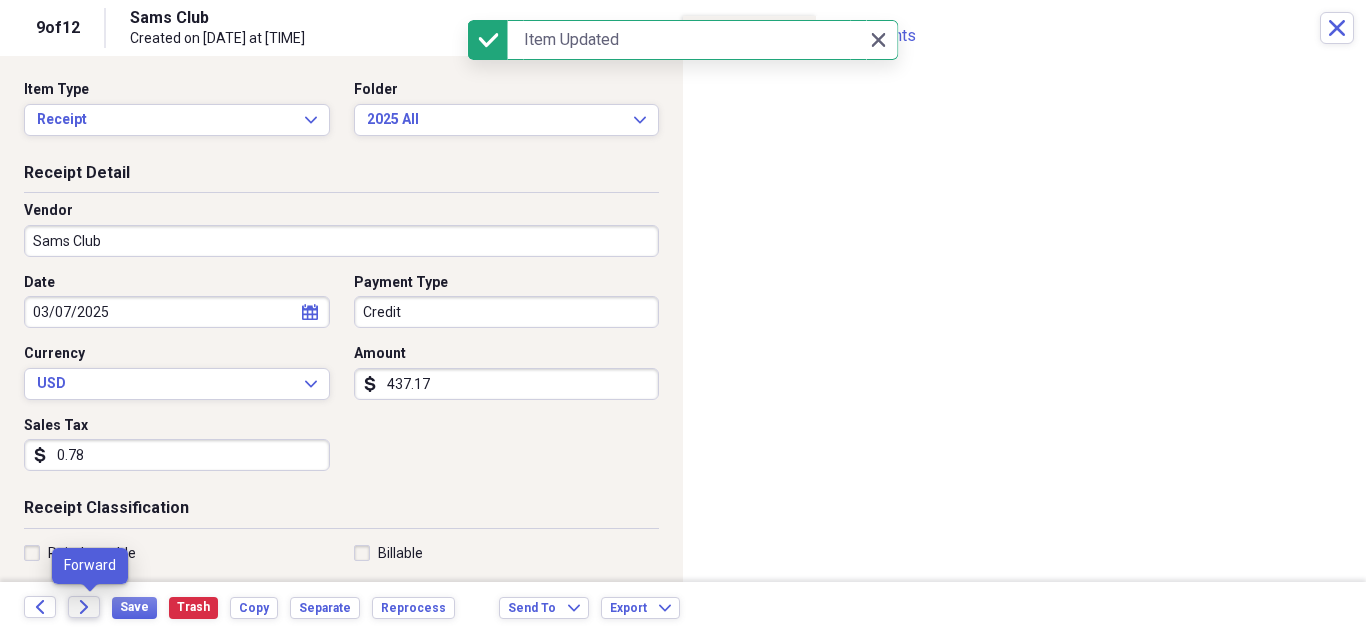 click 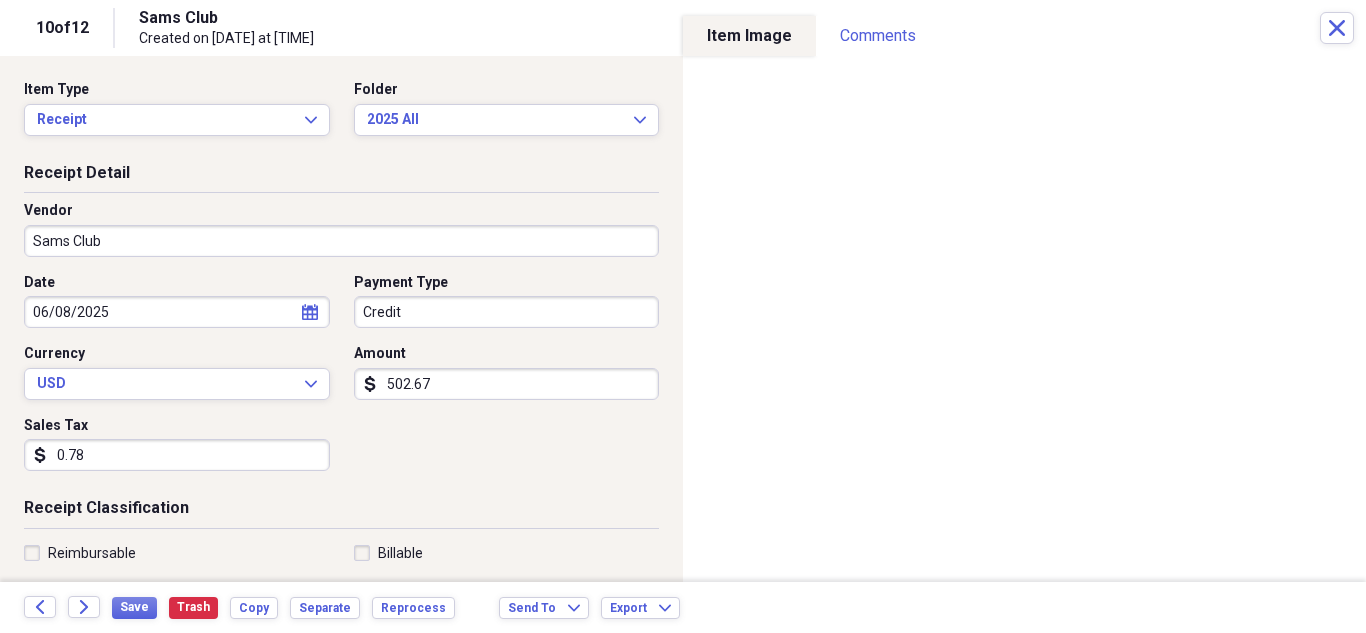 click on "calendar" 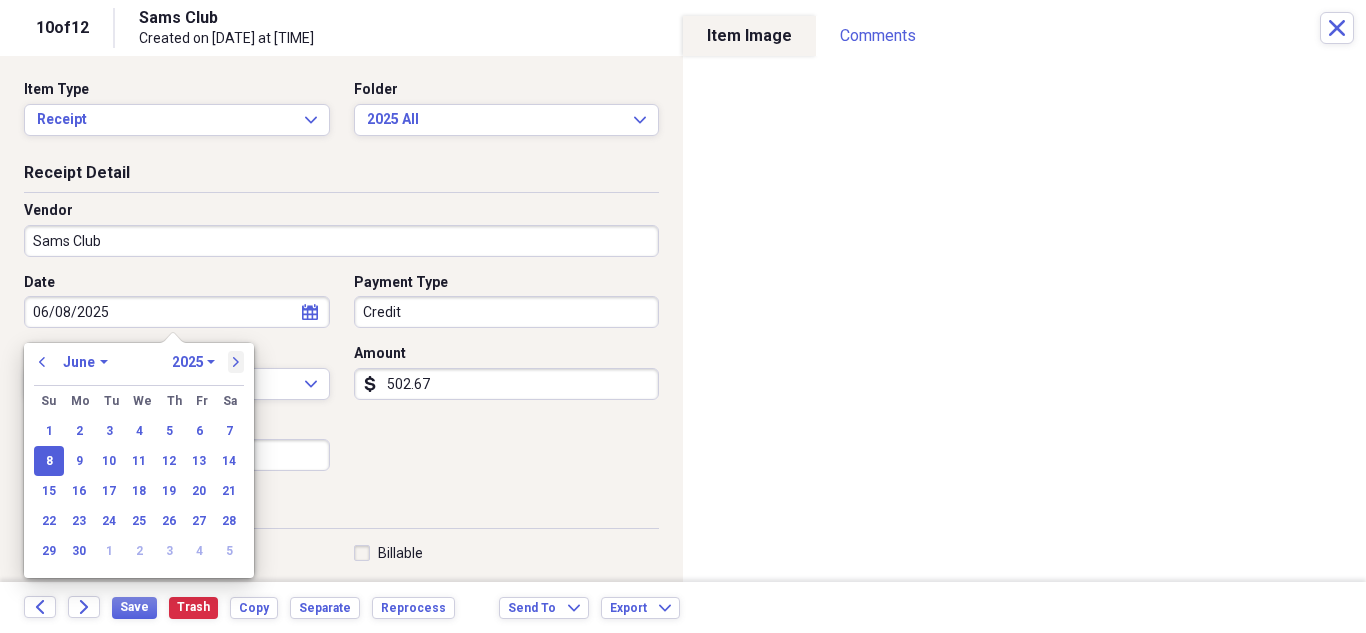 click on "next" at bounding box center [236, 362] 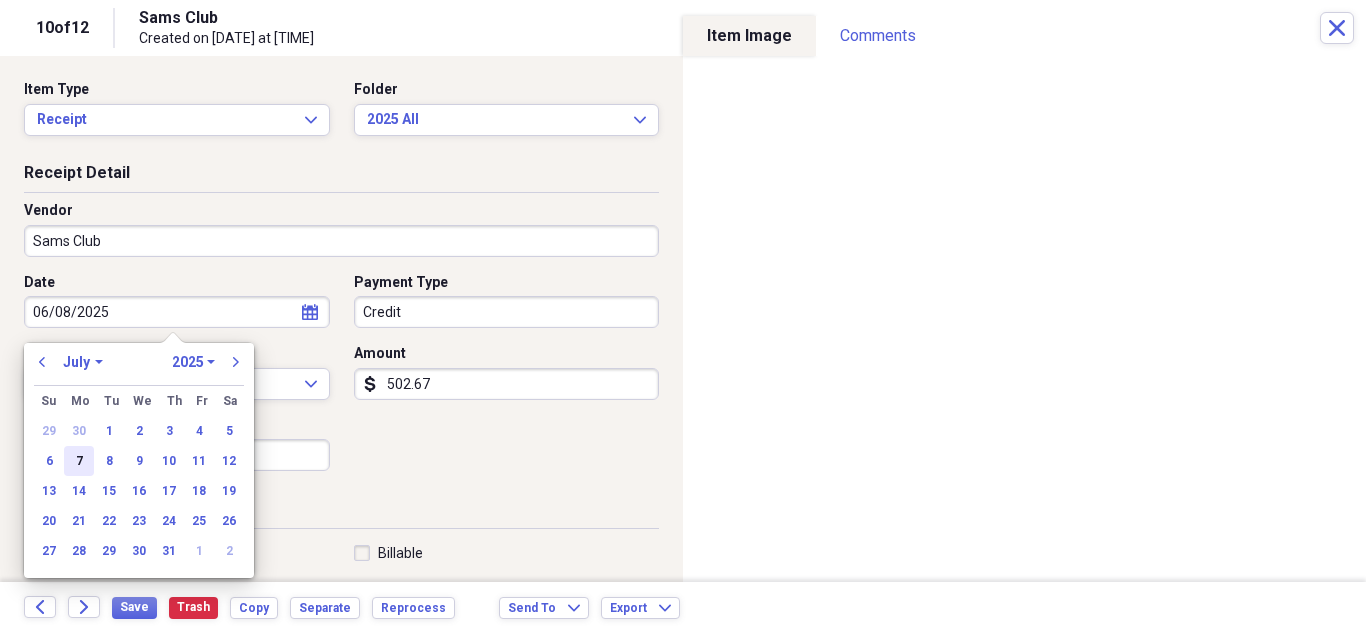 click on "7" at bounding box center (79, 461) 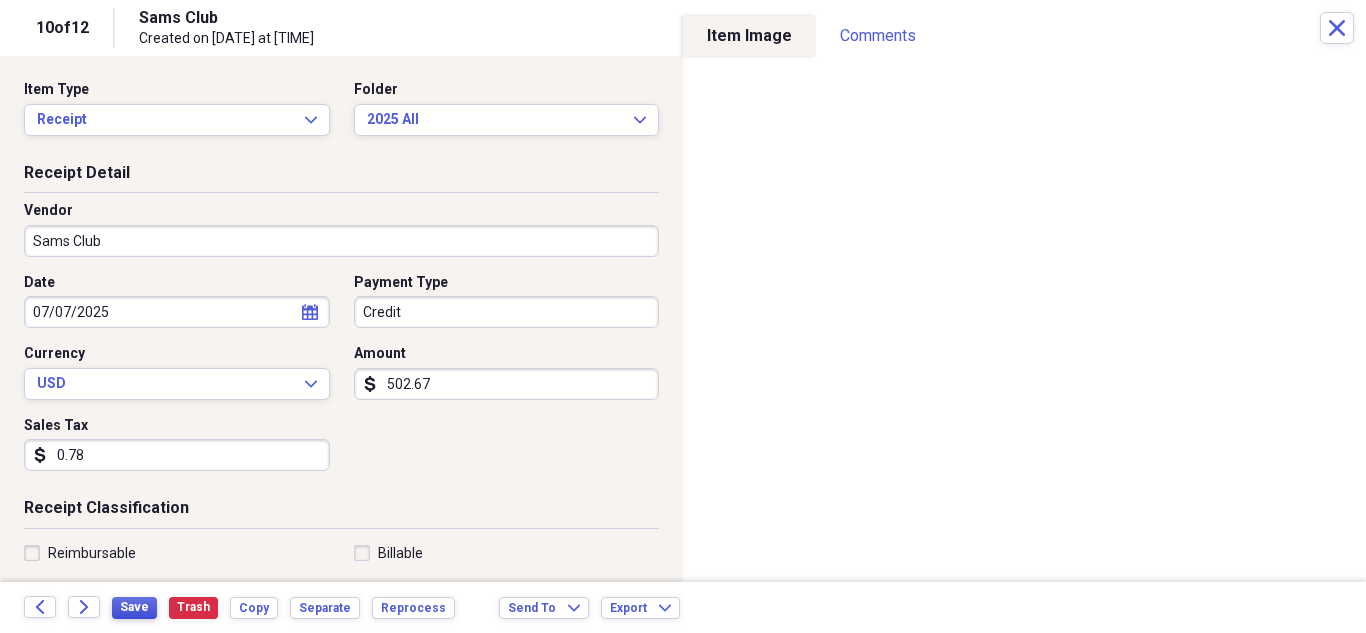 click on "Save" at bounding box center [134, 607] 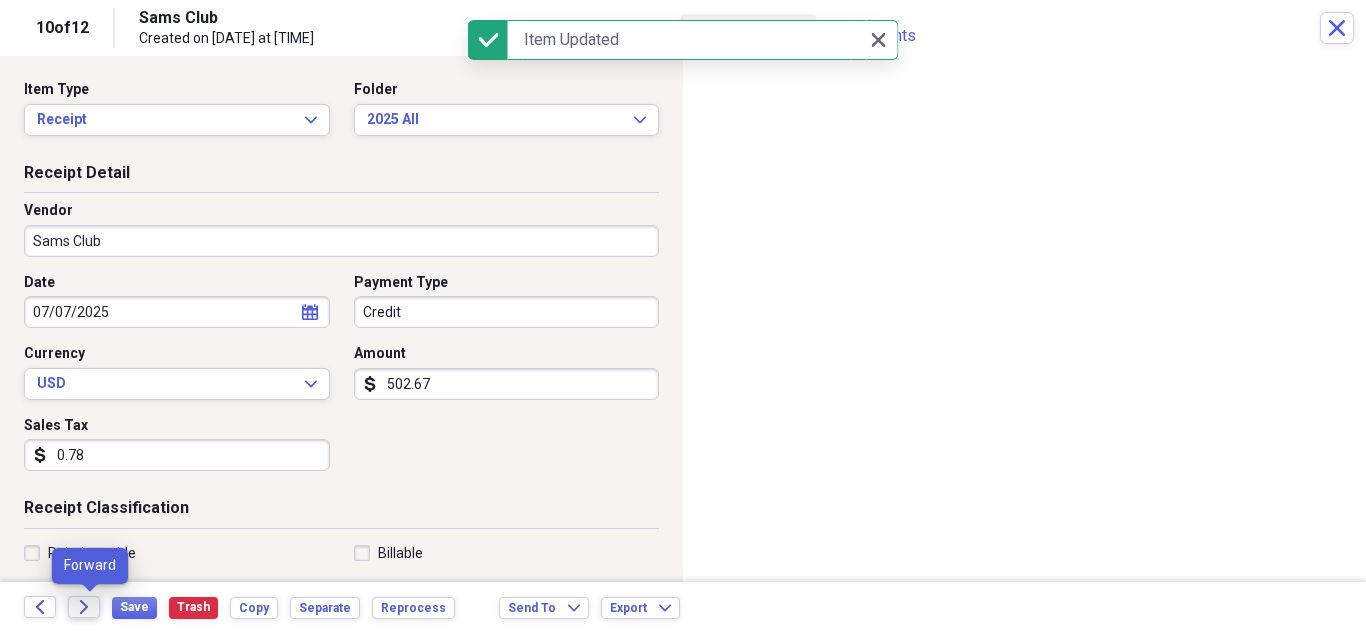 click on "Forward" 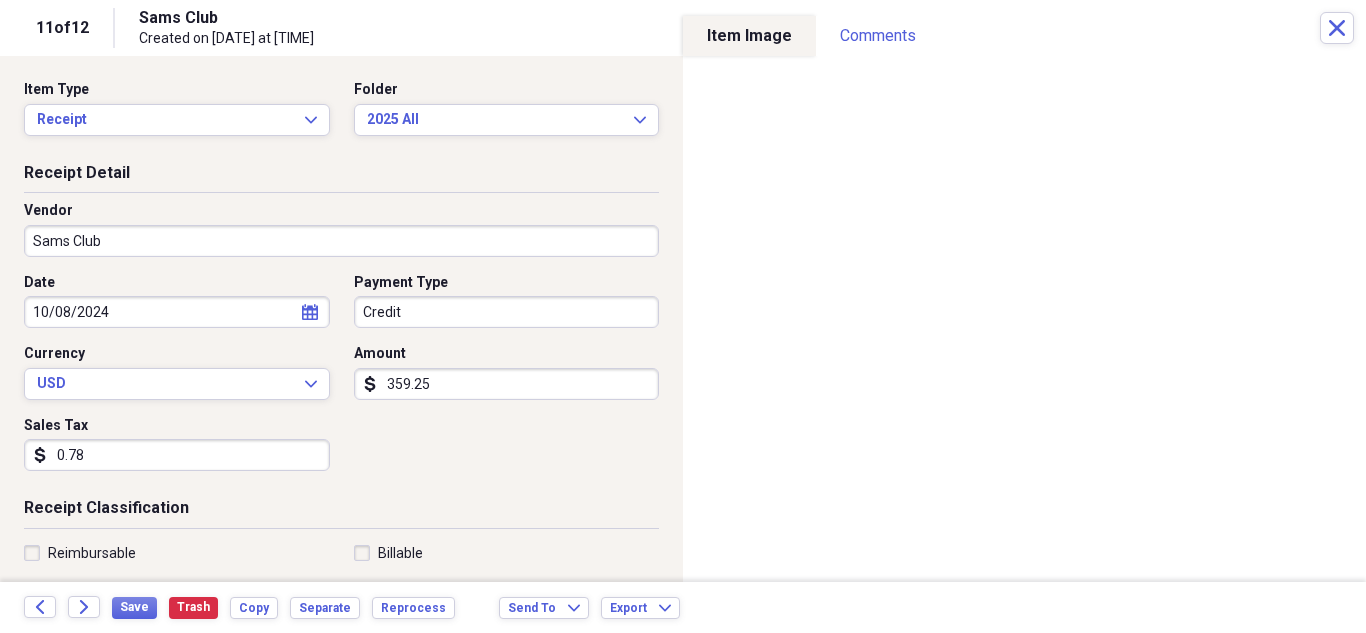 click 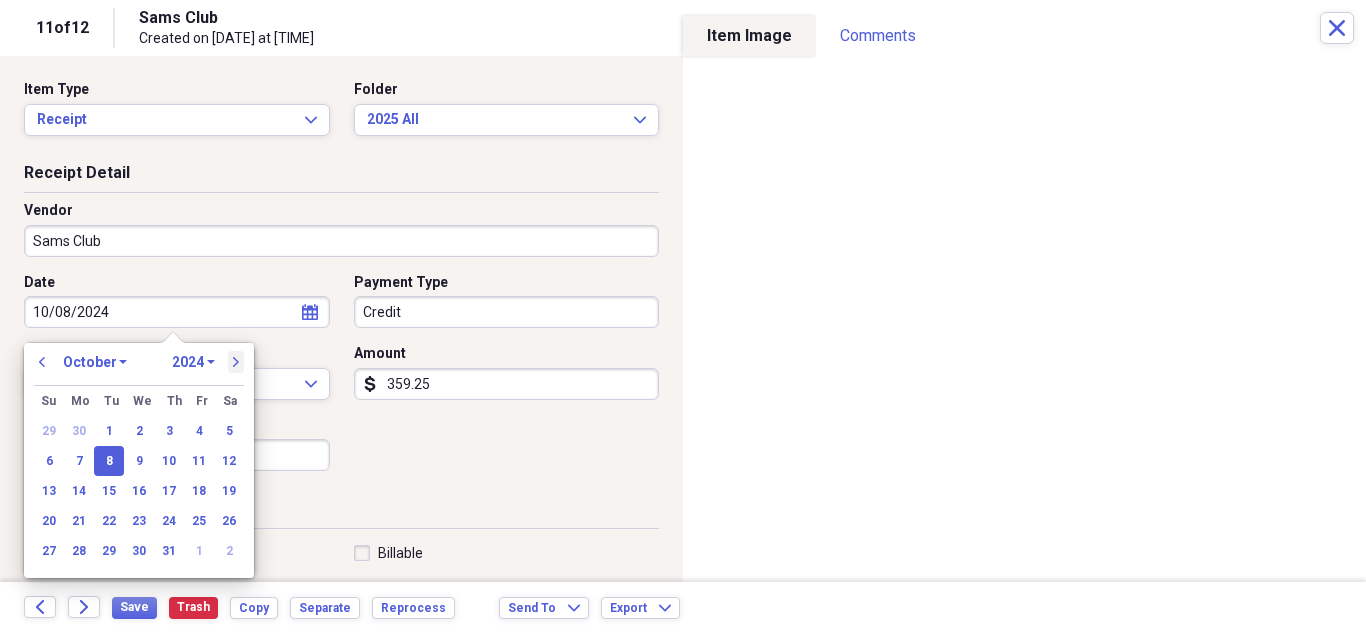 click on "next" at bounding box center (236, 362) 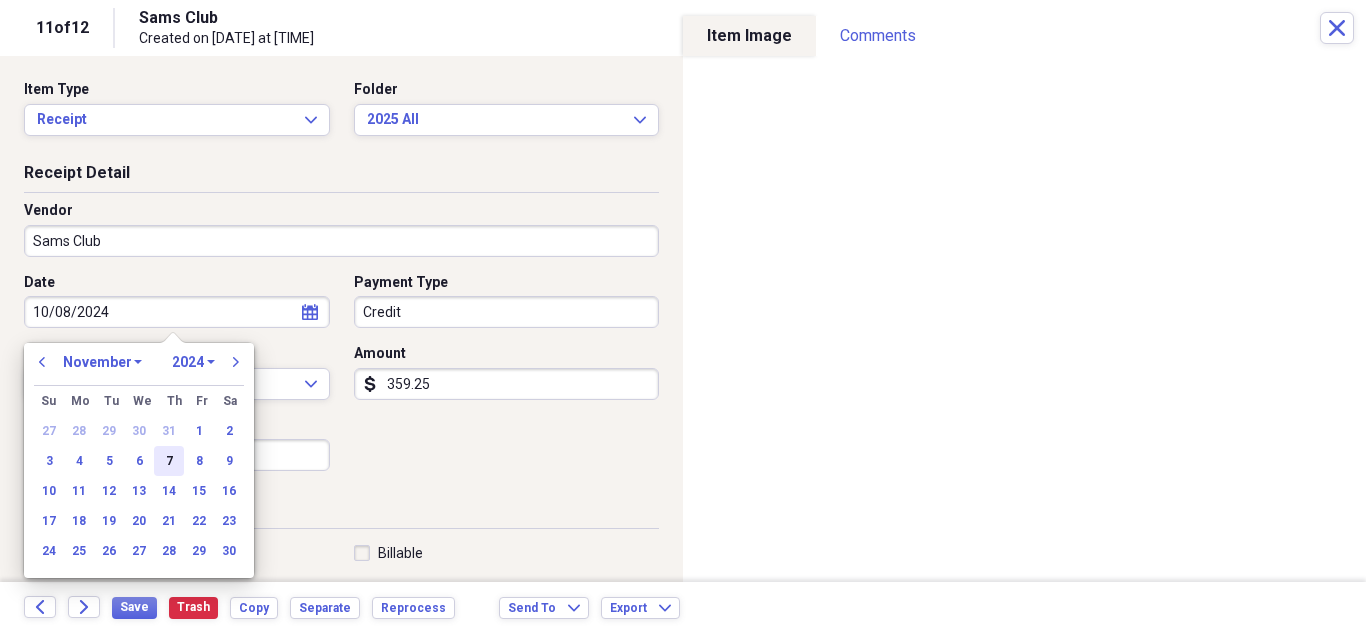 click on "7" at bounding box center (169, 461) 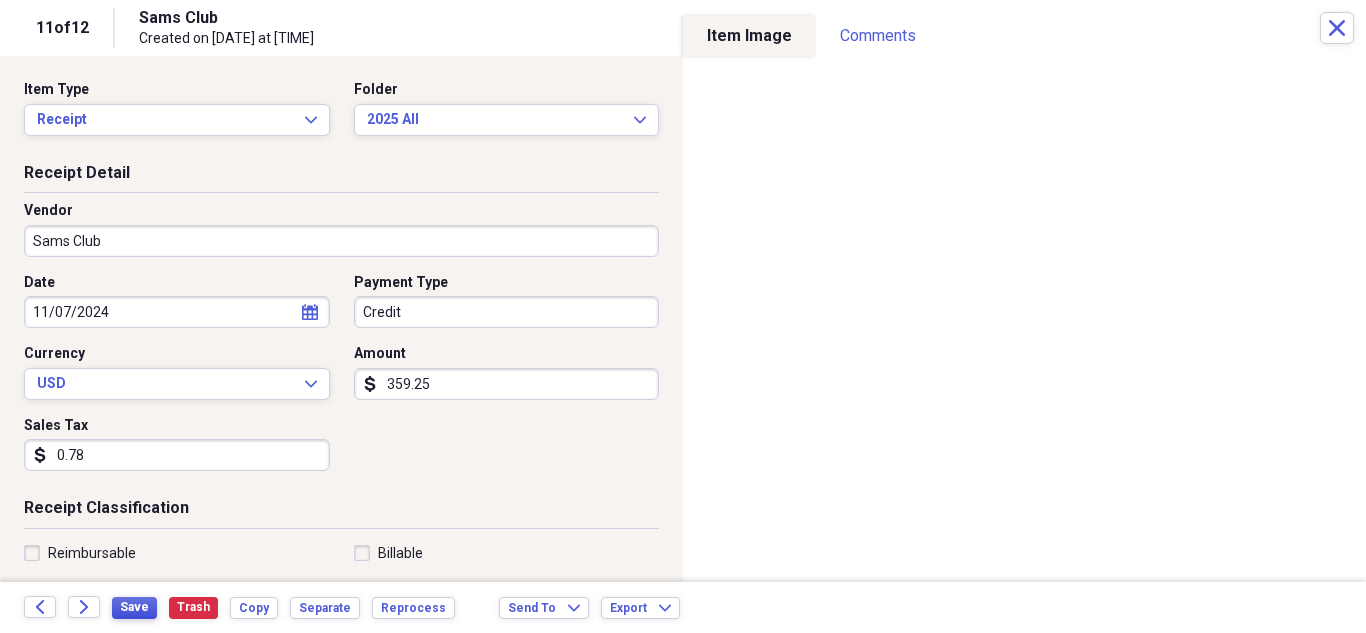 click on "Save" at bounding box center (134, 607) 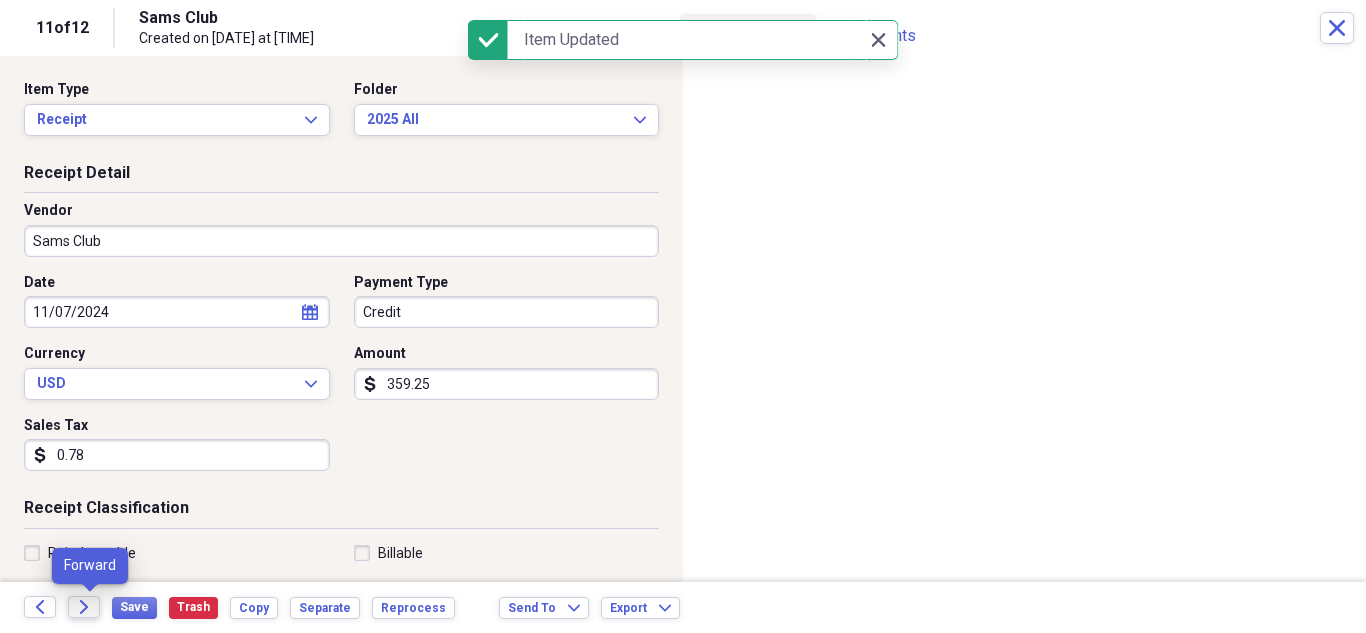 click on "Forward" 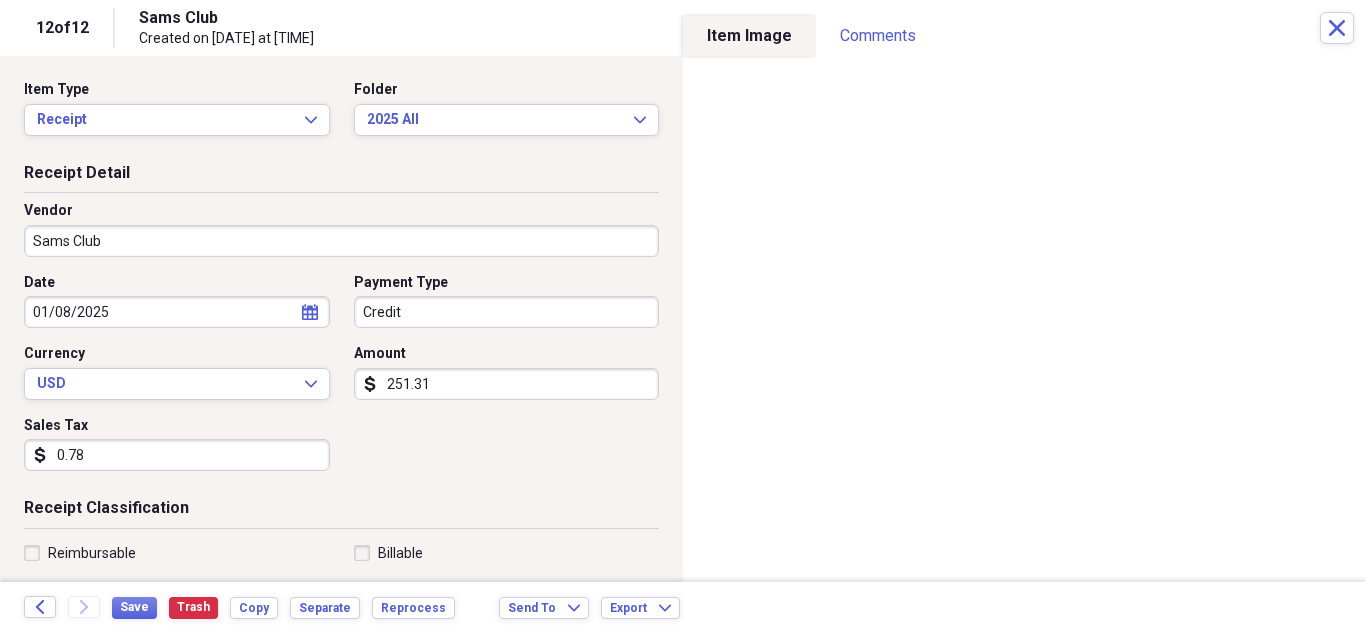 click 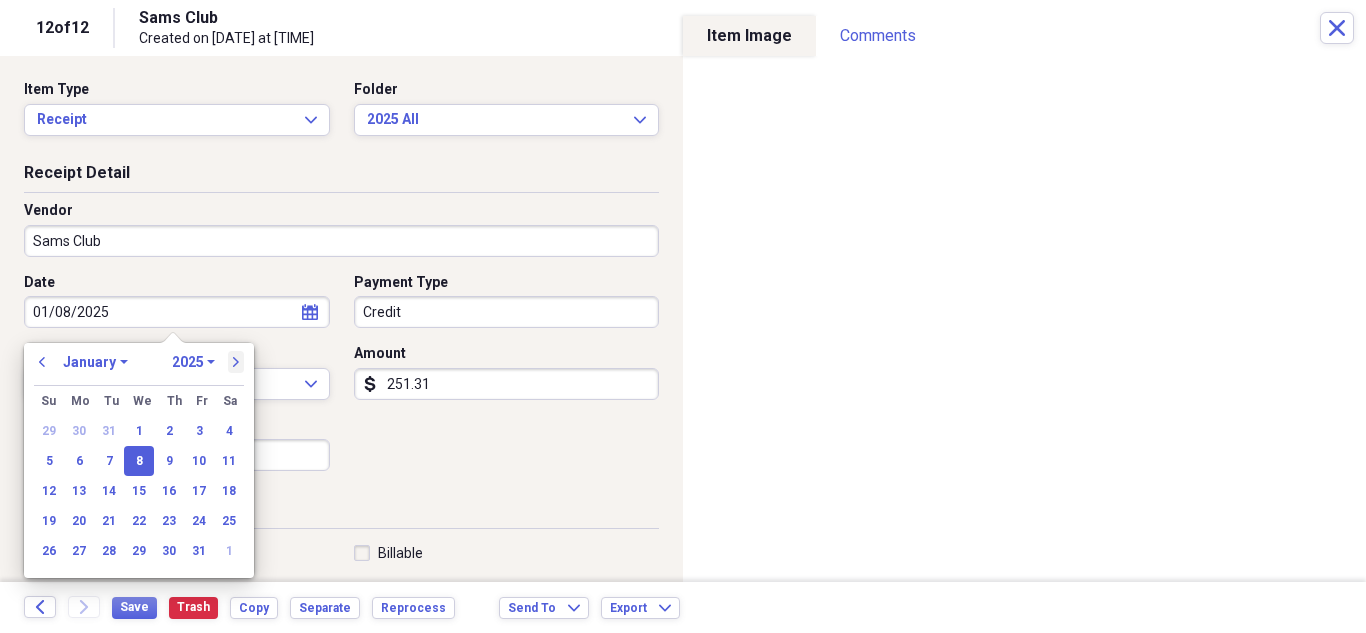 click on "next" at bounding box center (236, 362) 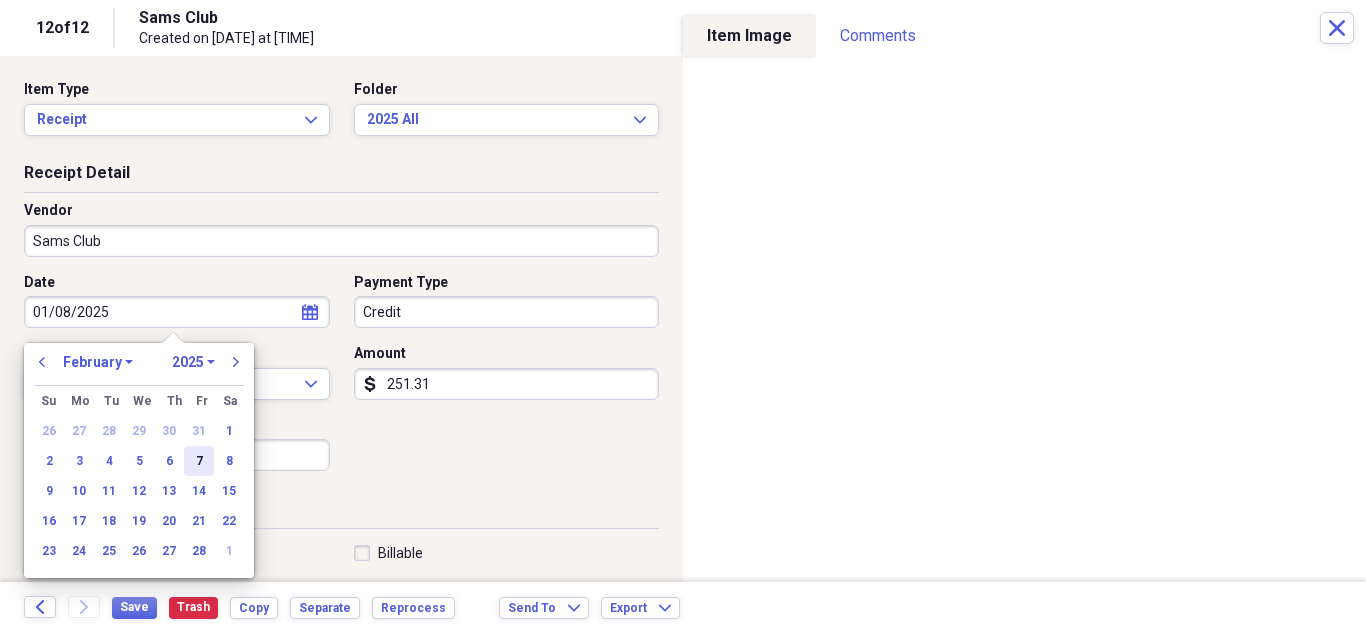 click on "7" at bounding box center [199, 461] 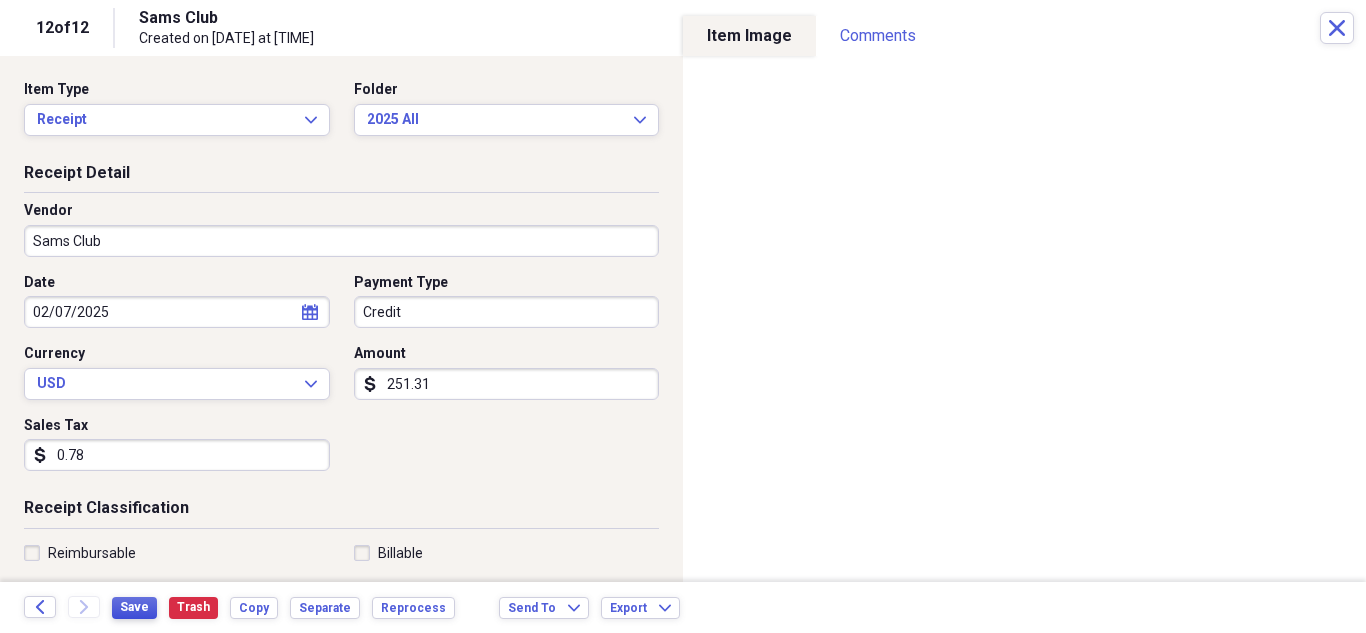 click on "Save" at bounding box center (134, 607) 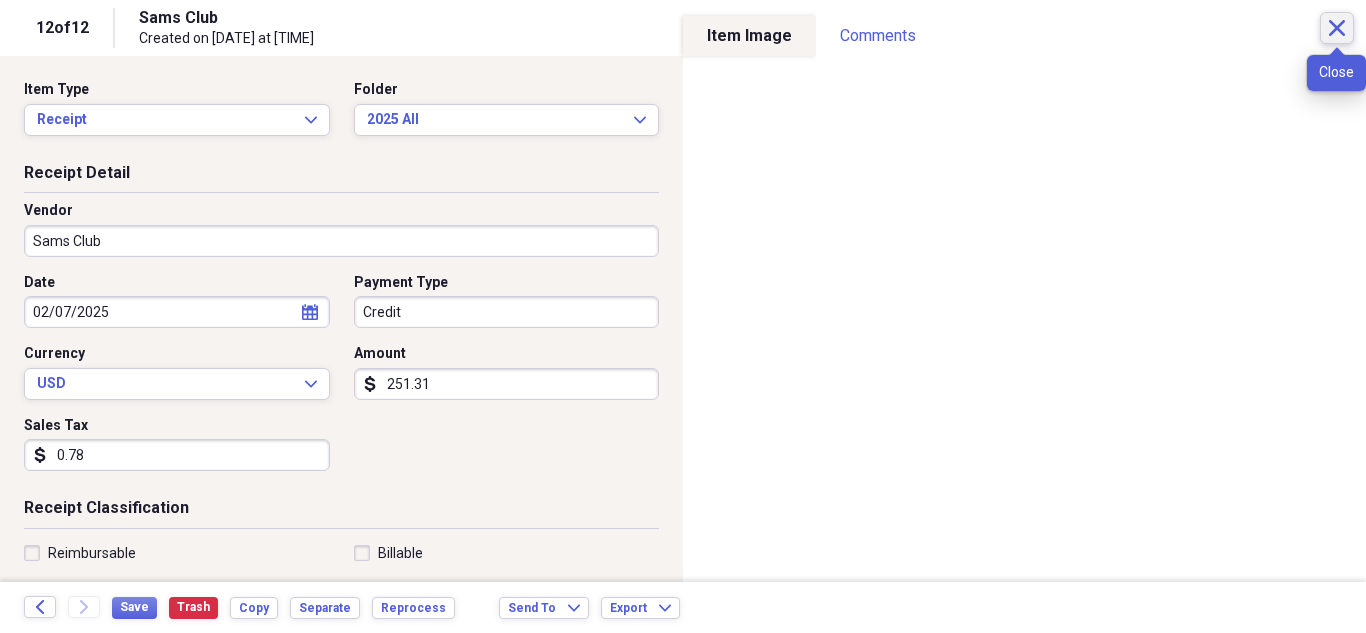 click 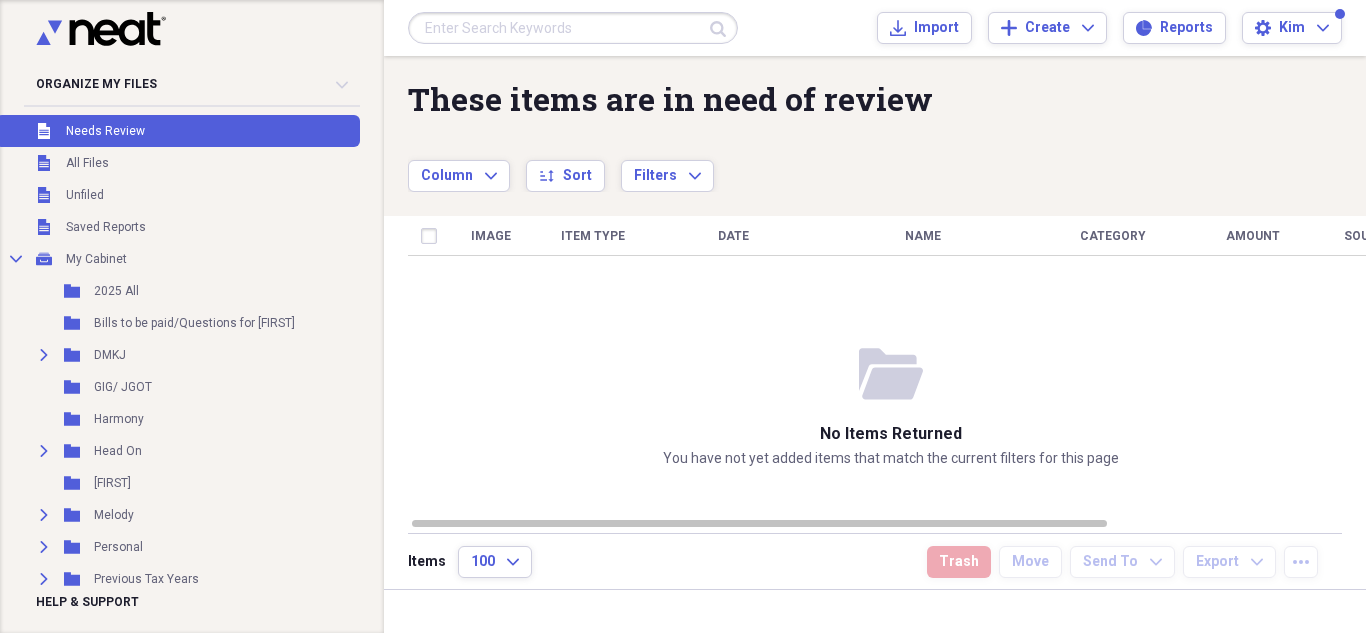 click at bounding box center [573, 28] 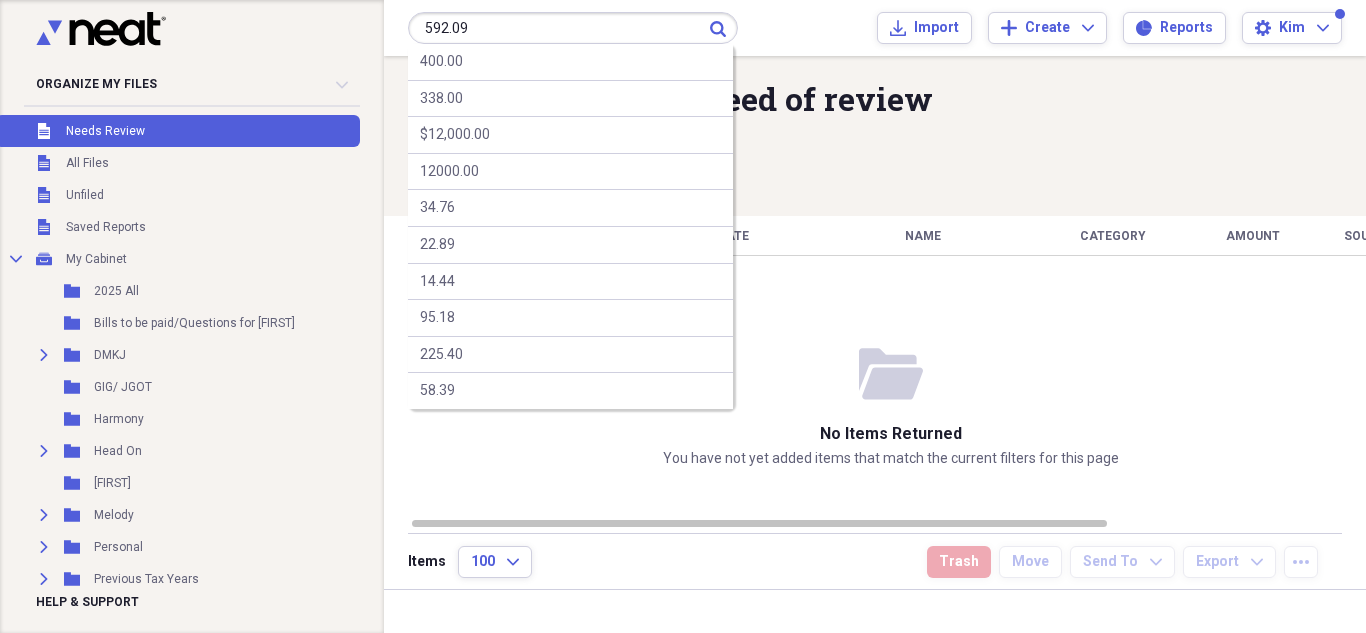 type on "592.09" 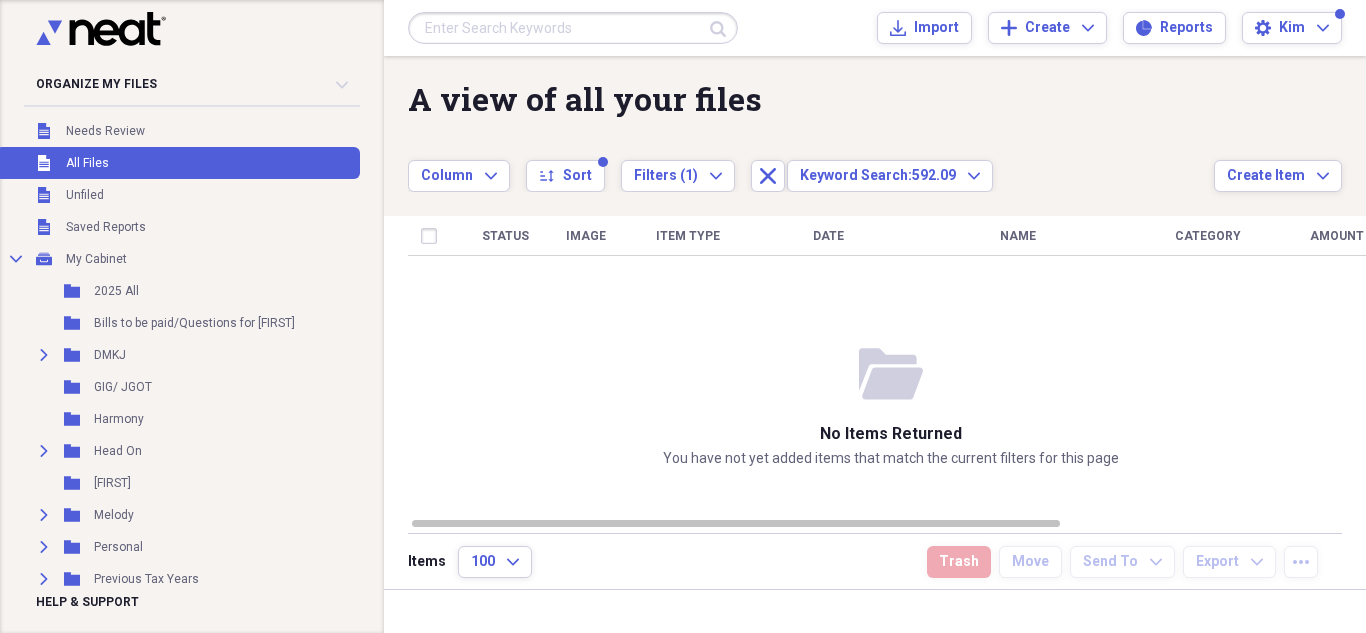 click at bounding box center [573, 28] 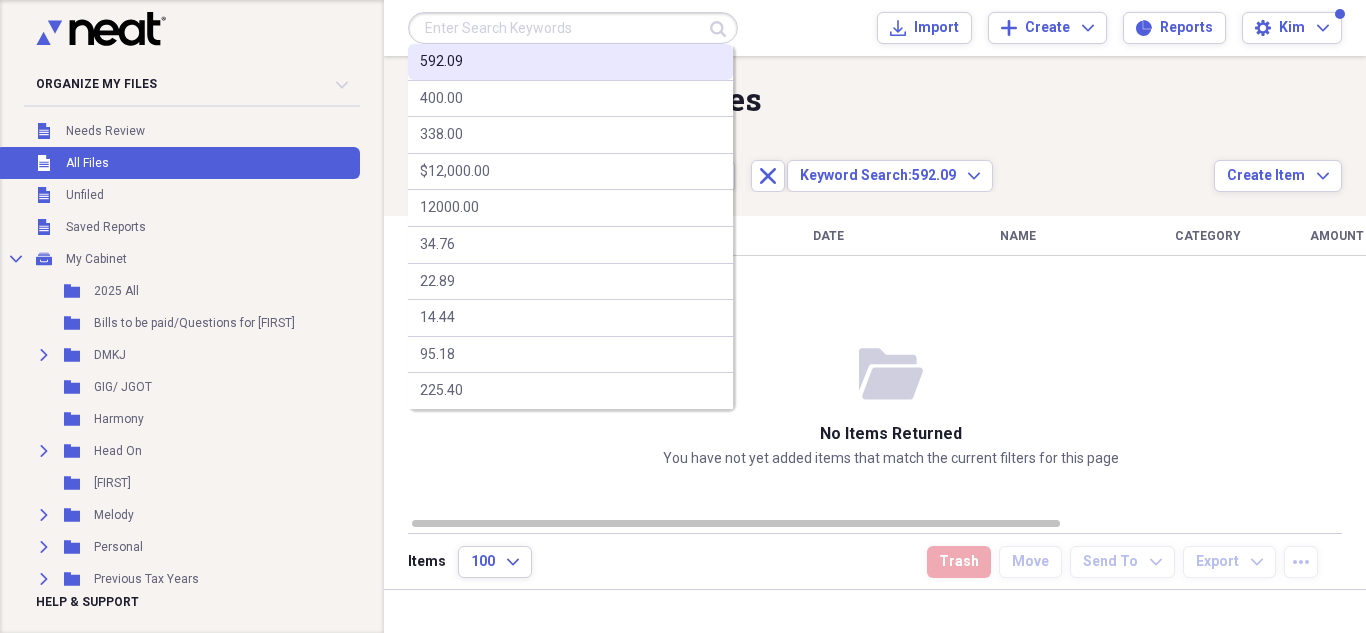 click on "592.09" at bounding box center [441, 62] 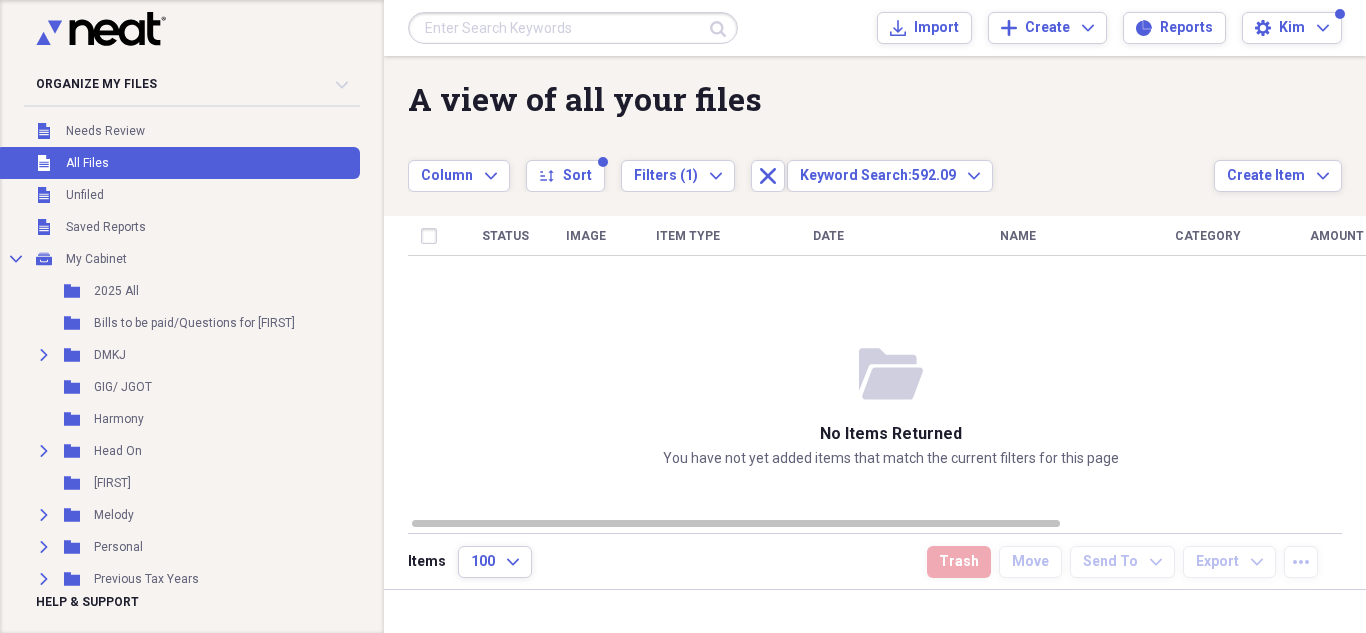 click at bounding box center [573, 28] 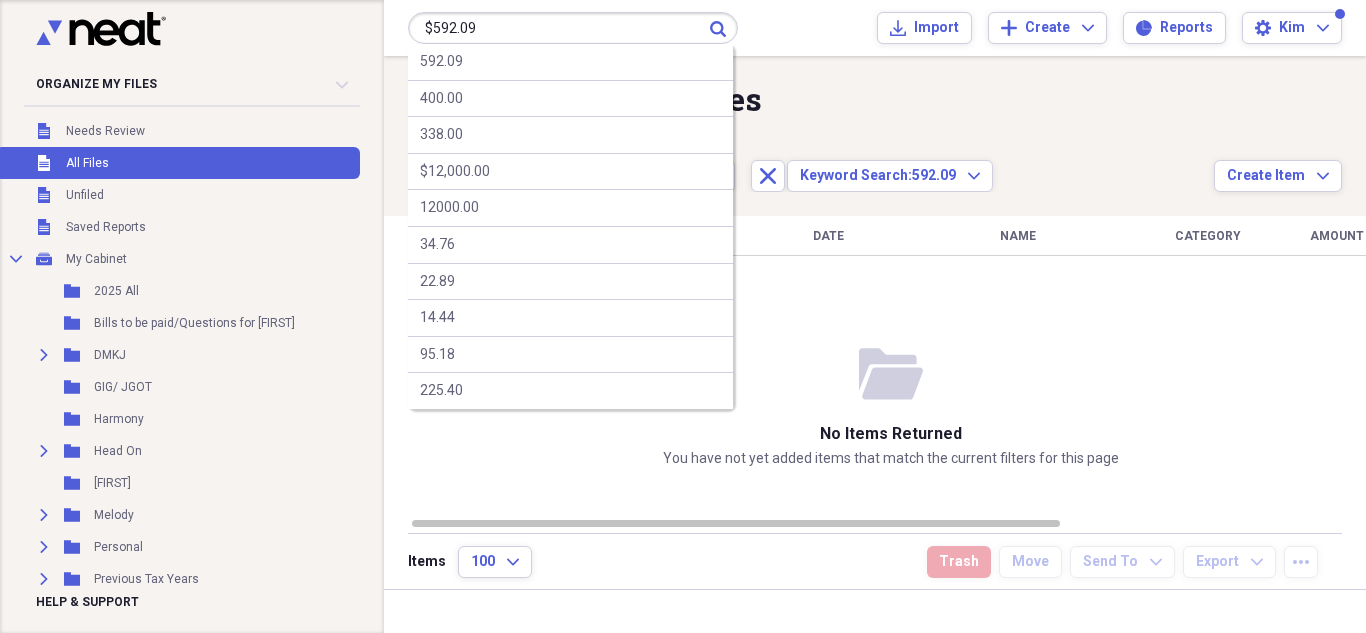 type on "$592.09" 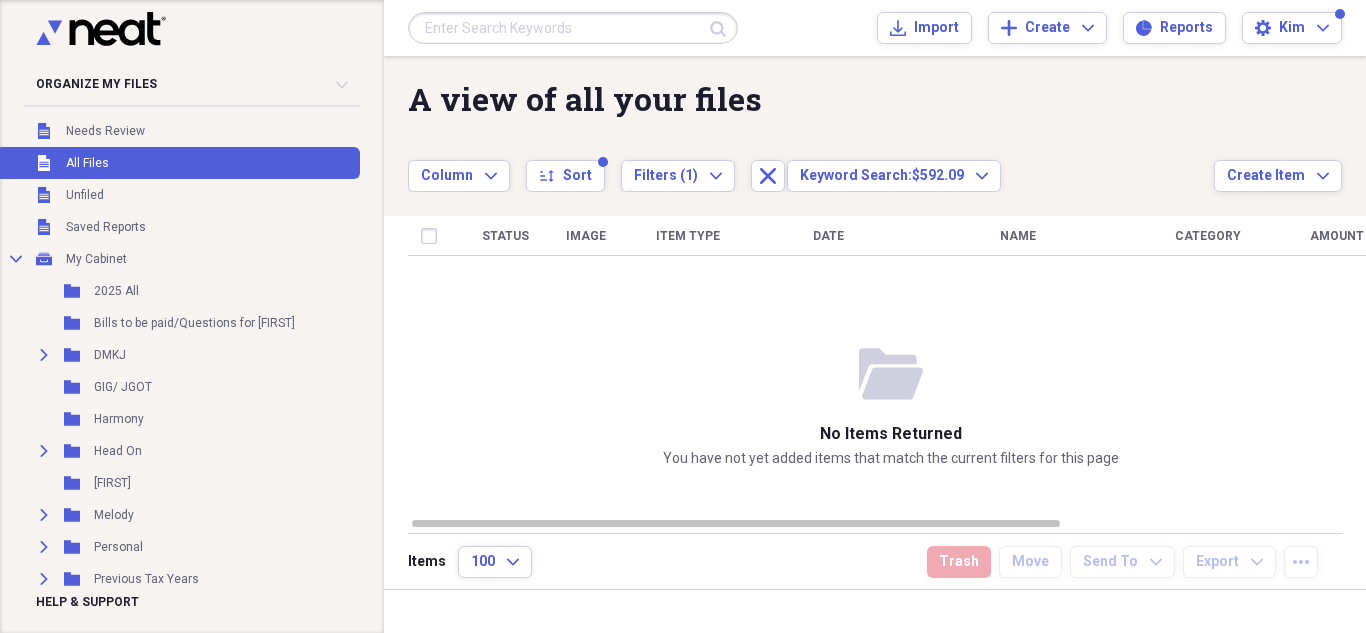 click at bounding box center [573, 28] 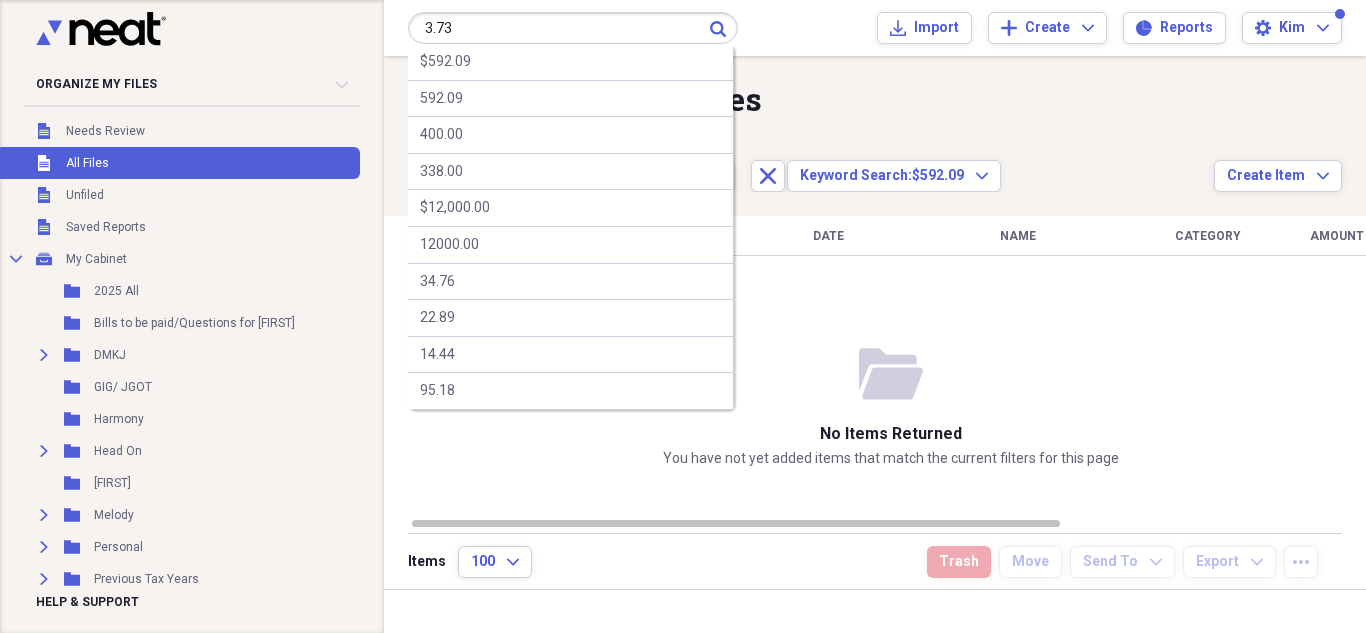 type on "3.73" 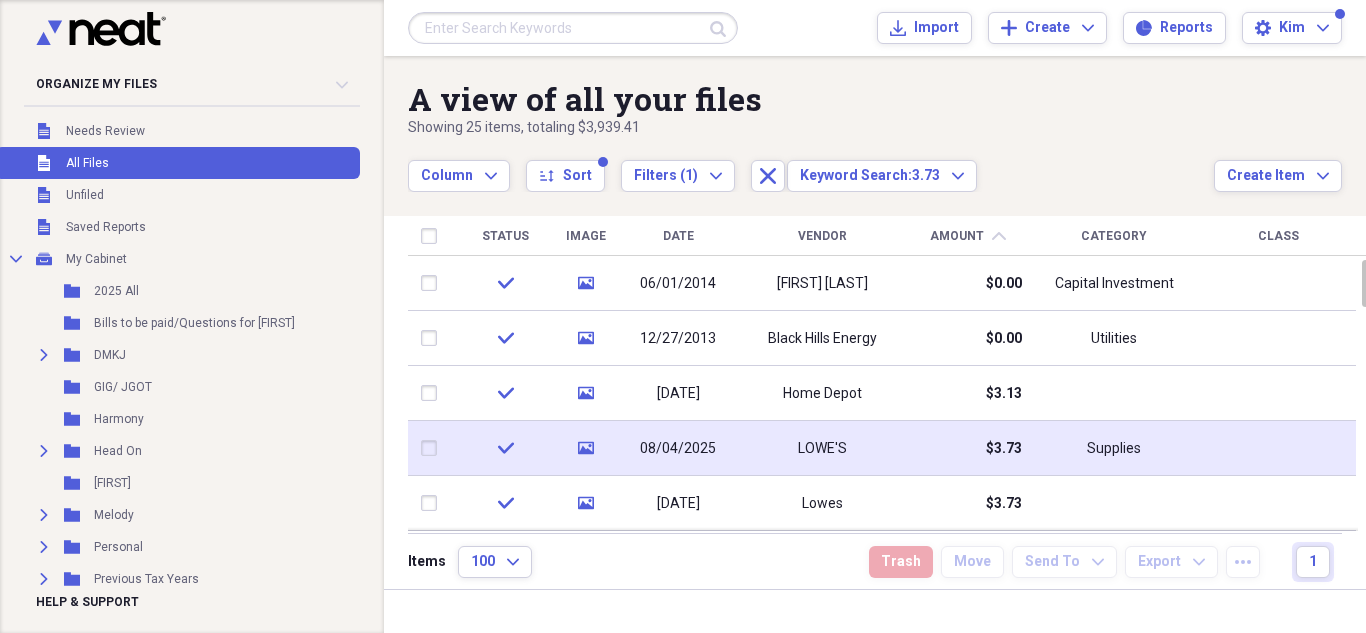 click on "$3.73" at bounding box center (1004, 449) 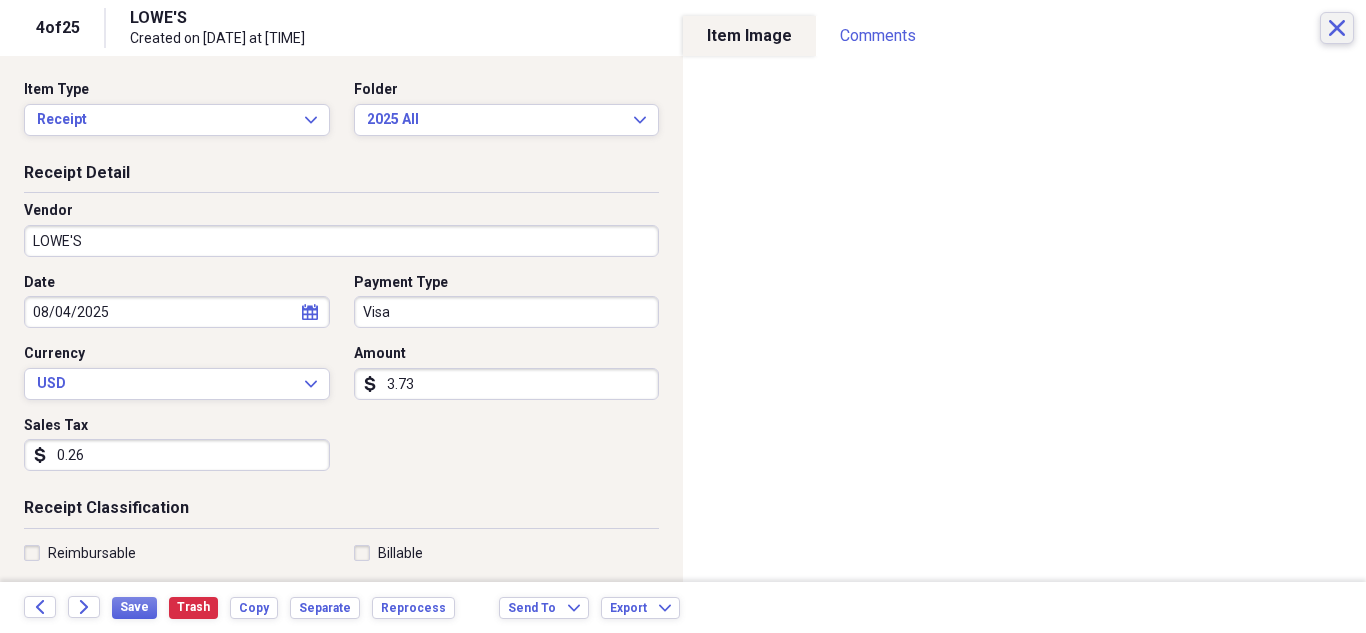 click on "Close" 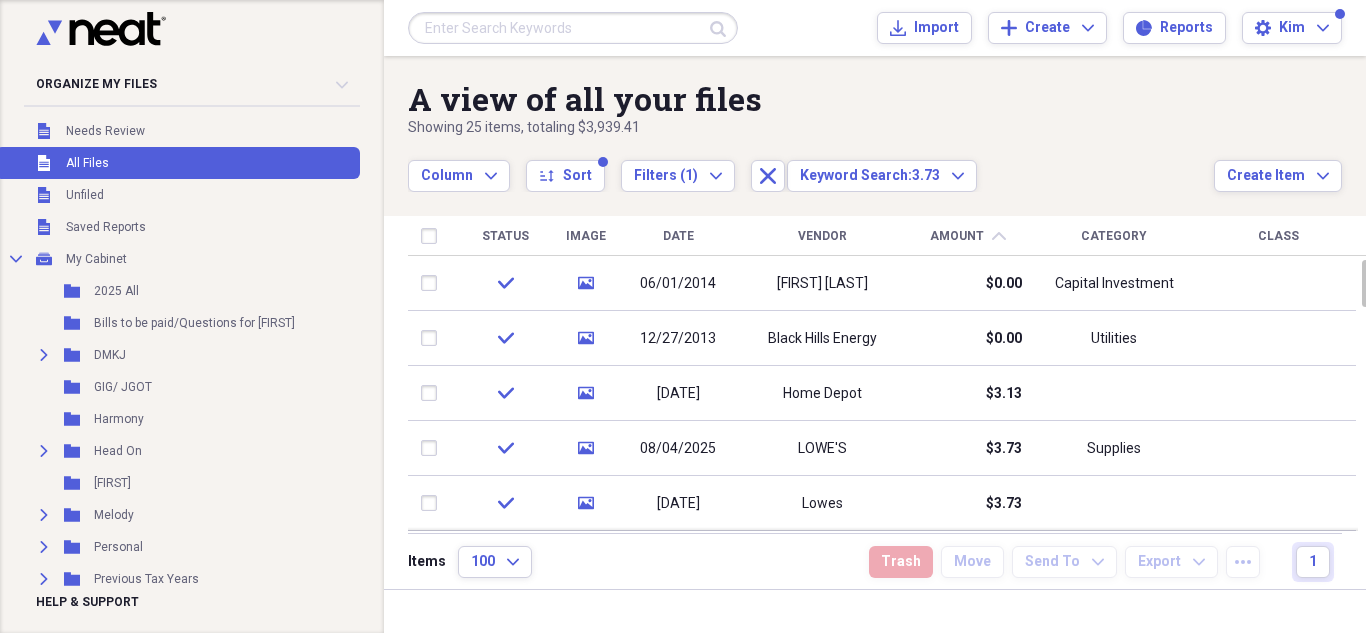 click at bounding box center (573, 28) 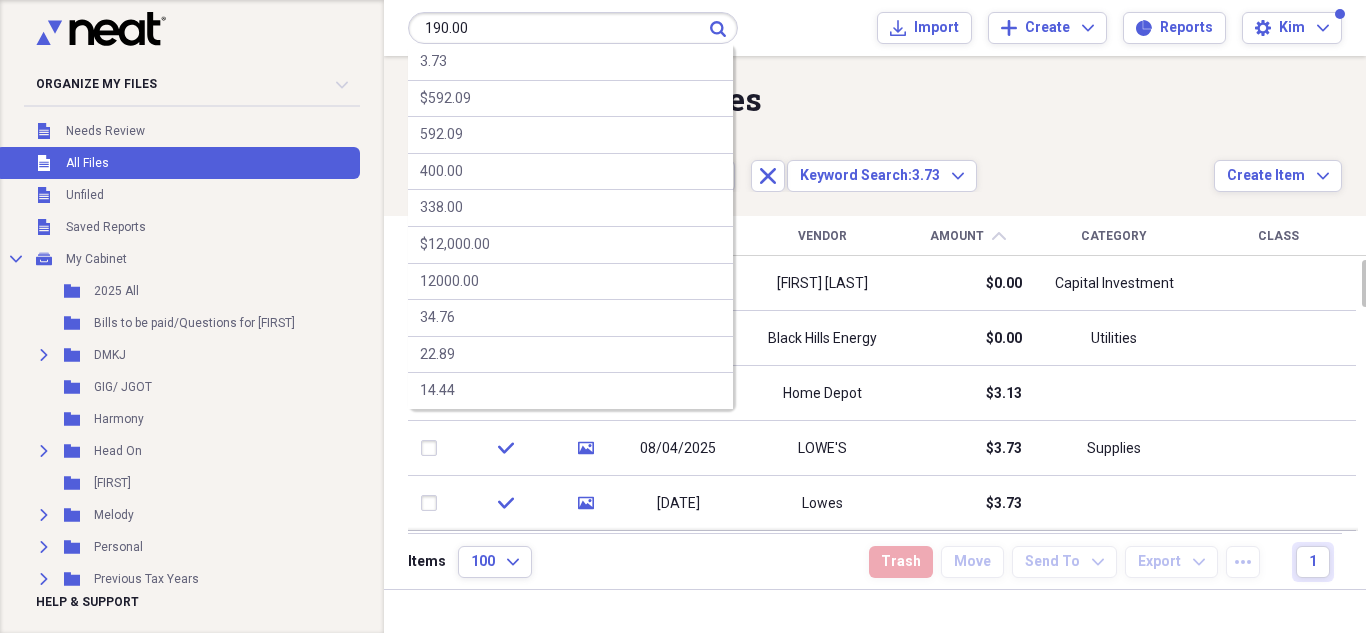 type on "190.00" 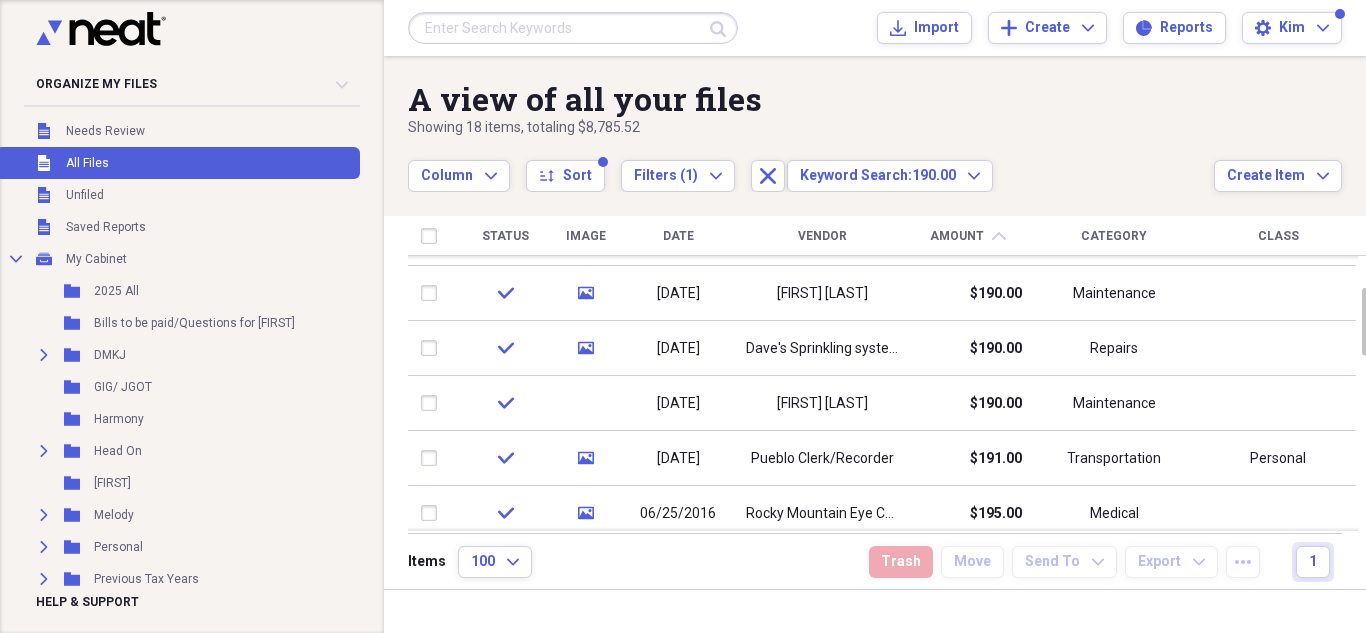 click on "Date" at bounding box center (678, 236) 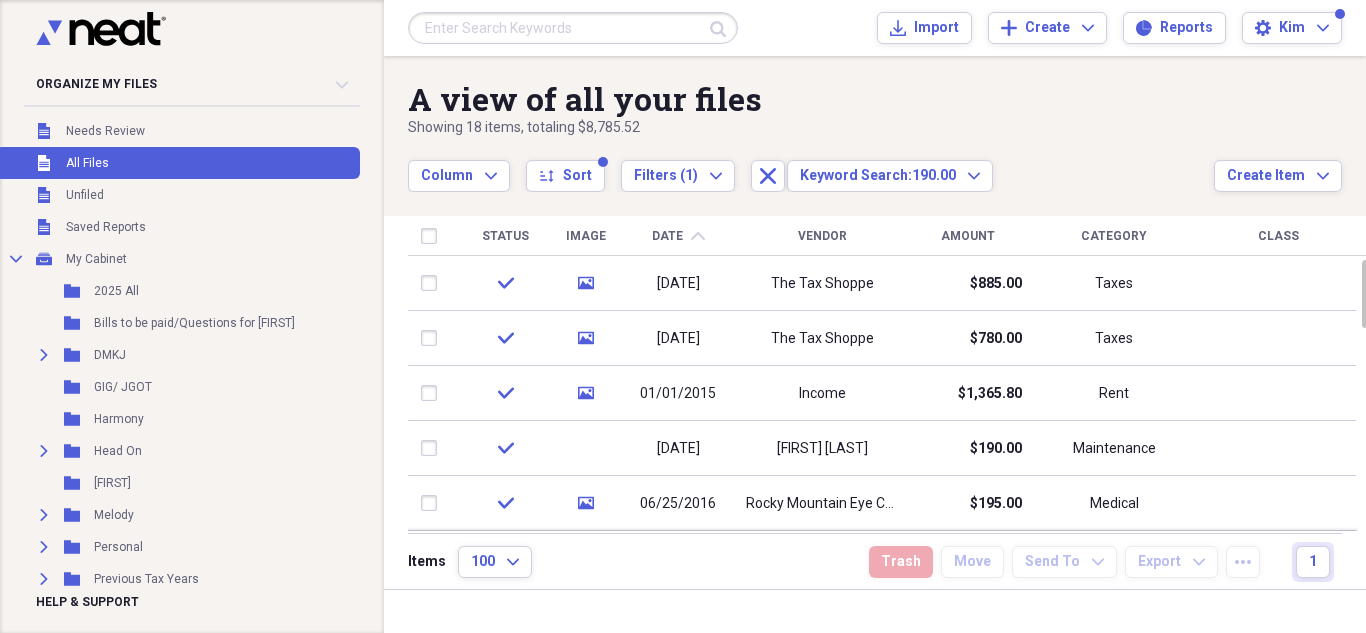 click on "Date" at bounding box center (667, 236) 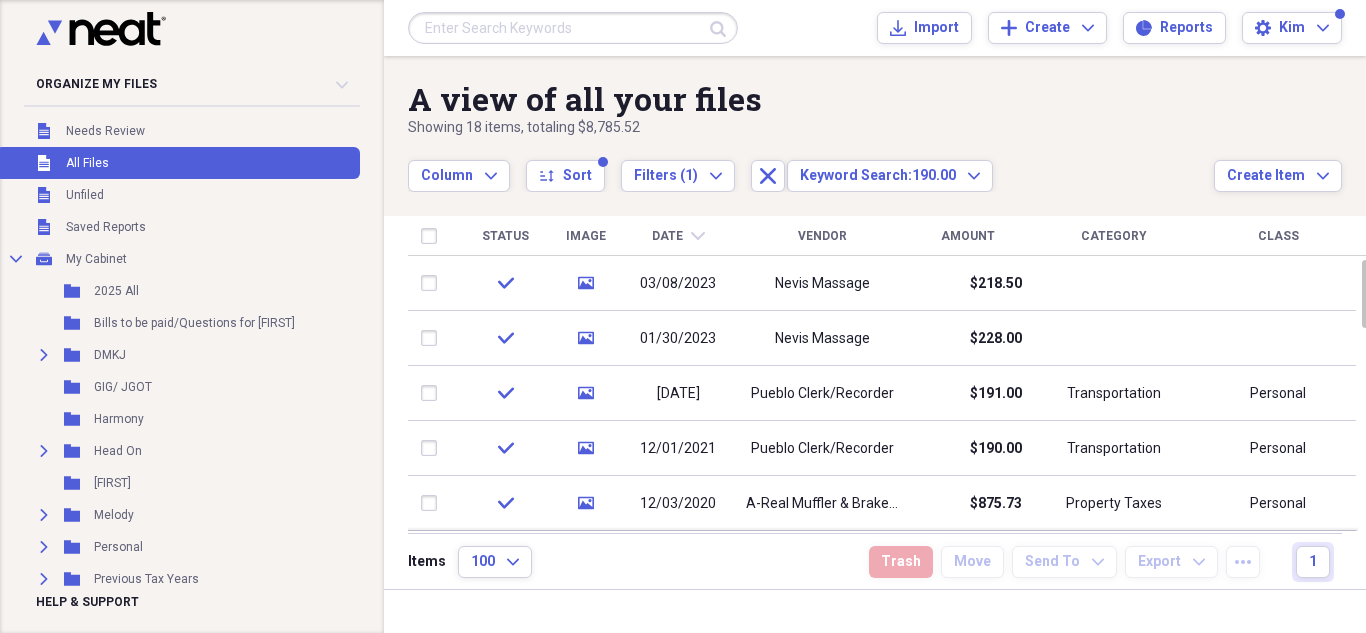 click at bounding box center [573, 28] 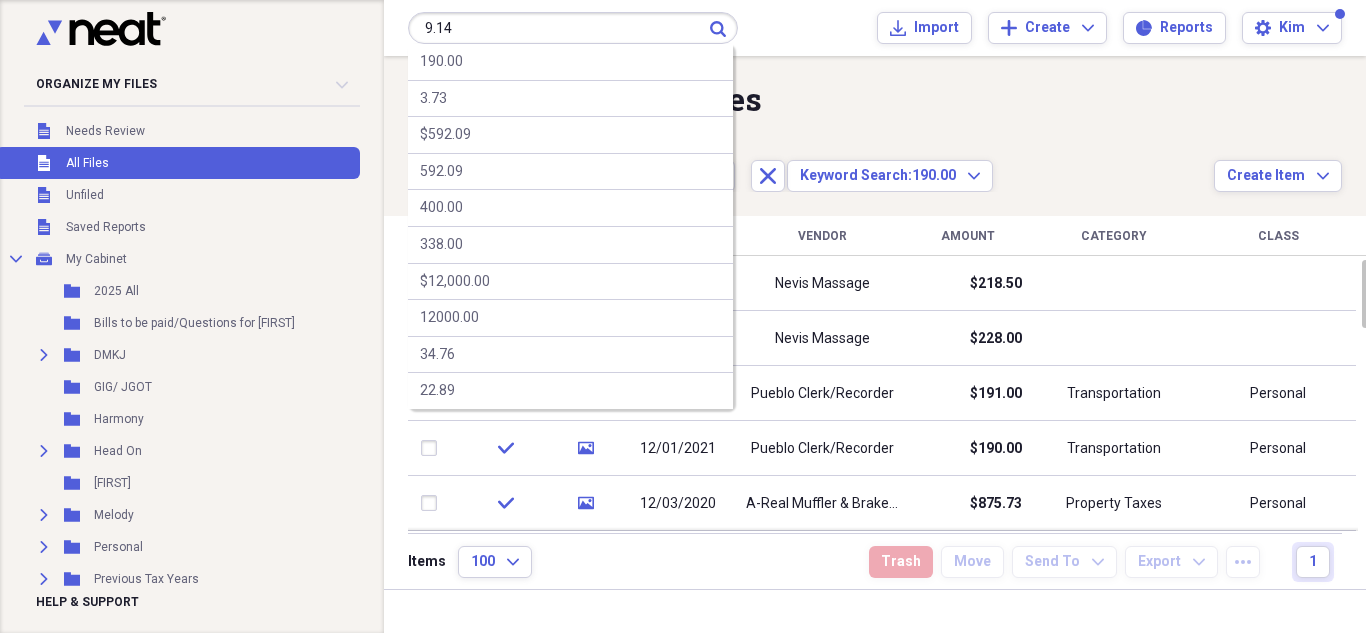 type on "9.14" 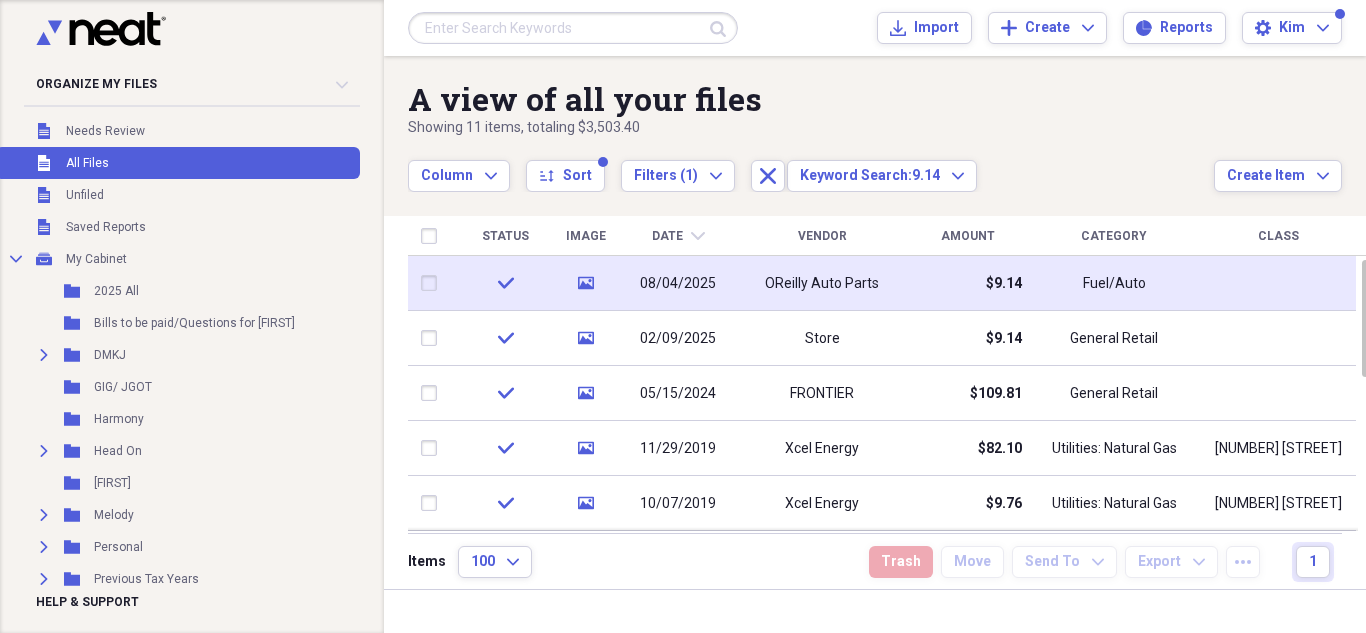 click on "08/04/2025" at bounding box center [678, 284] 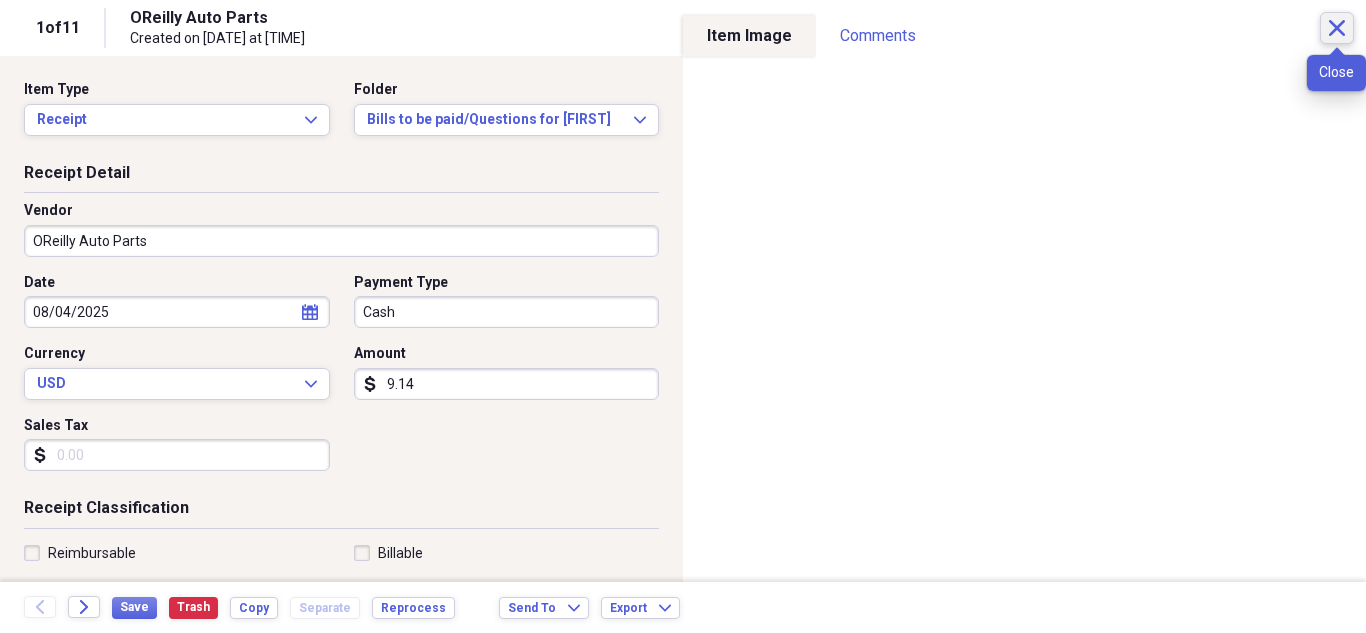 click on "Close" at bounding box center (1337, 28) 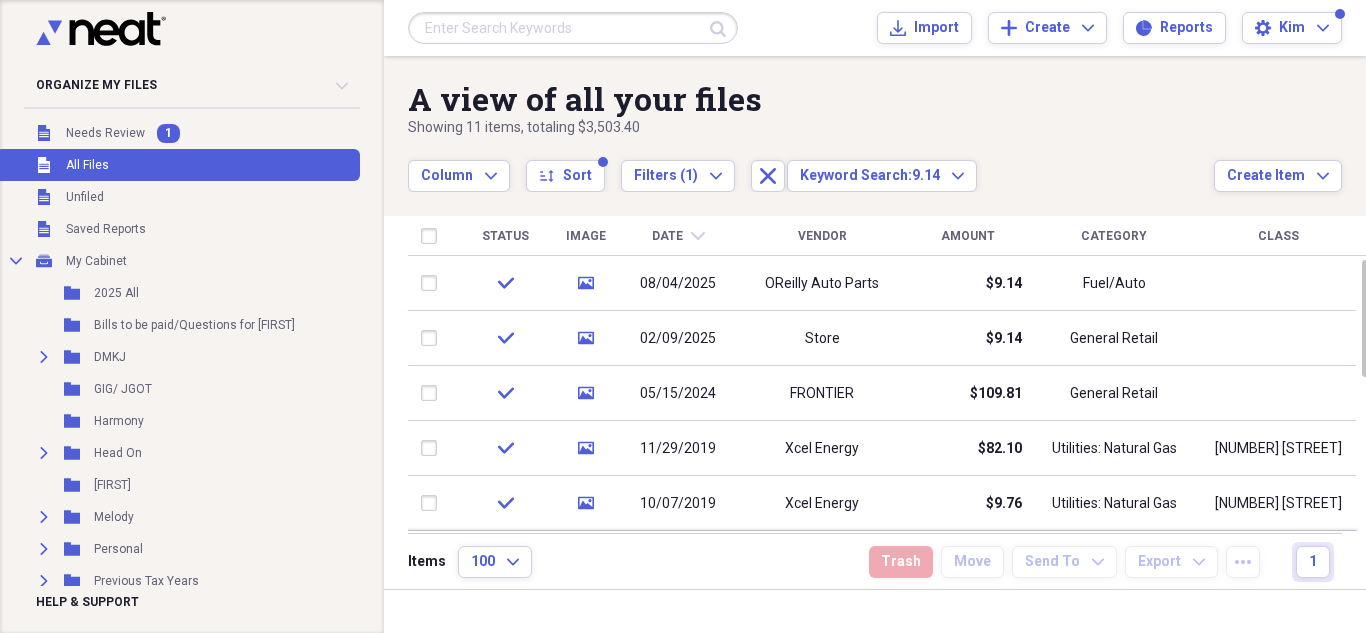 click at bounding box center [573, 28] 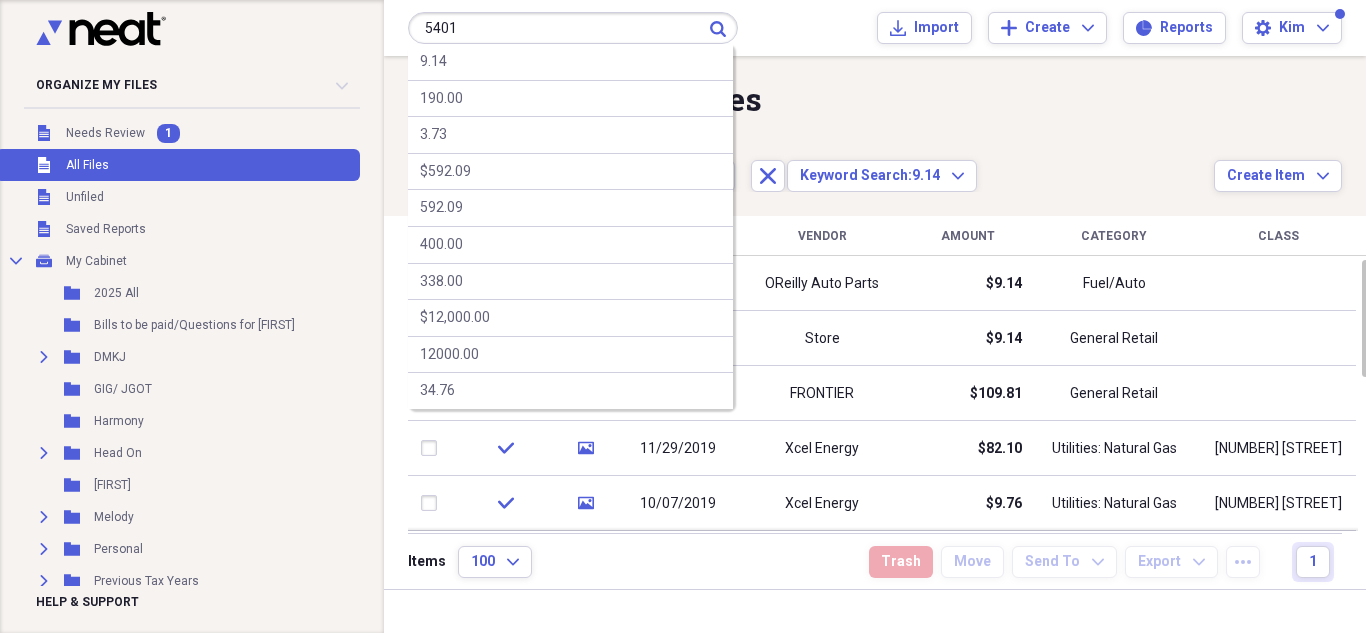 type on "5401" 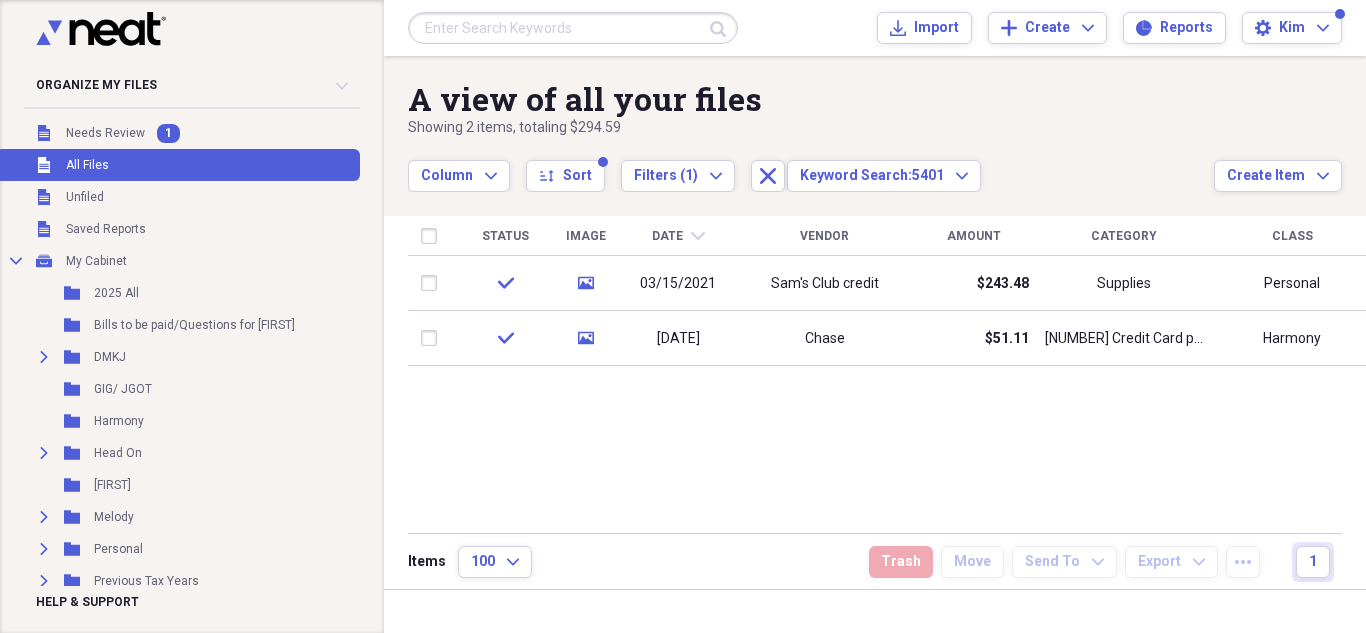click at bounding box center [573, 28] 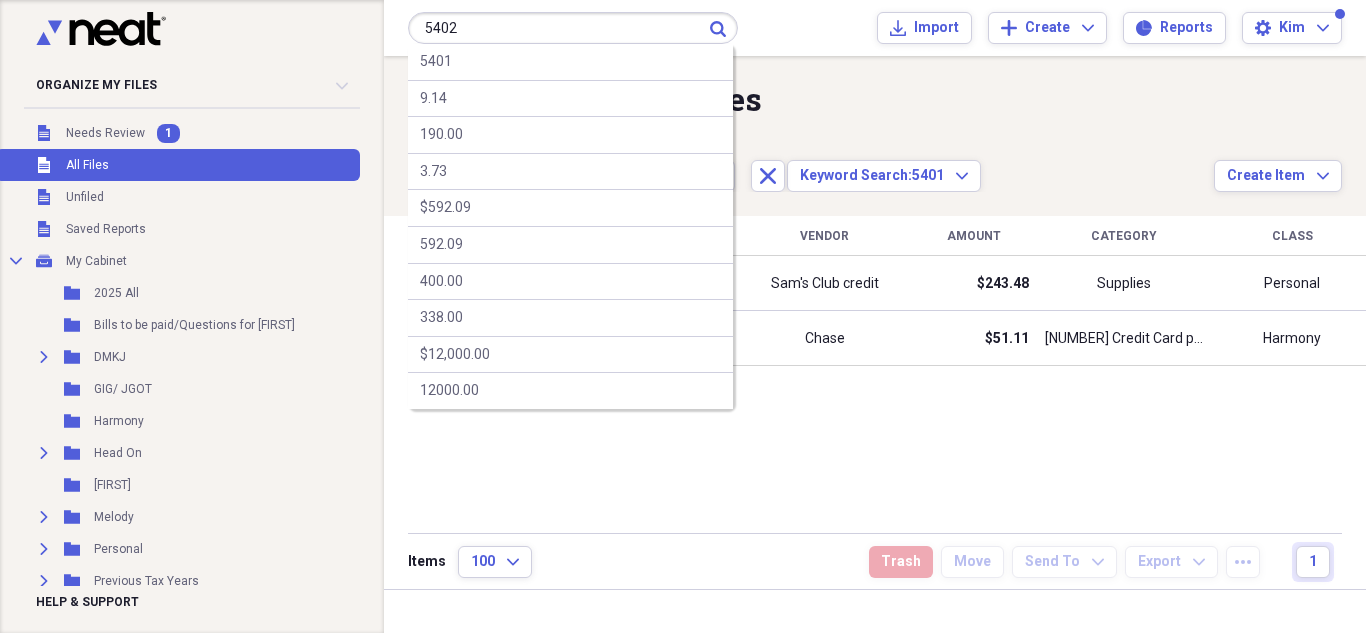 type on "5402" 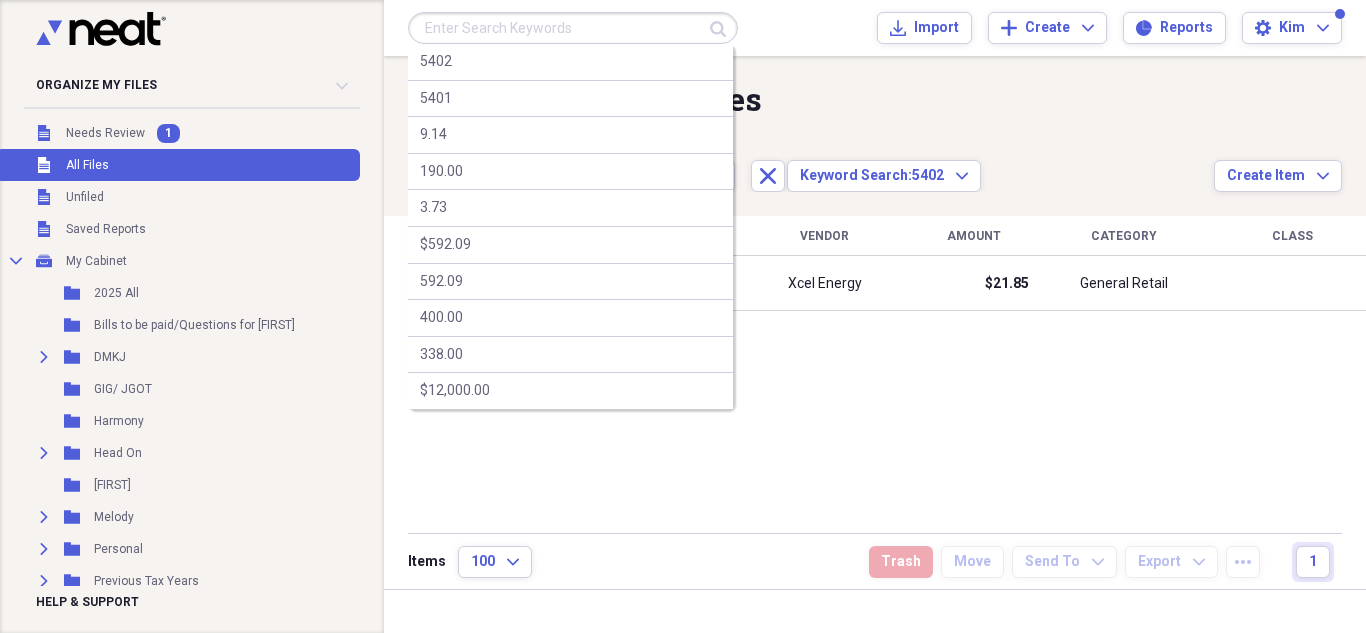 click at bounding box center [573, 28] 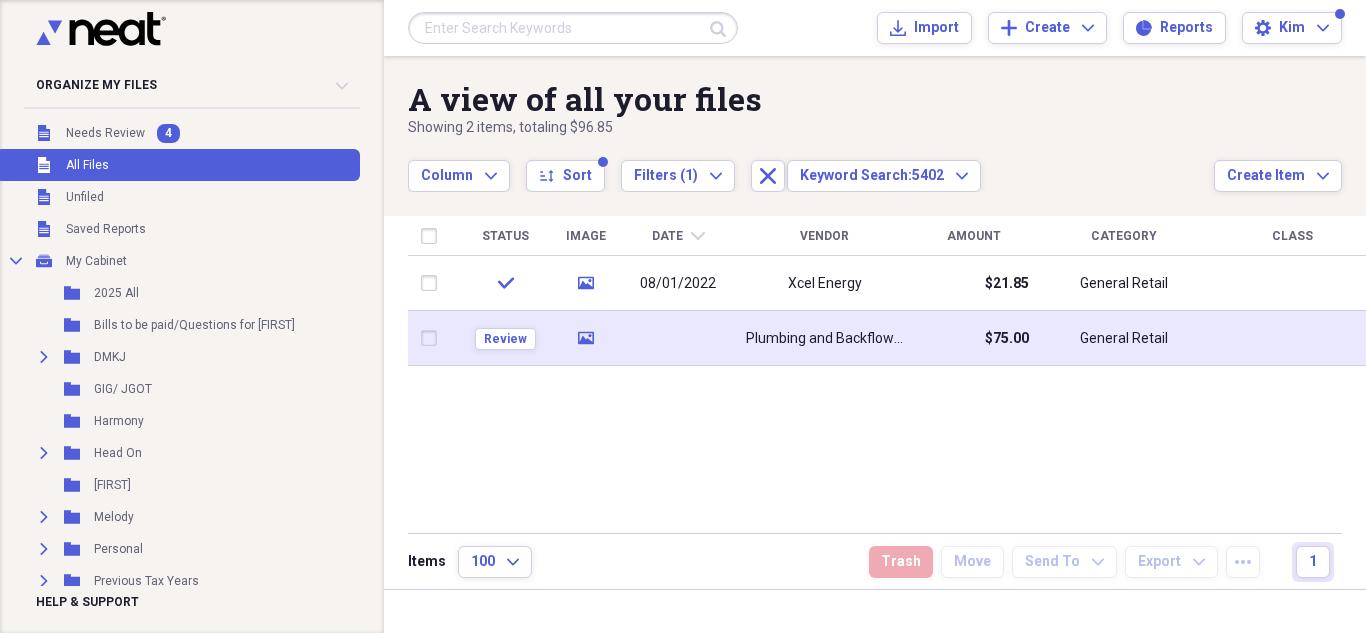 click on "Plumbing and Backflow Inc" at bounding box center [824, 339] 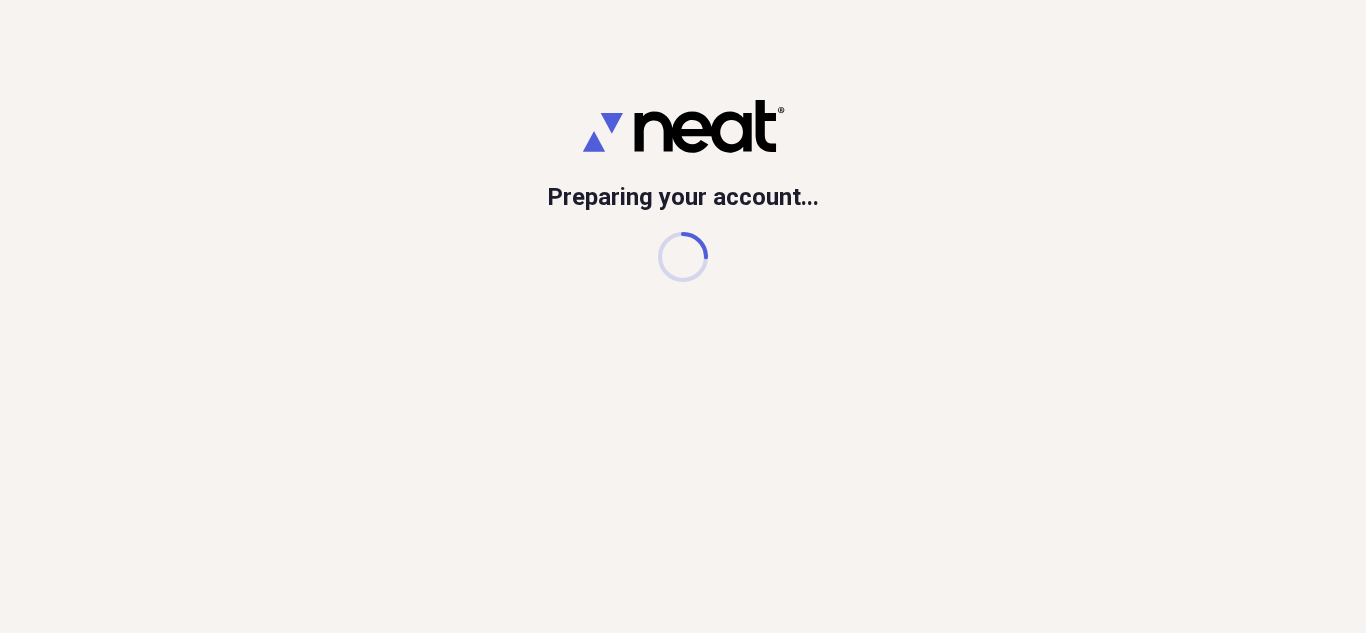 scroll, scrollTop: 0, scrollLeft: 0, axis: both 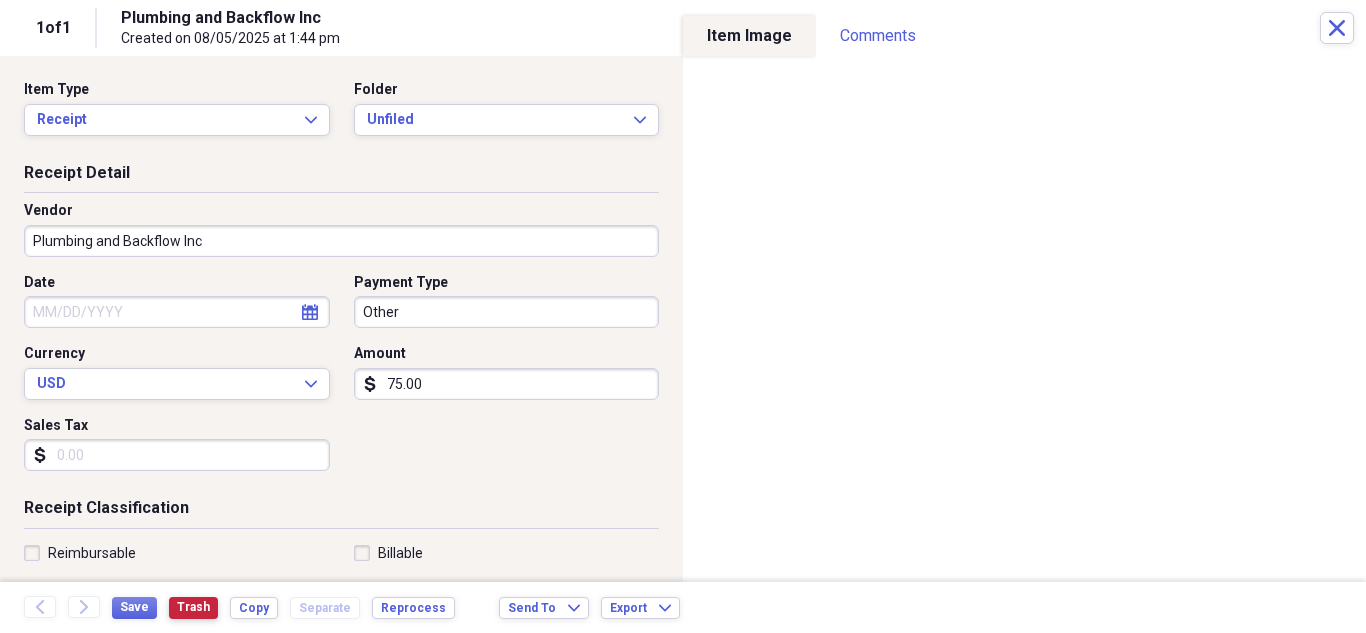 click on "Trash" at bounding box center [193, 607] 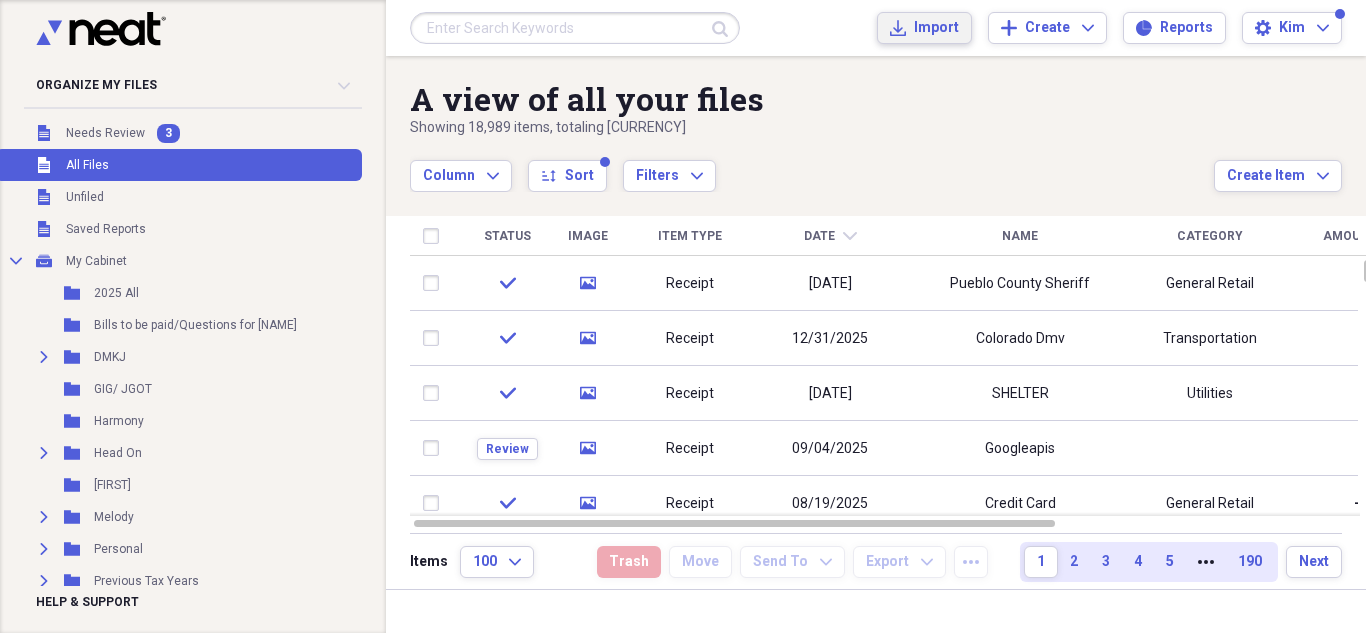 click on "Import Import" at bounding box center (924, 28) 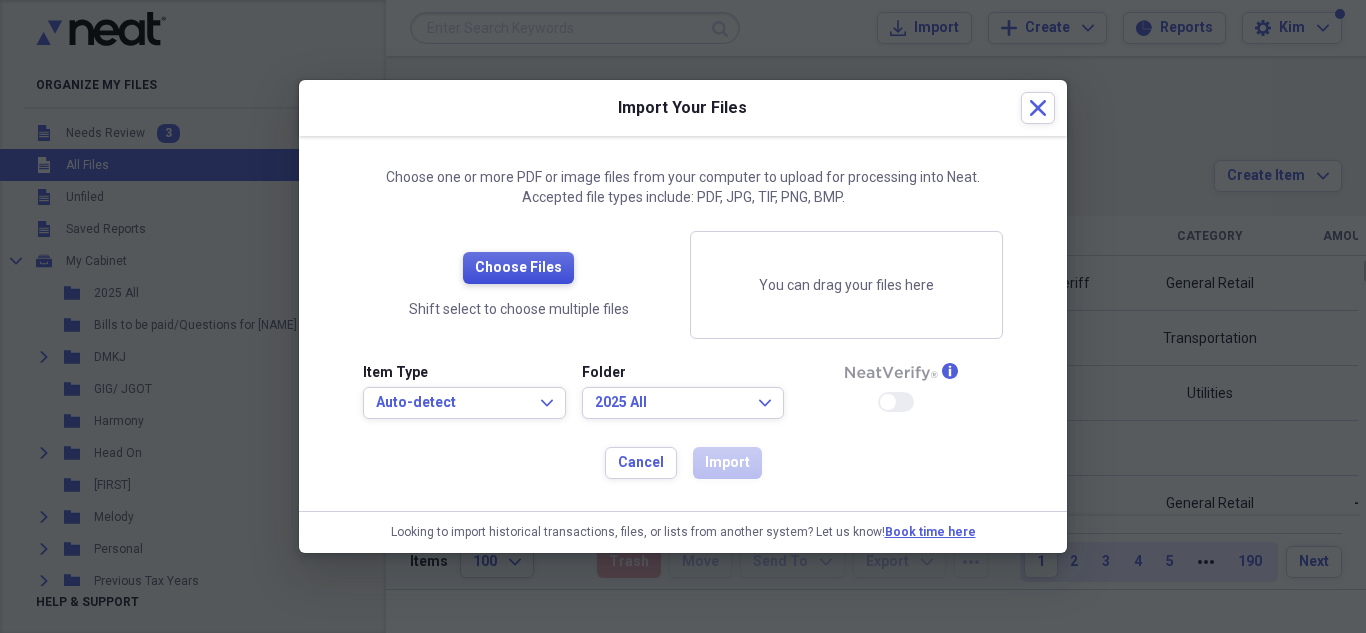 click on "Choose Files" at bounding box center (518, 268) 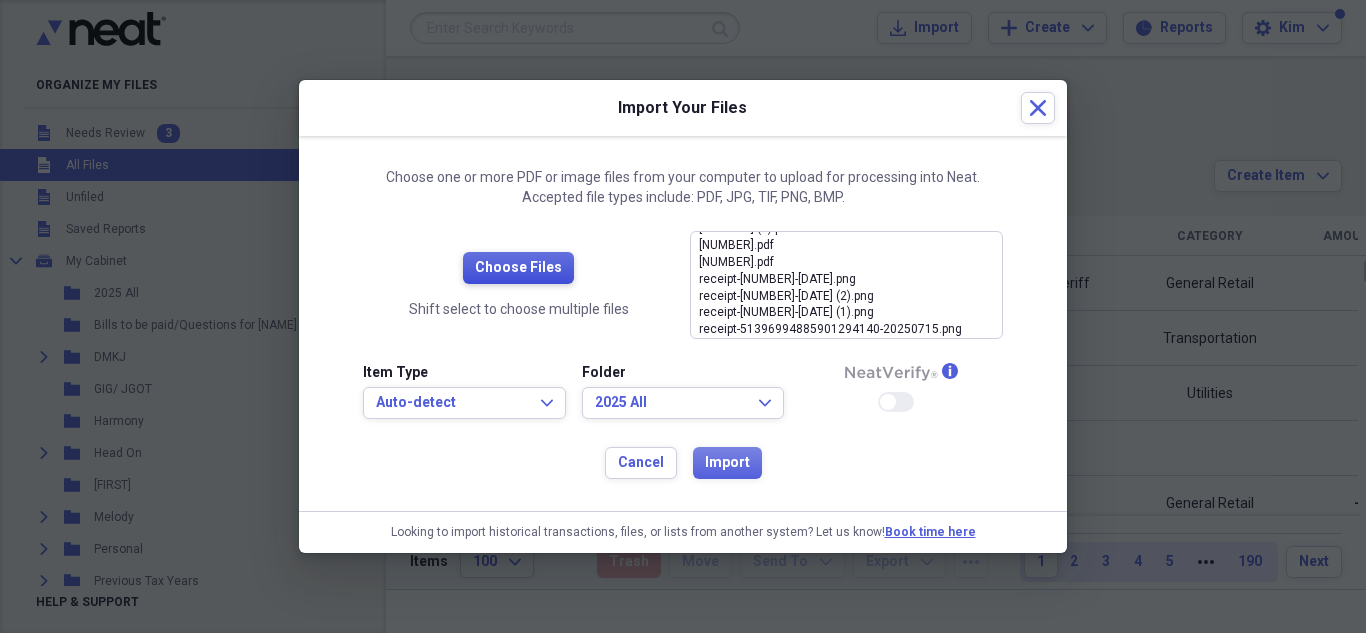 scroll, scrollTop: 0, scrollLeft: 0, axis: both 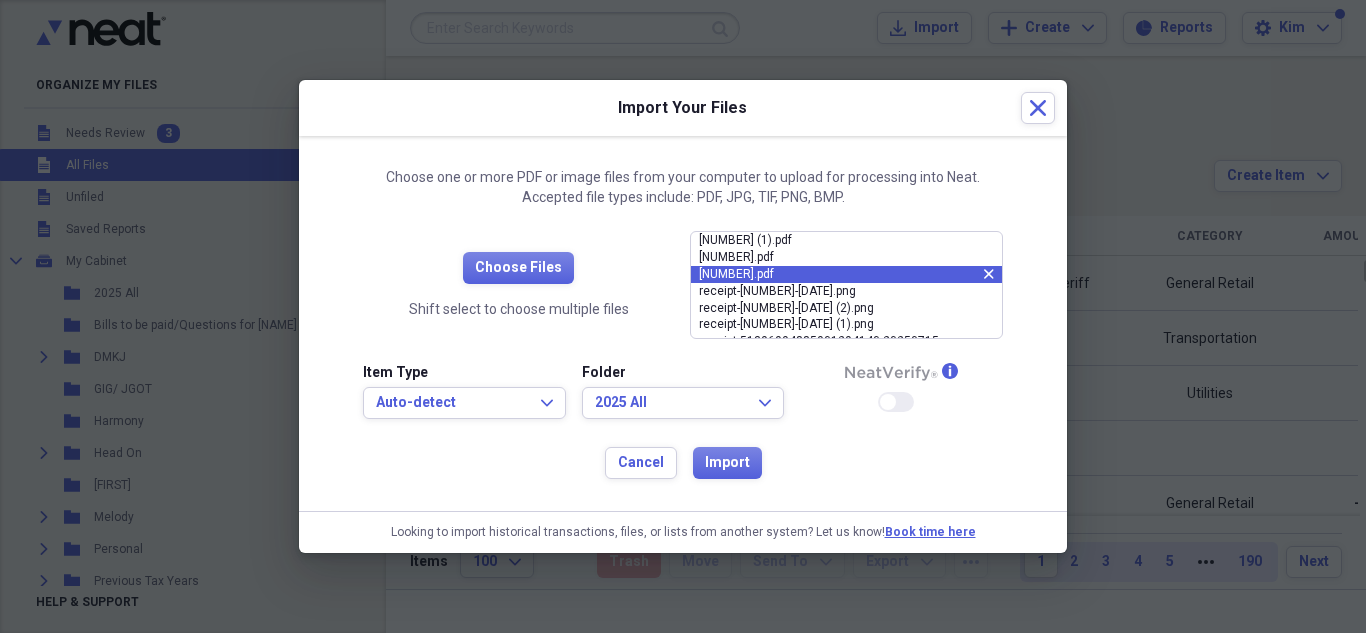 click on "close" 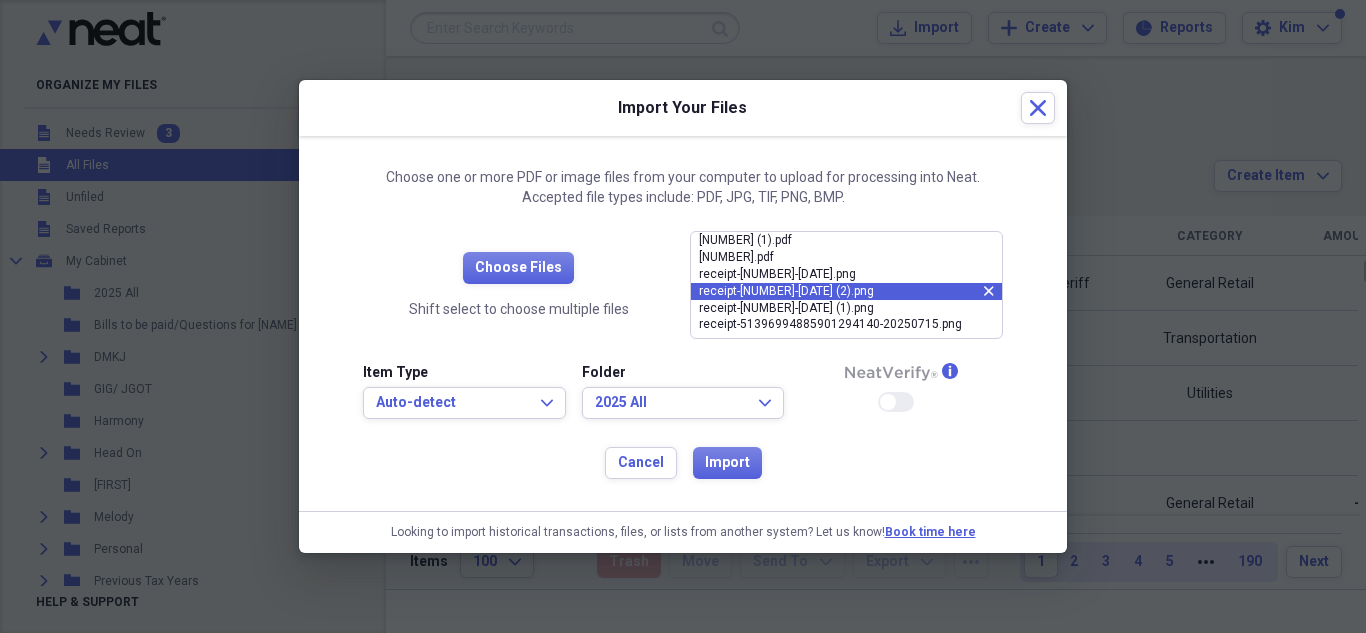 click 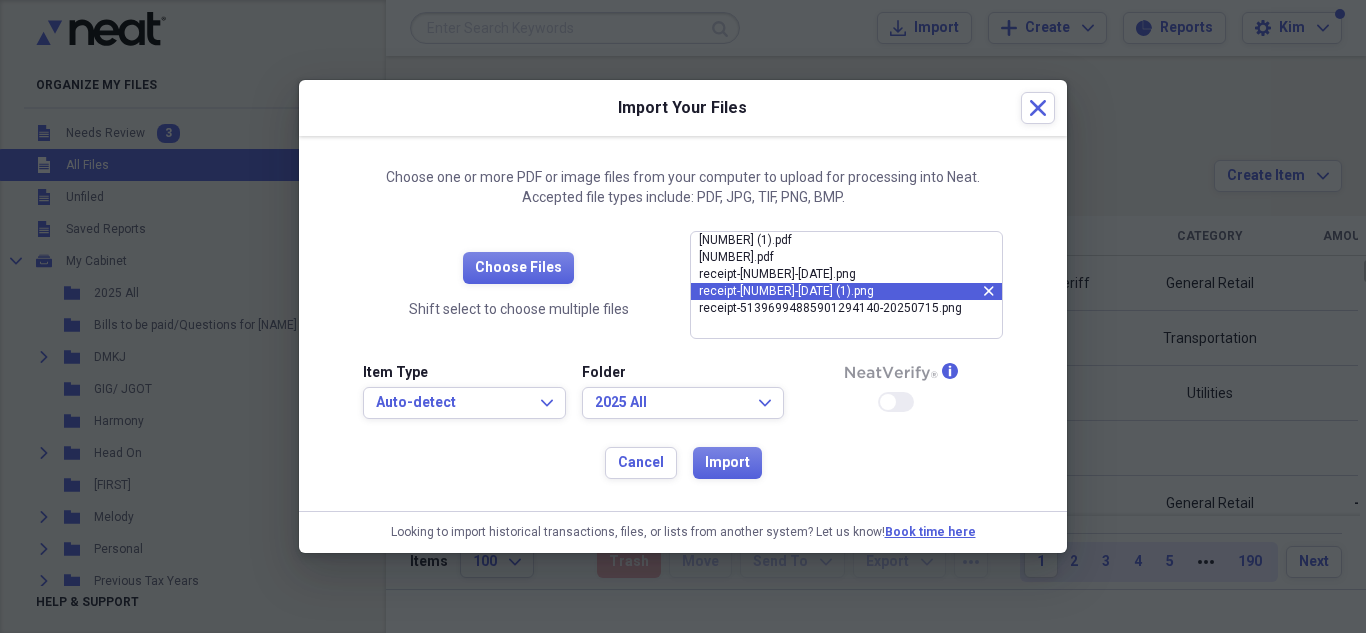 click on "close" 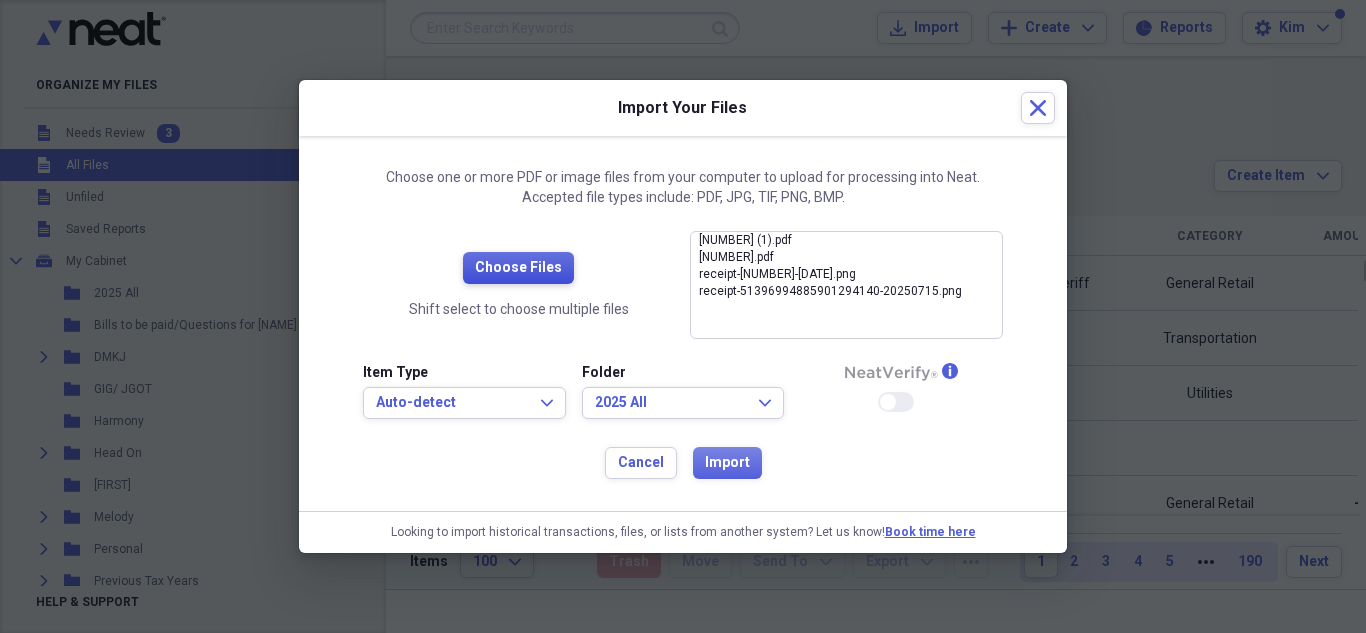 click on "Choose Files" at bounding box center [518, 268] 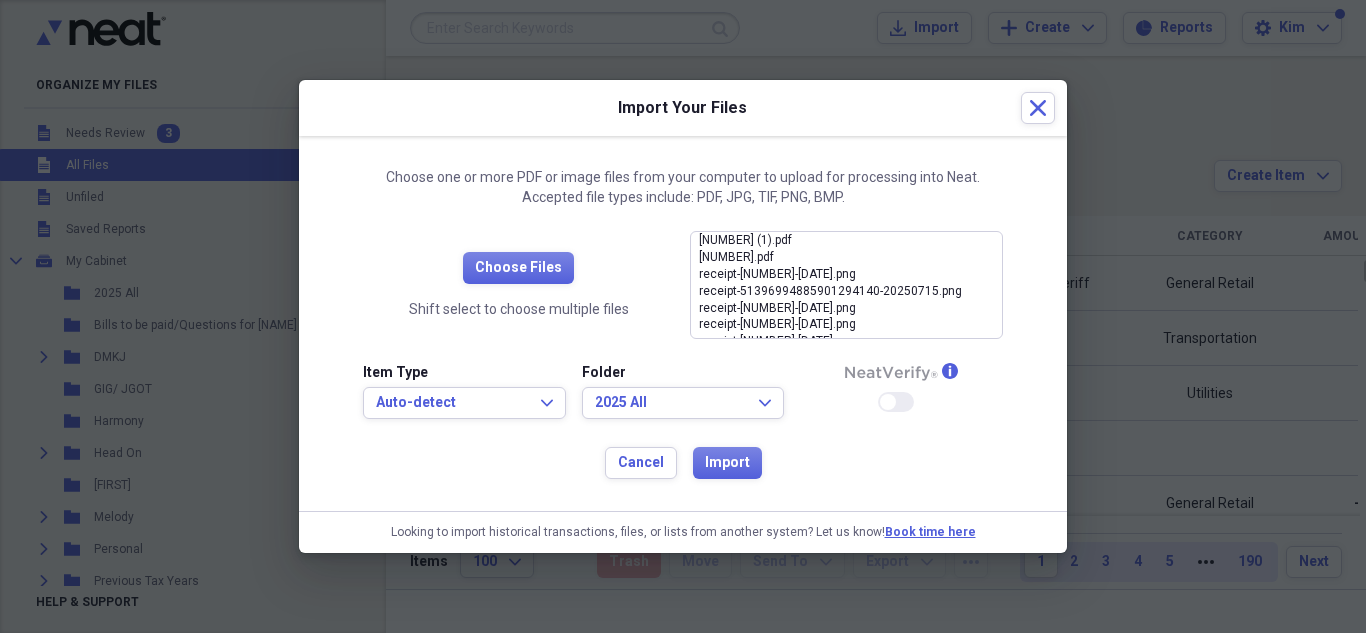click on "Choose Files Shift select to choose multiple files" at bounding box center (518, 285) 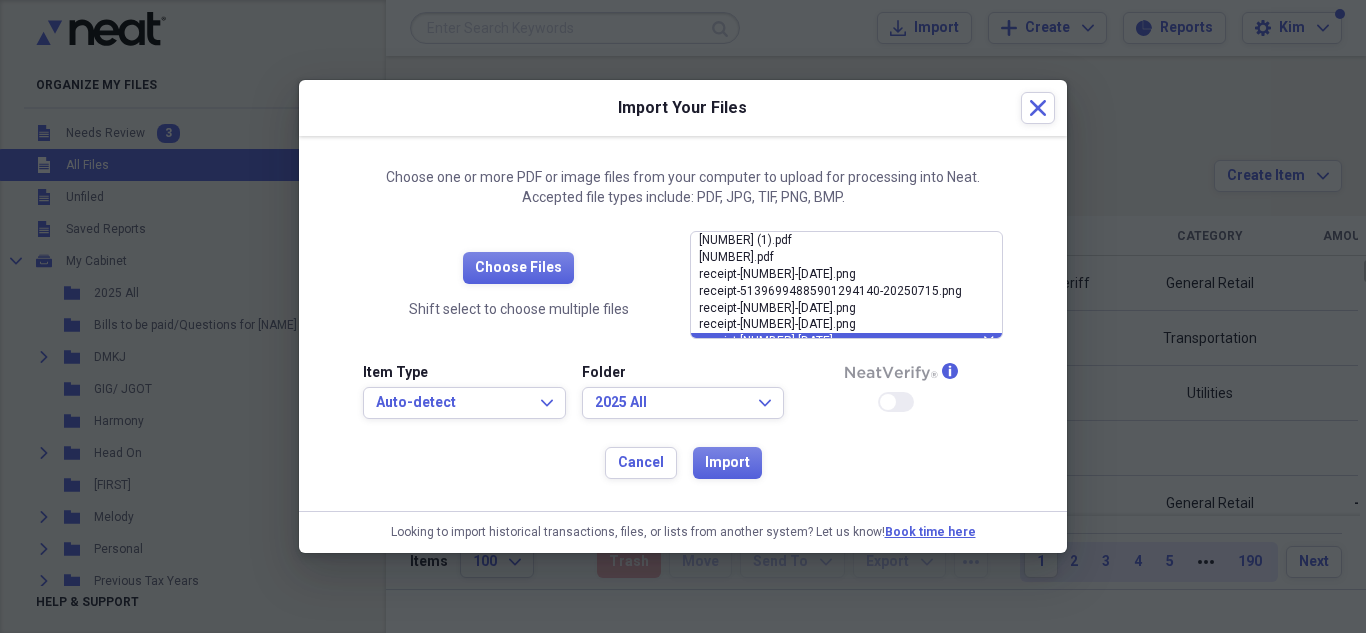 scroll, scrollTop: 79, scrollLeft: 0, axis: vertical 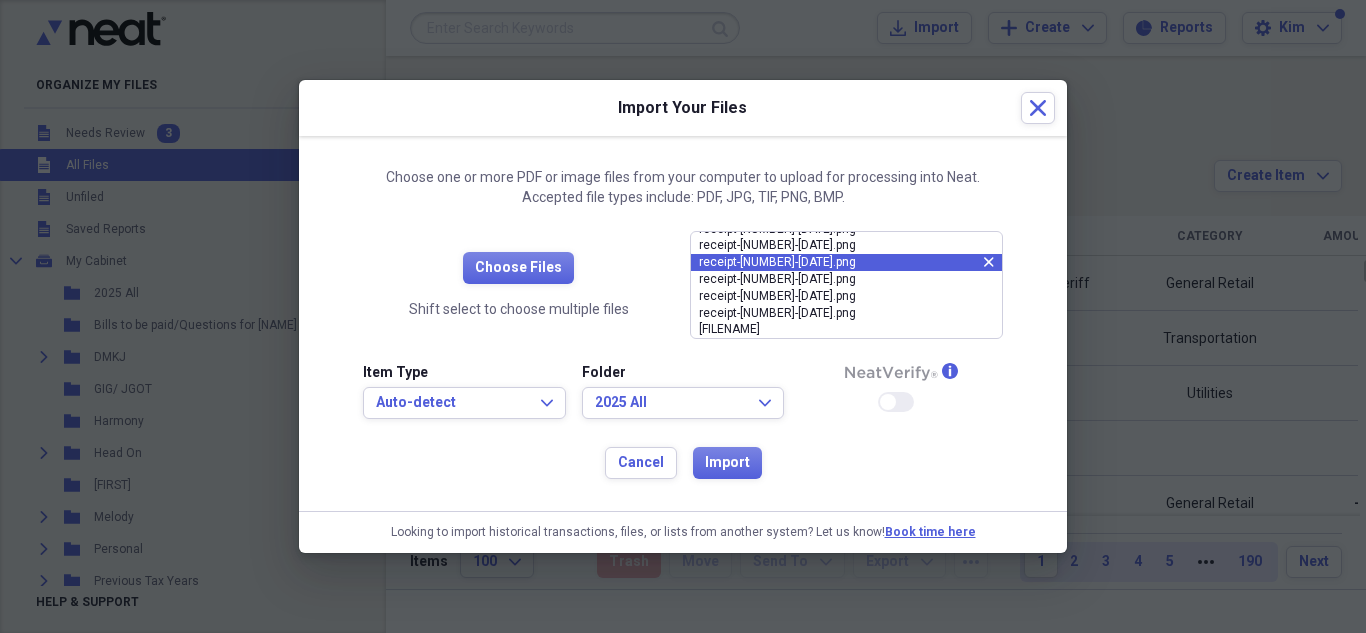 drag, startPoint x: 986, startPoint y: 261, endPoint x: 977, endPoint y: 330, distance: 69.58448 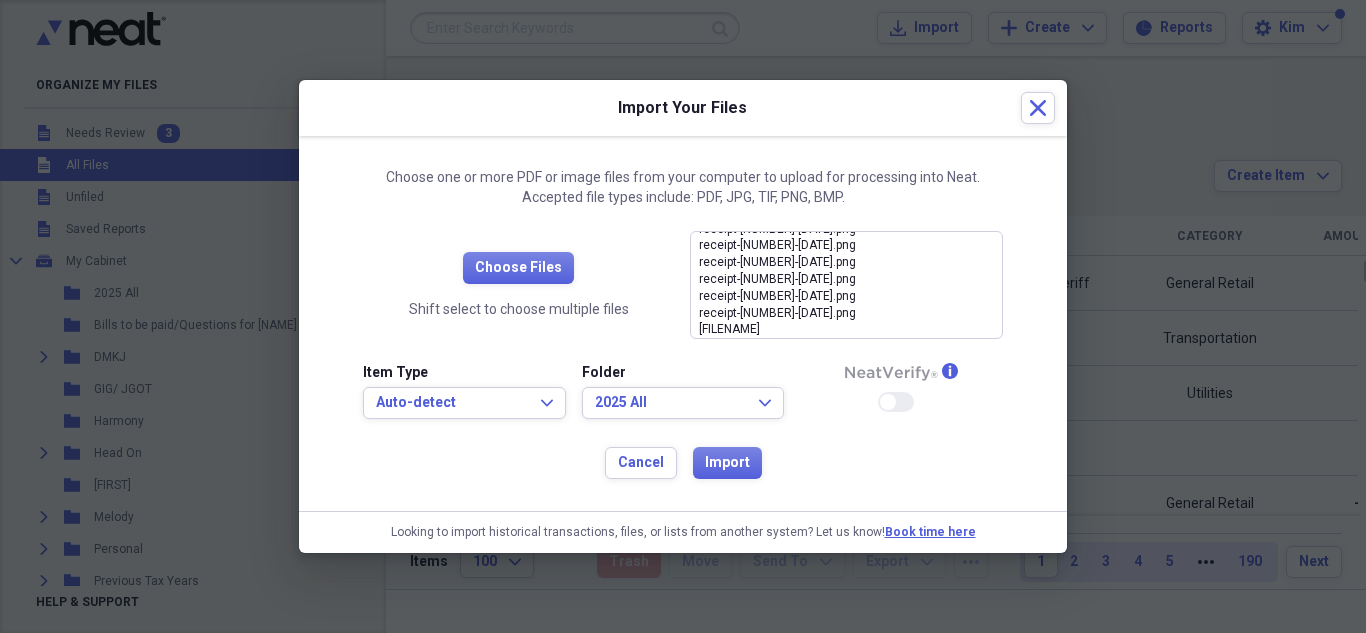 click on "Choose one or more PDF or image files from your computer to upload for processing into Neat. Accepted file types include: PDF, JPG, TIF, PNG, BMP. Choose Files Shift select to choose multiple files [FILENAME] close [FILENAME] close [FILENAME] close [FILENAME] close [FILENAME] close [FILENAME] close [FILENAME] close [FILENAME] close [FILENAME] close [FILENAME] close [FILENAME] close [FILENAME] close Item Type Auto-detect Expand Folder [DATE] All Expand info Enable Neat Verify Cancel Import" at bounding box center (683, 323) 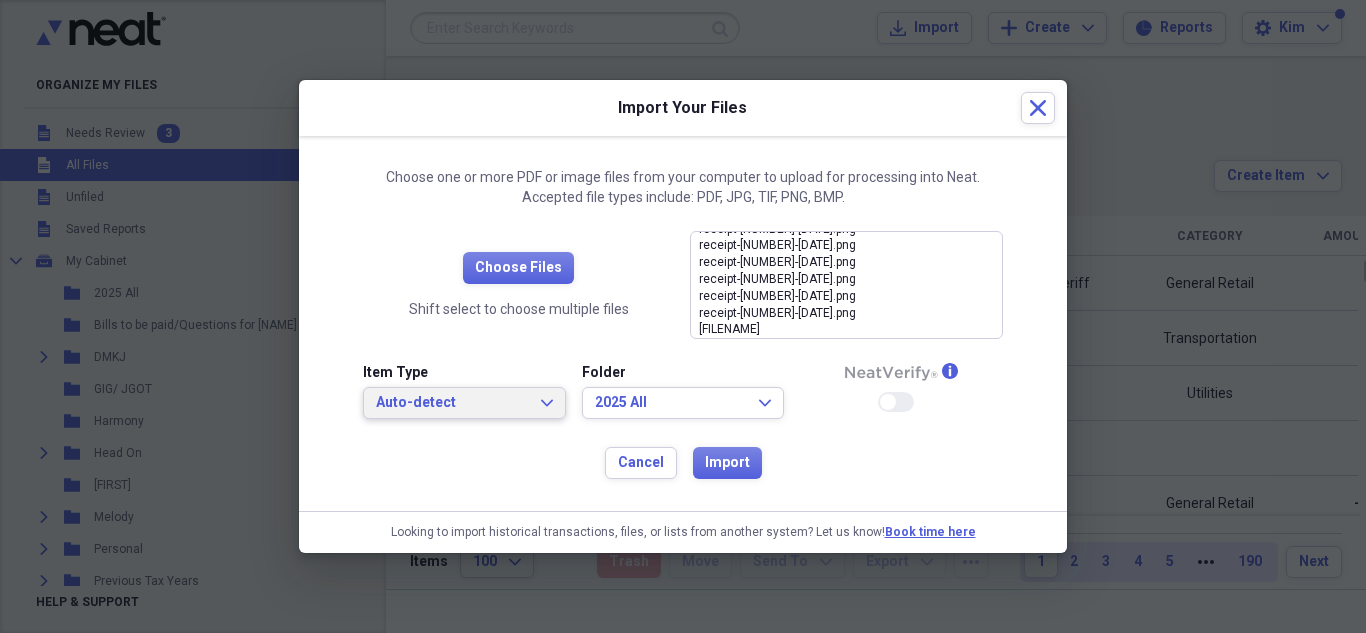 click on "Auto-detect Expand" at bounding box center (464, 403) 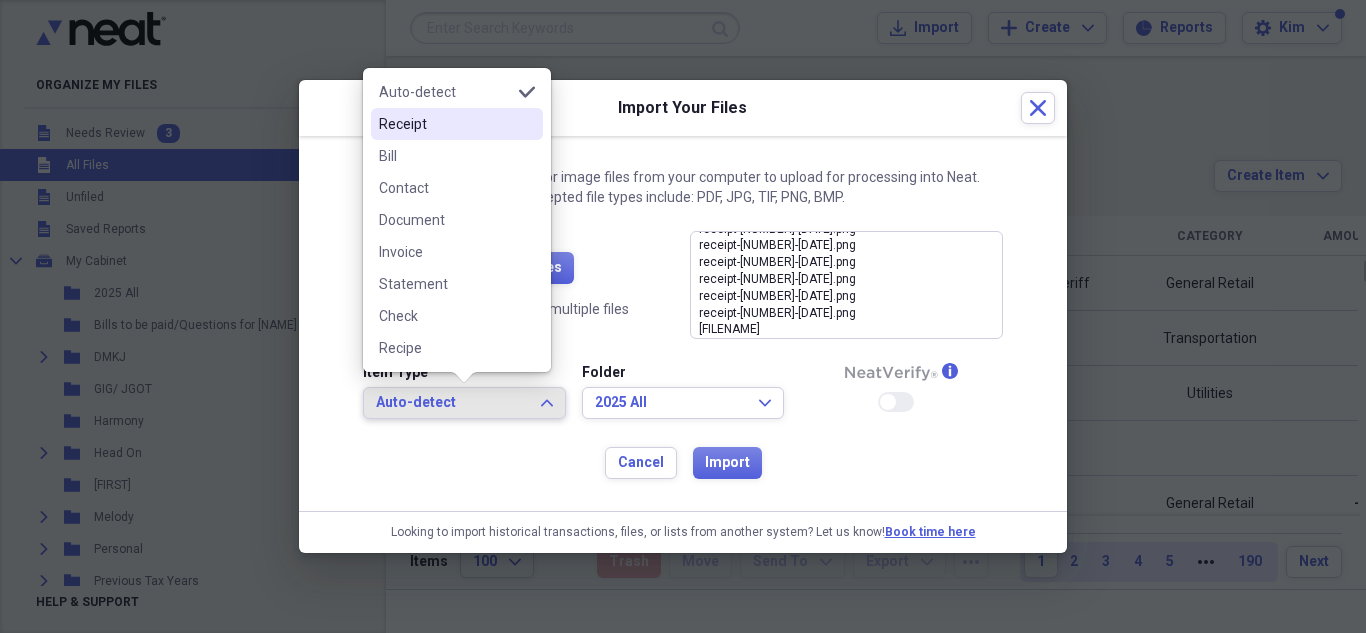 click on "Receipt" at bounding box center (445, 124) 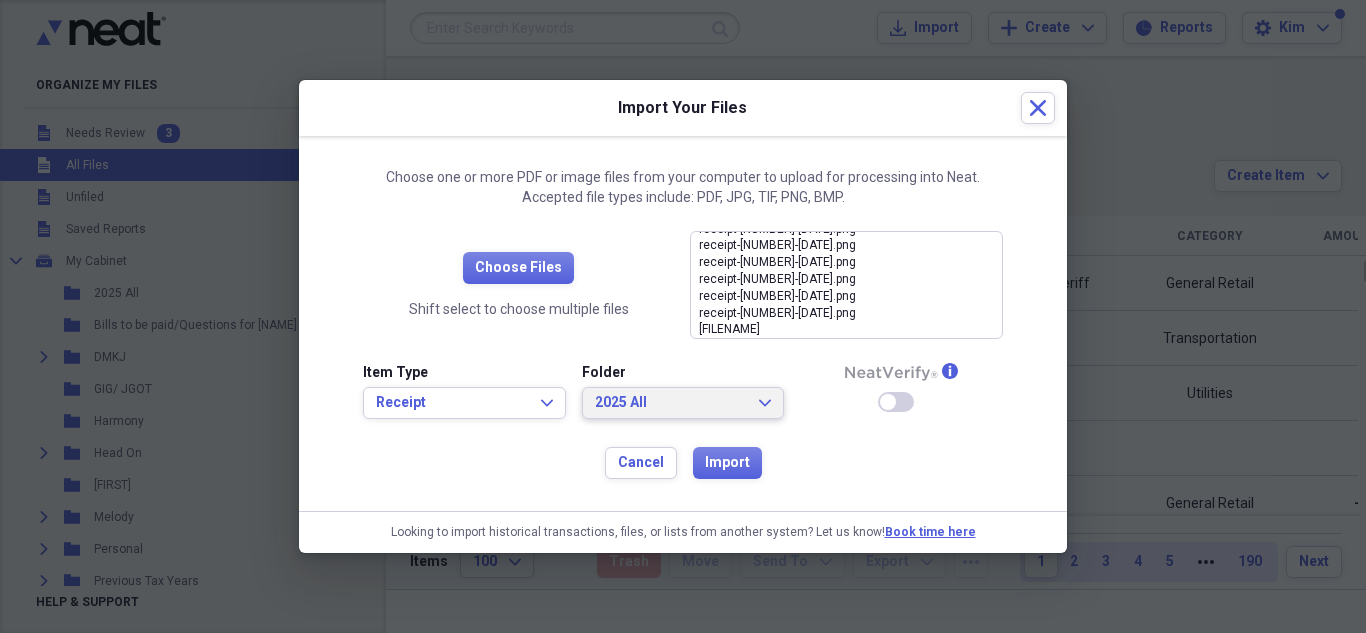 click on "[DATE] All Expand" at bounding box center [683, 403] 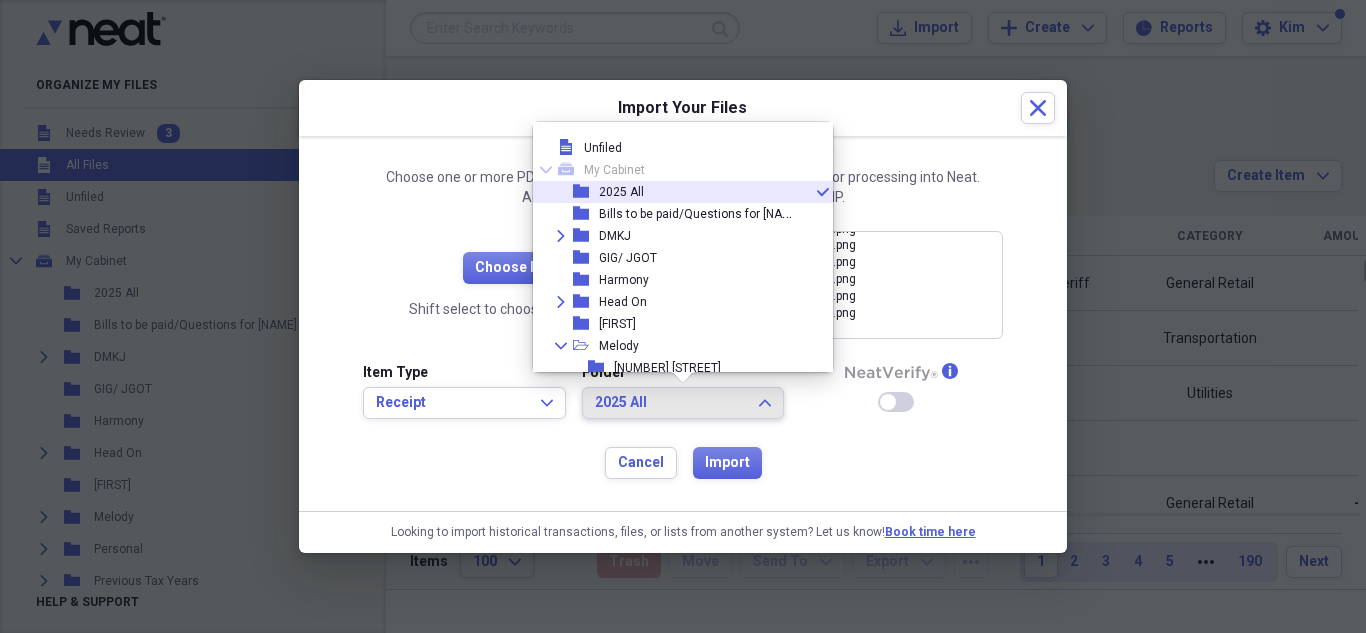 click on "folder [DATE] All   check" at bounding box center [675, 192] 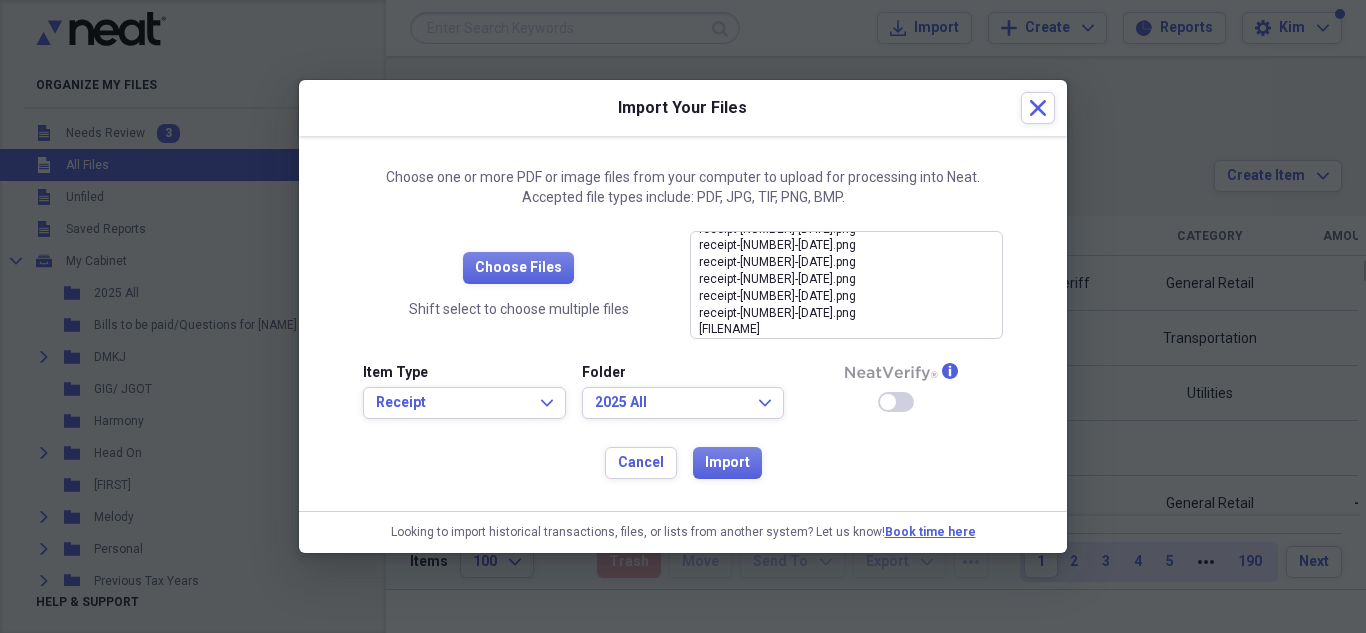 click on "Enable Neat Verify" at bounding box center [896, 402] 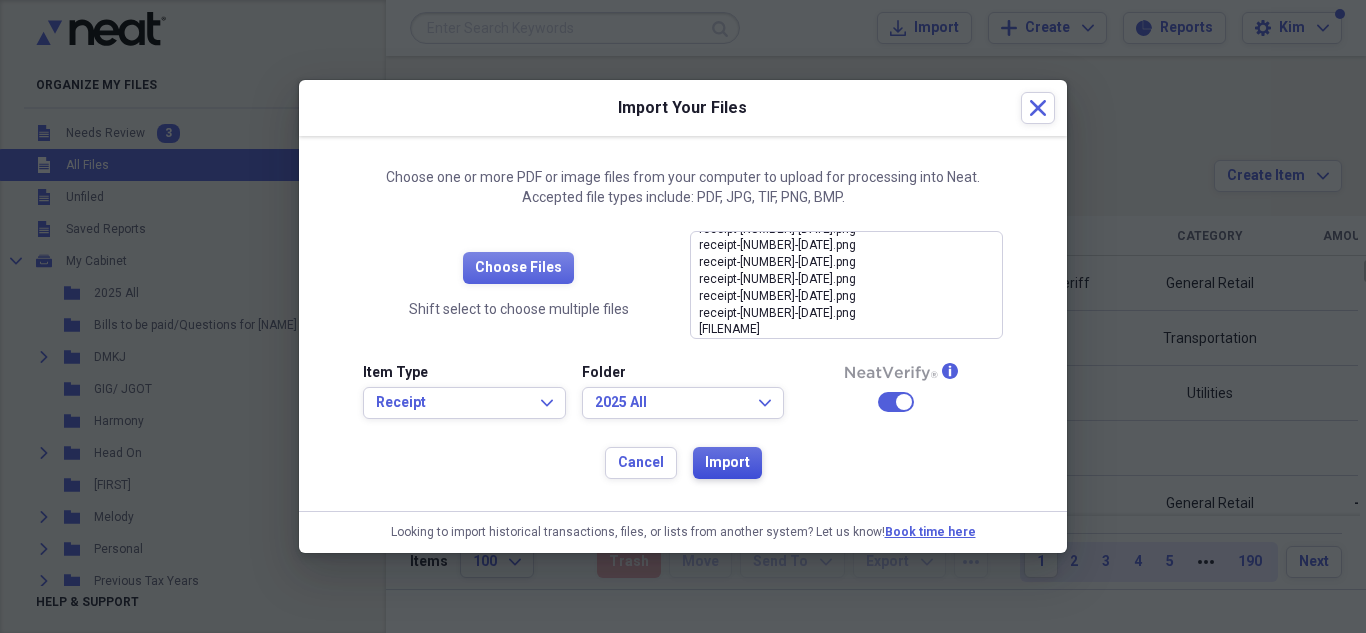 click on "Import" at bounding box center (727, 463) 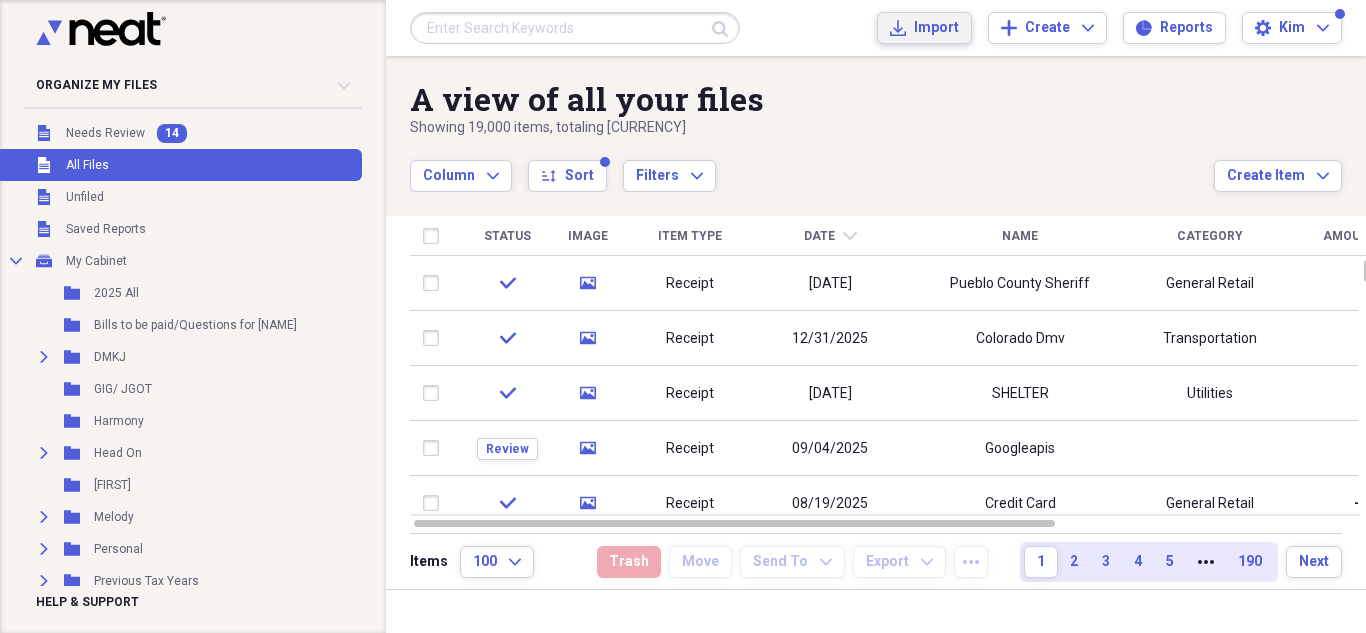 click on "Import" at bounding box center (936, 28) 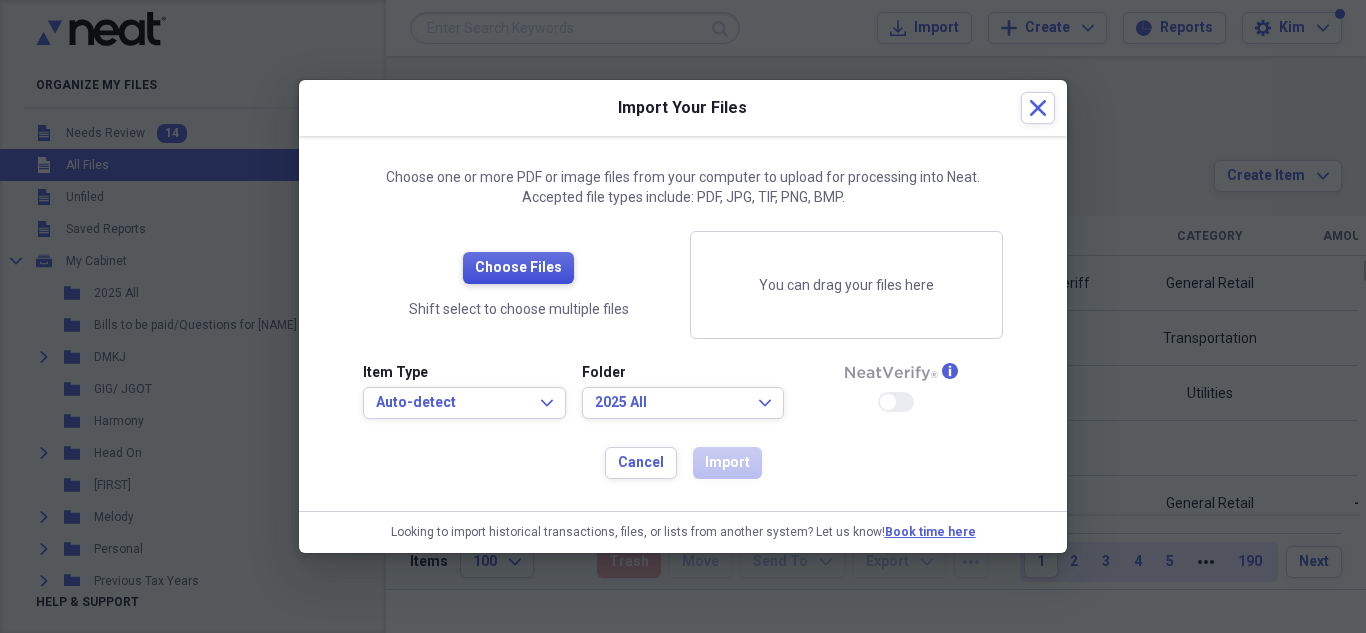 click on "Choose Files" at bounding box center [518, 268] 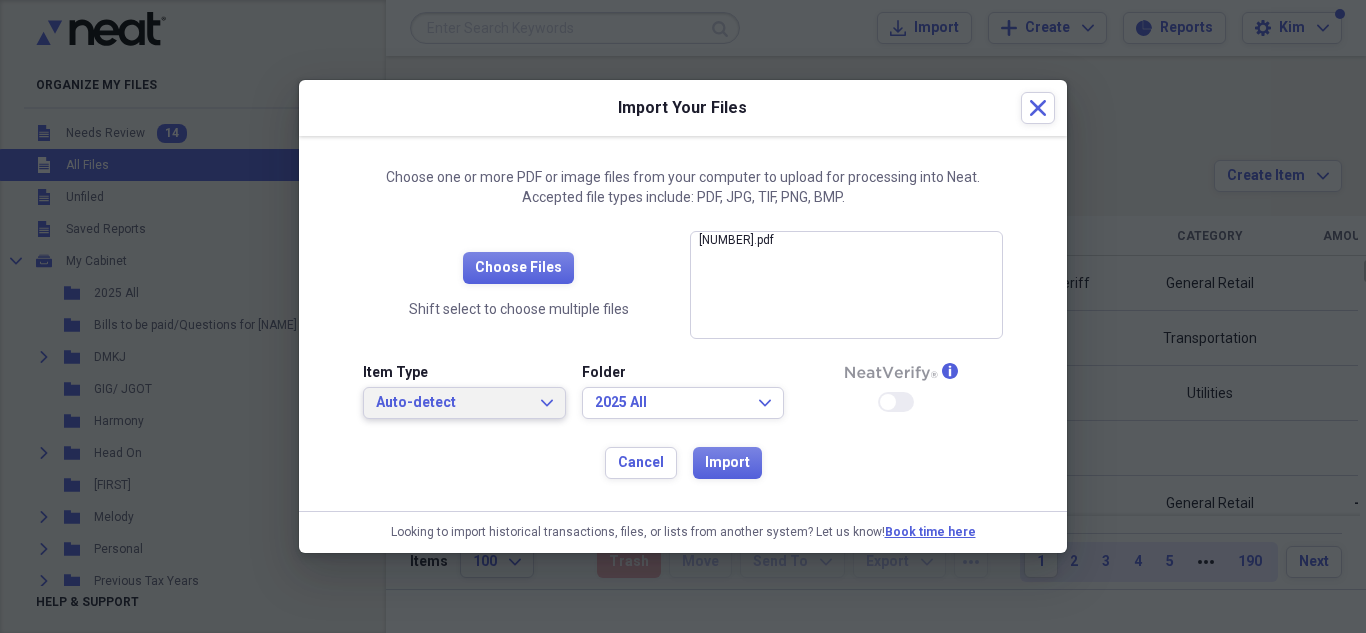 click on "Auto-detect" at bounding box center (452, 403) 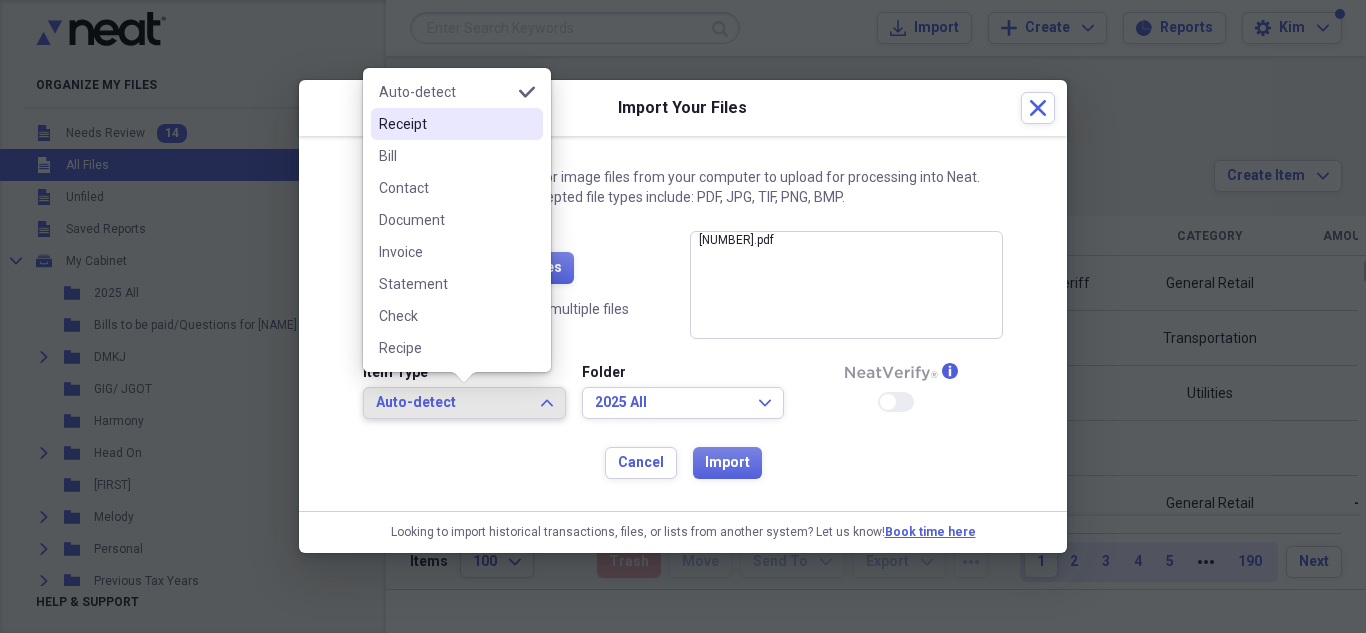 click on "Receipt" at bounding box center (445, 124) 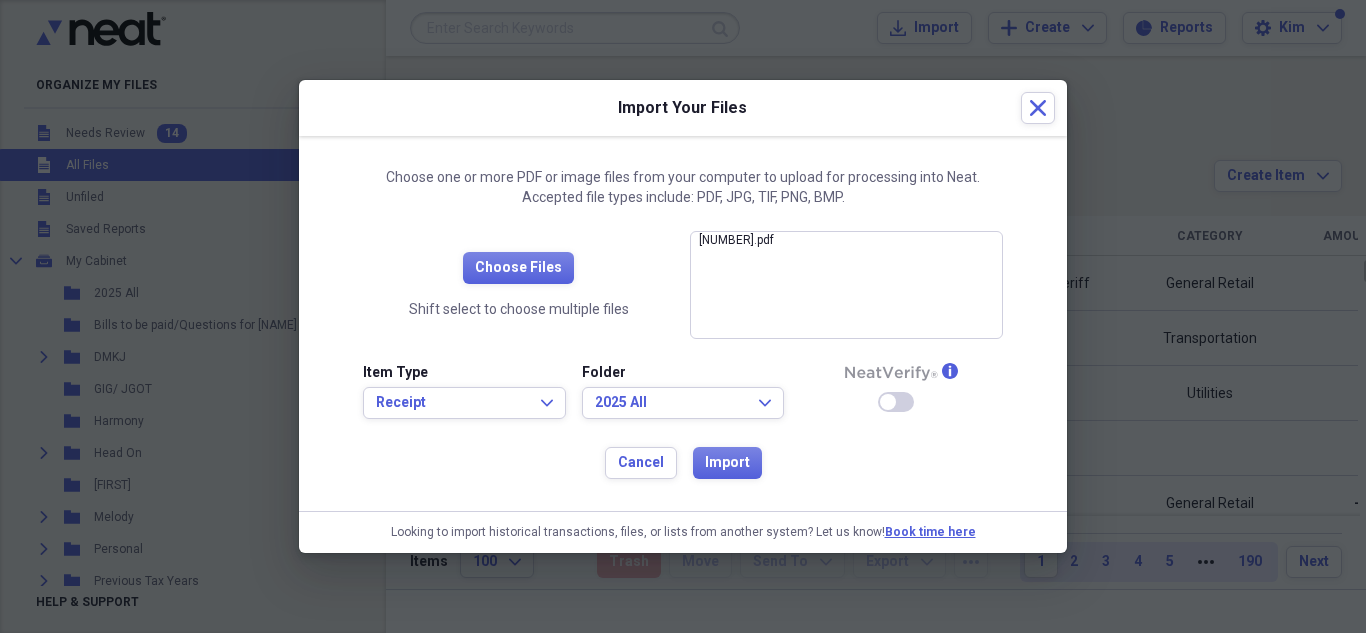 click on "Enable Neat Verify" at bounding box center (896, 402) 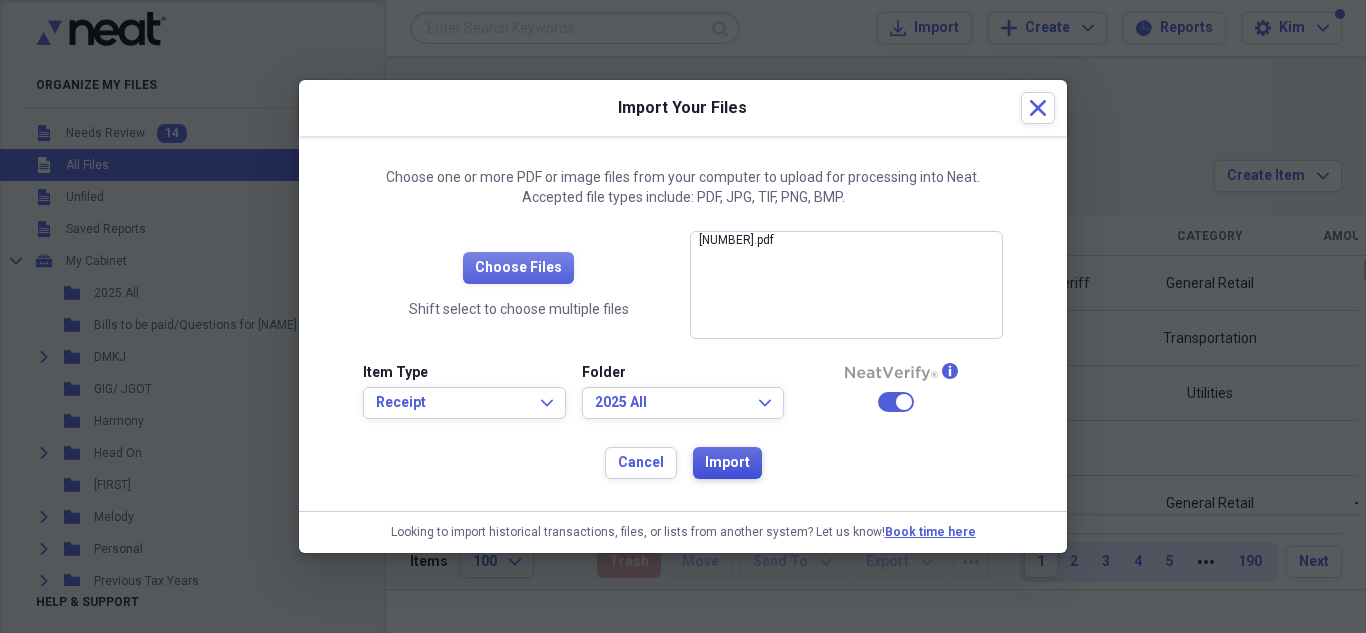 click on "Import" at bounding box center [727, 463] 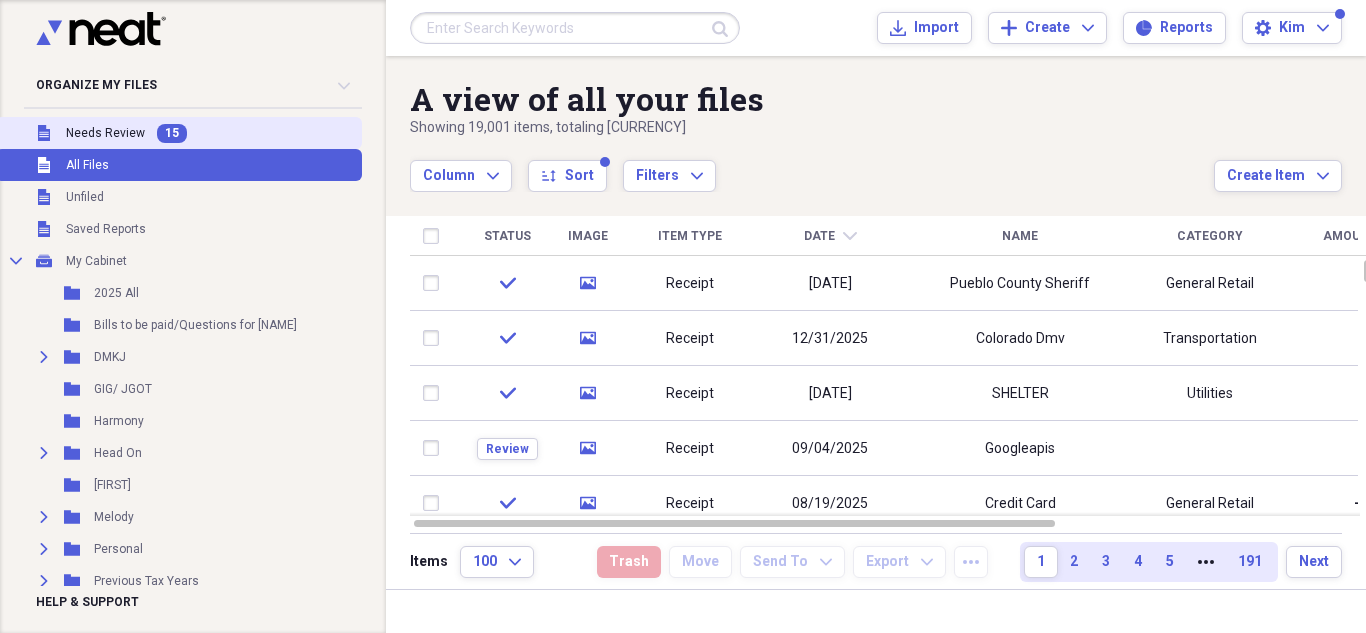click on "Unfiled Needs Review 15" at bounding box center [179, 133] 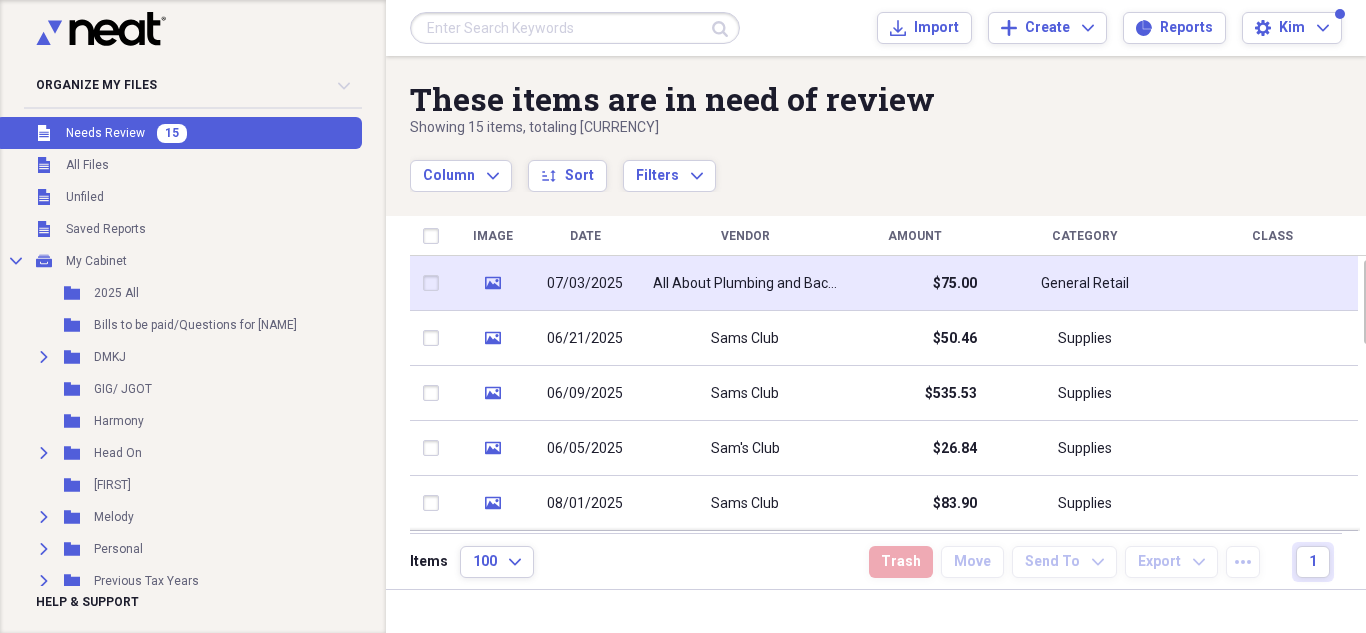 click on "All About Plumbing and Backflow INC" at bounding box center (745, 284) 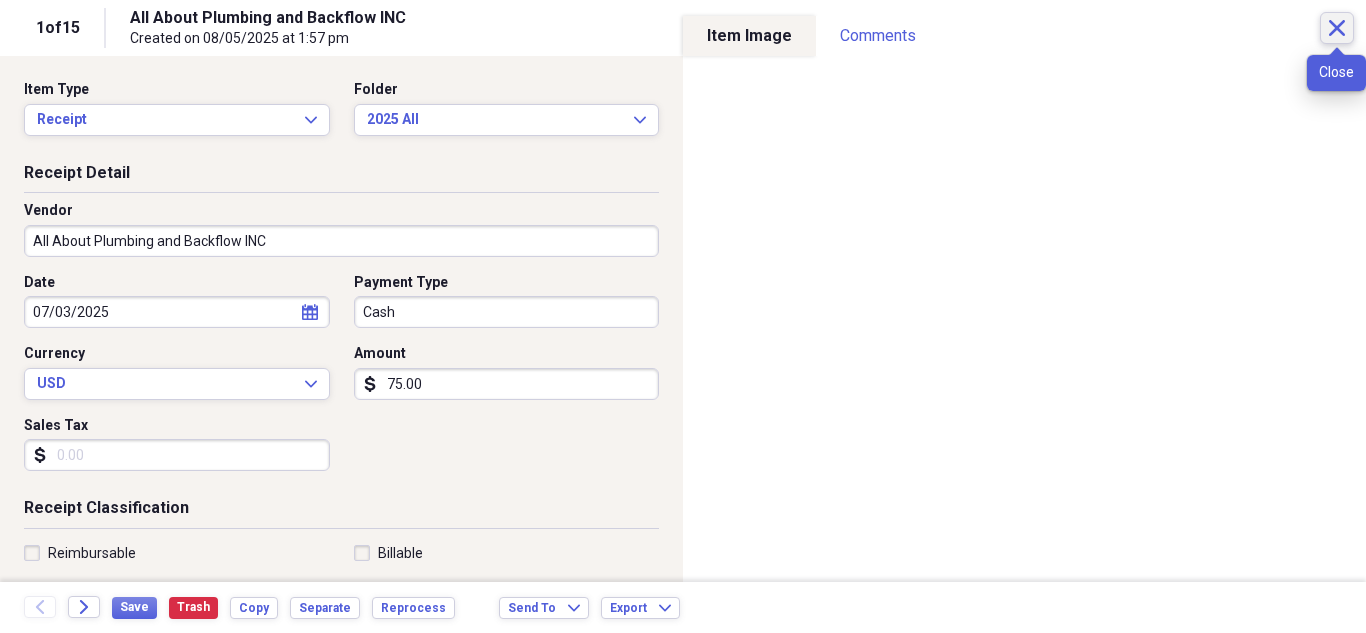 click on "Close" 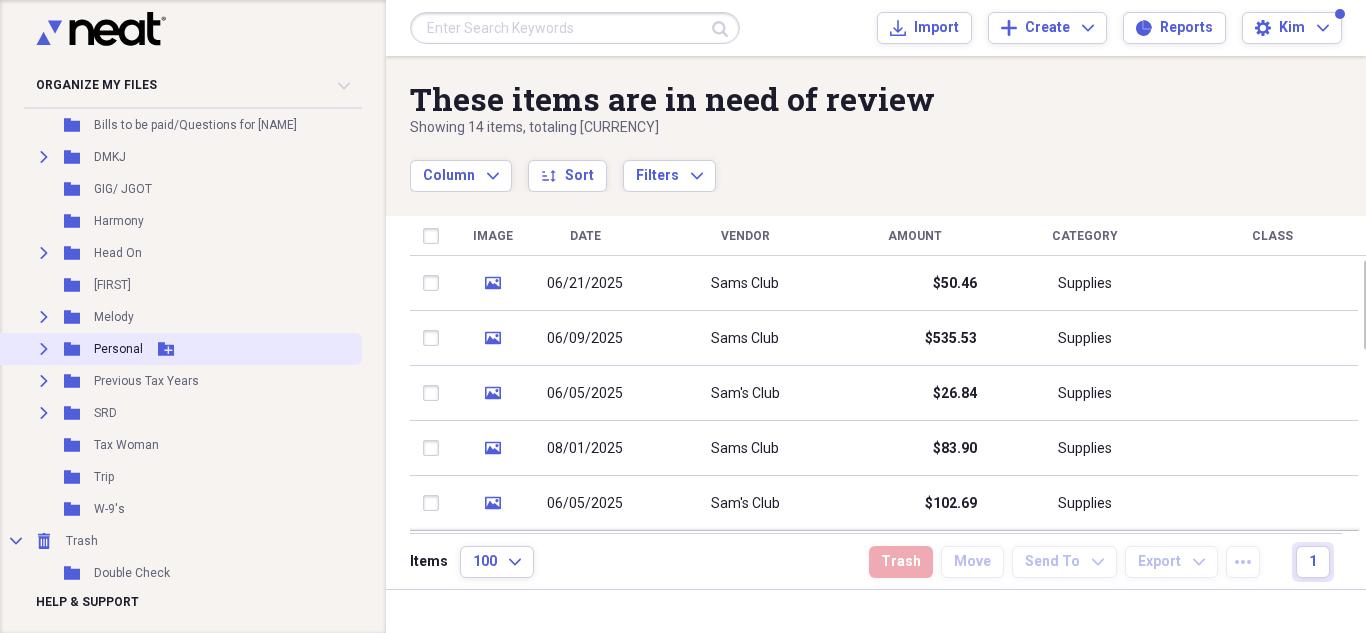 scroll, scrollTop: 203, scrollLeft: 0, axis: vertical 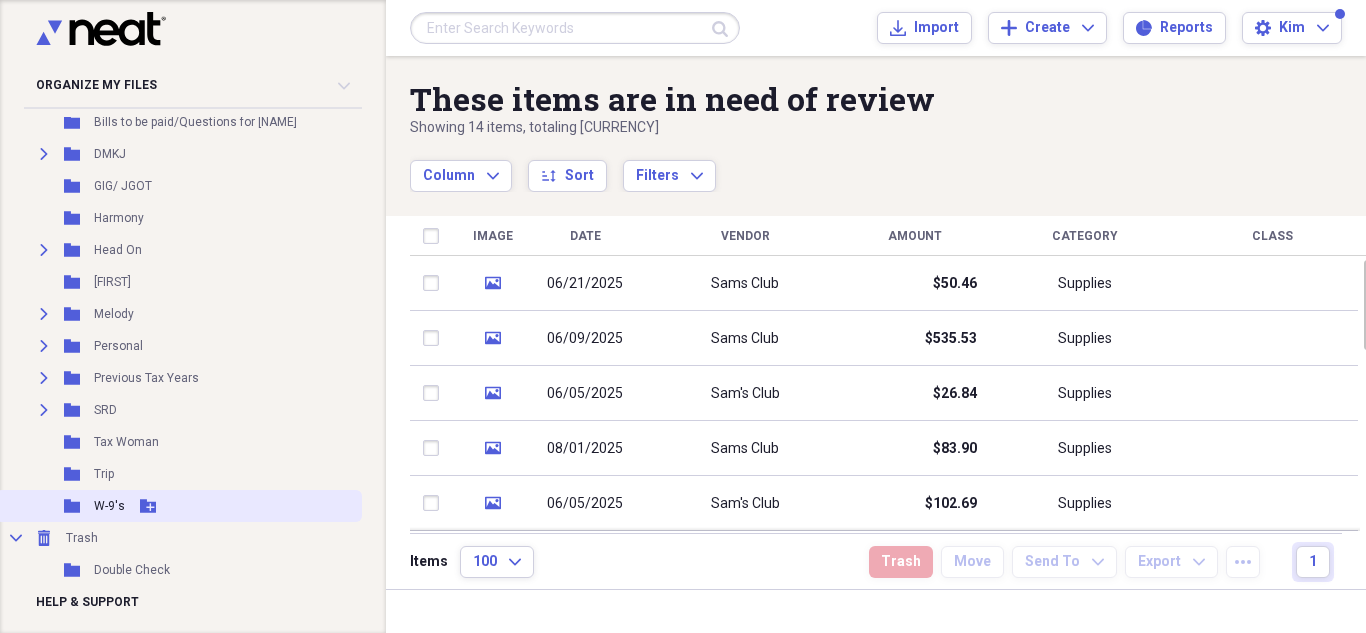 click on "W-9's" at bounding box center [109, 506] 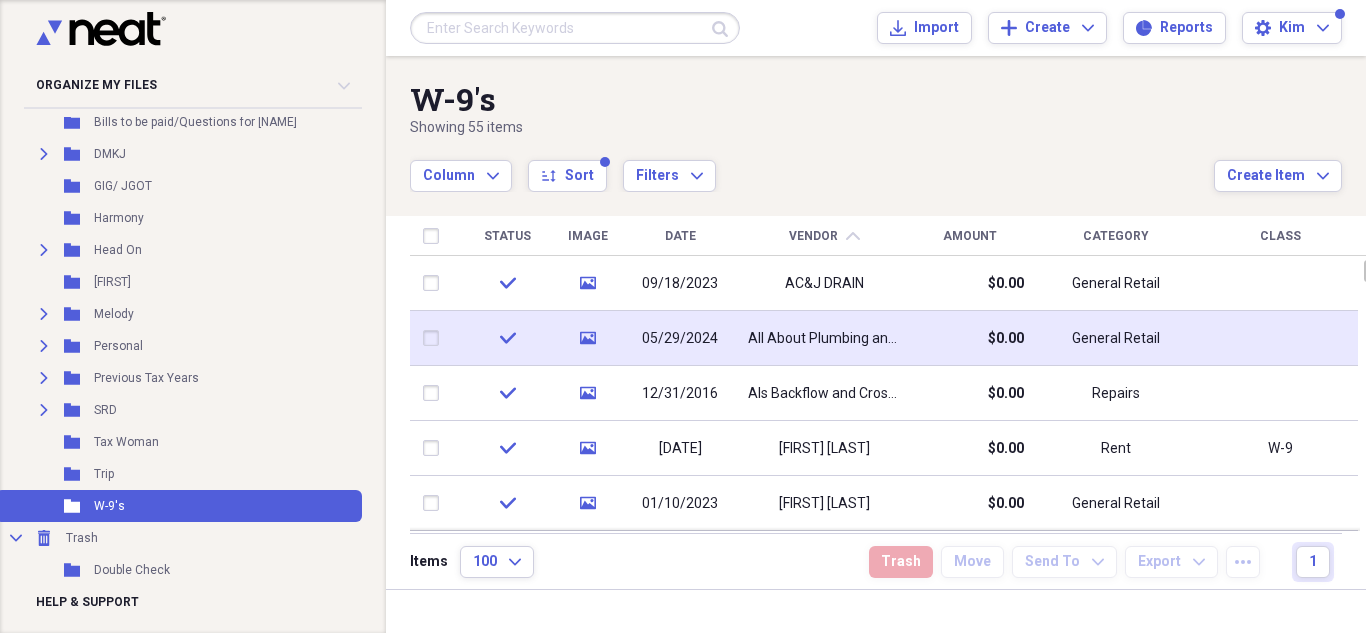 click on "All About Plumbing and Backflow INC" at bounding box center [824, 339] 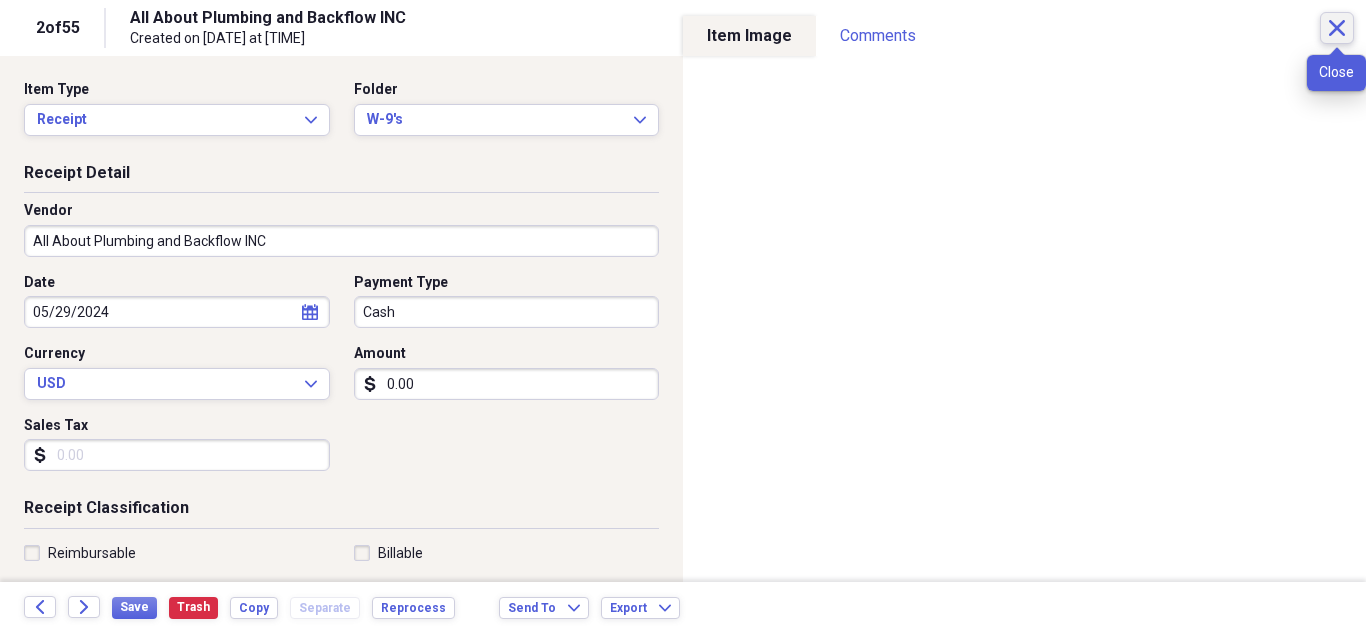 click 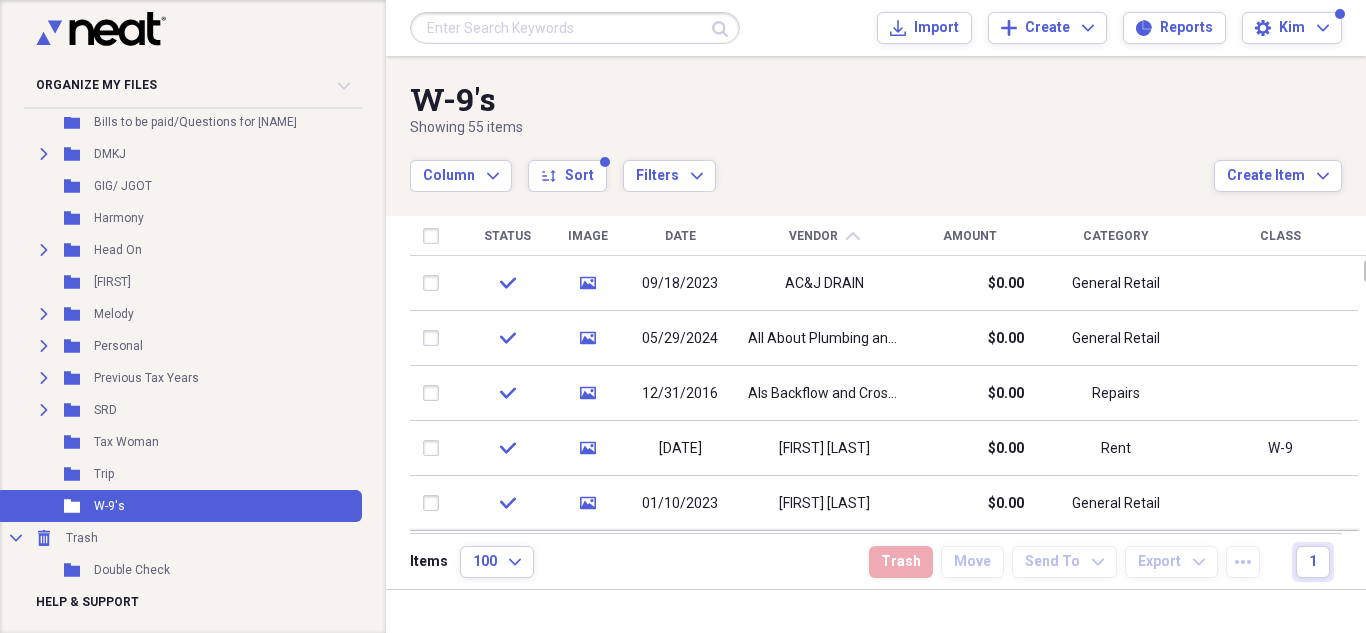 scroll, scrollTop: 0, scrollLeft: 0, axis: both 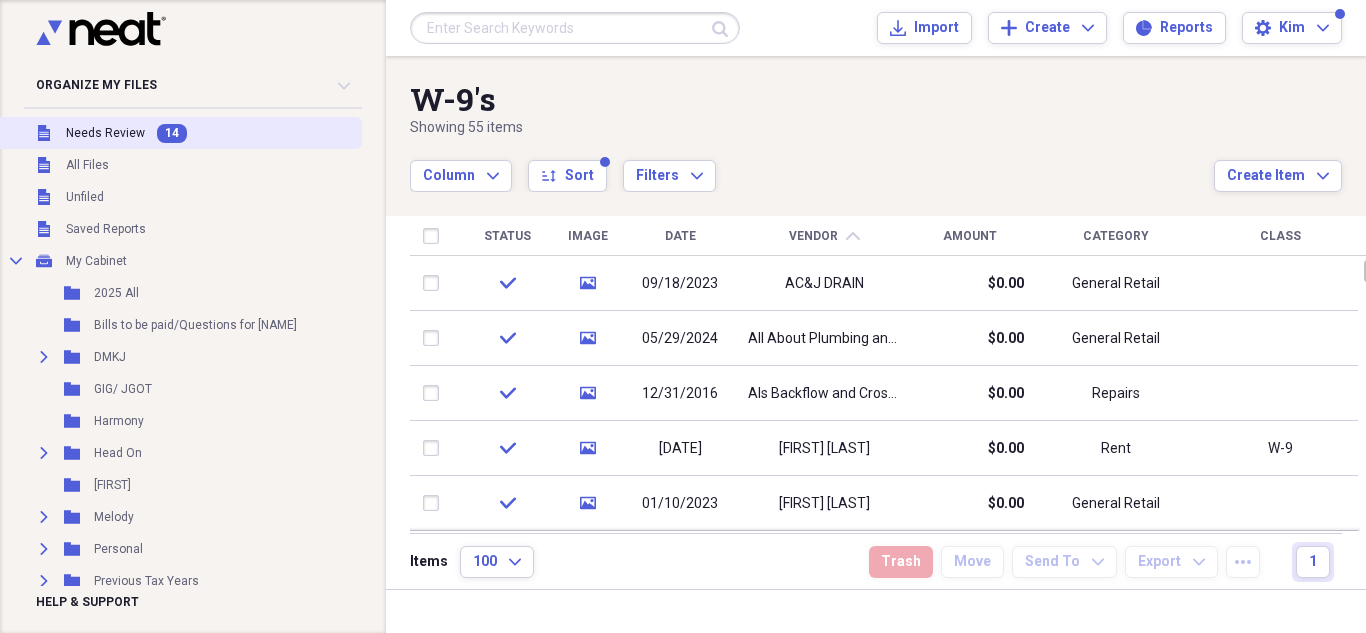 click on "Needs Review" at bounding box center (105, 133) 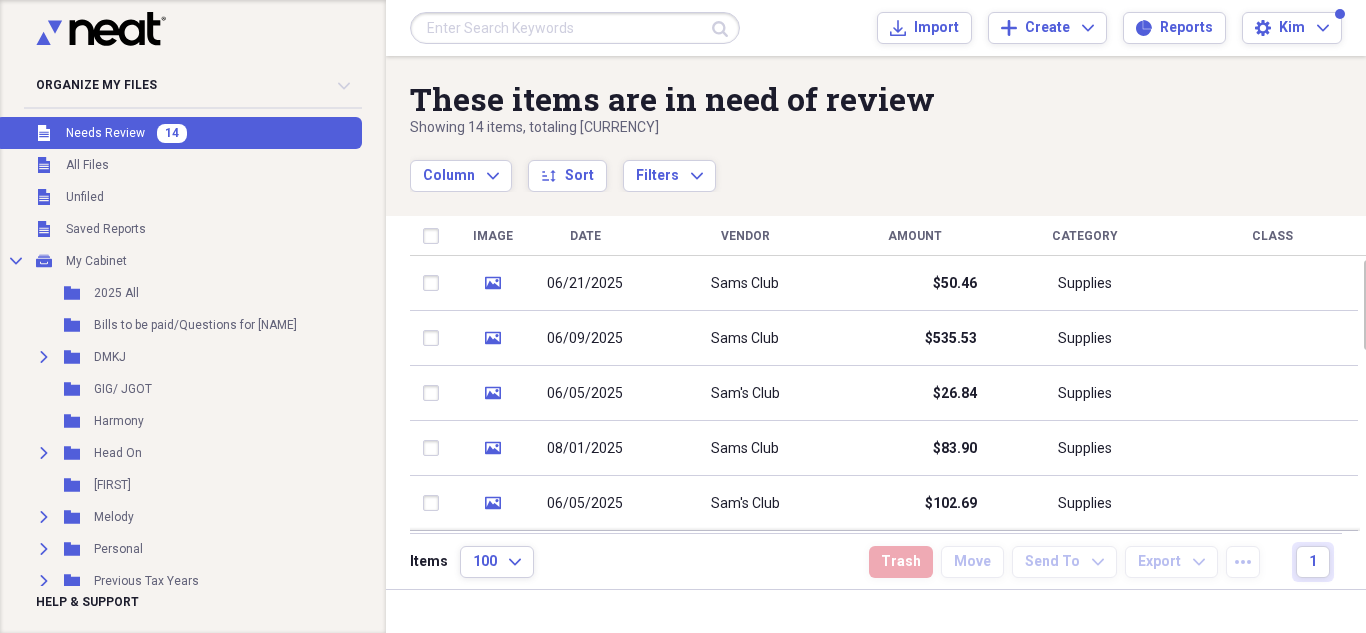 click at bounding box center [575, 28] 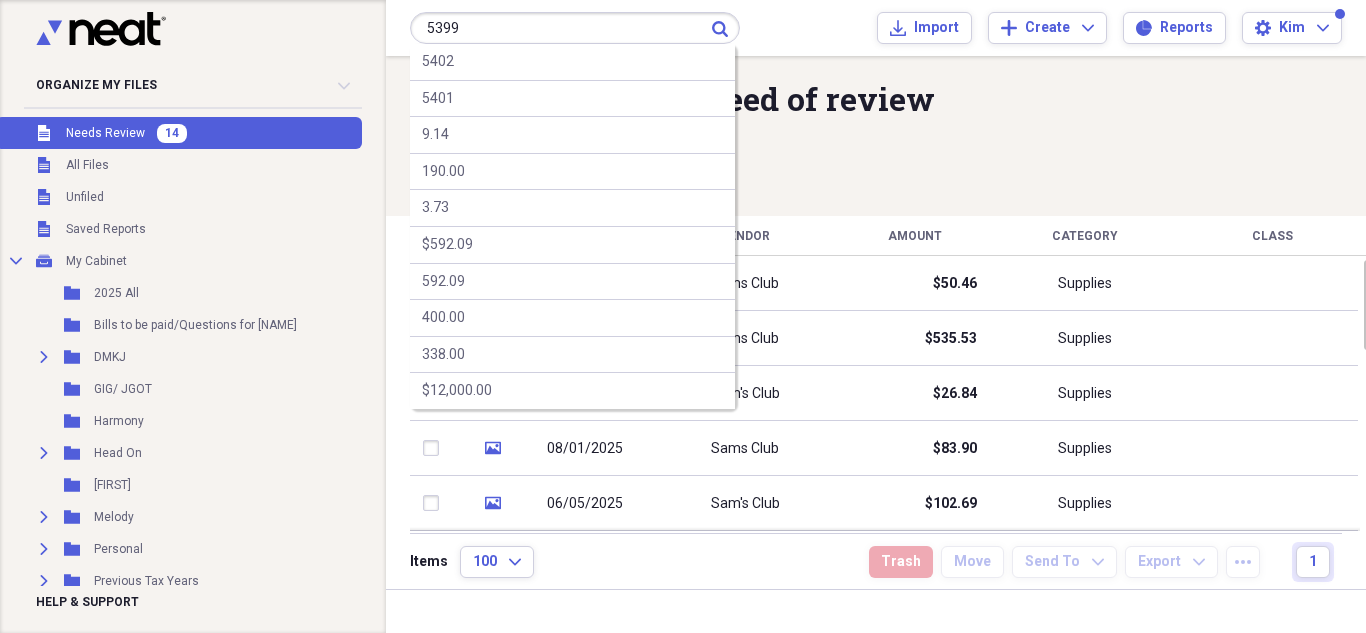 type on "5399" 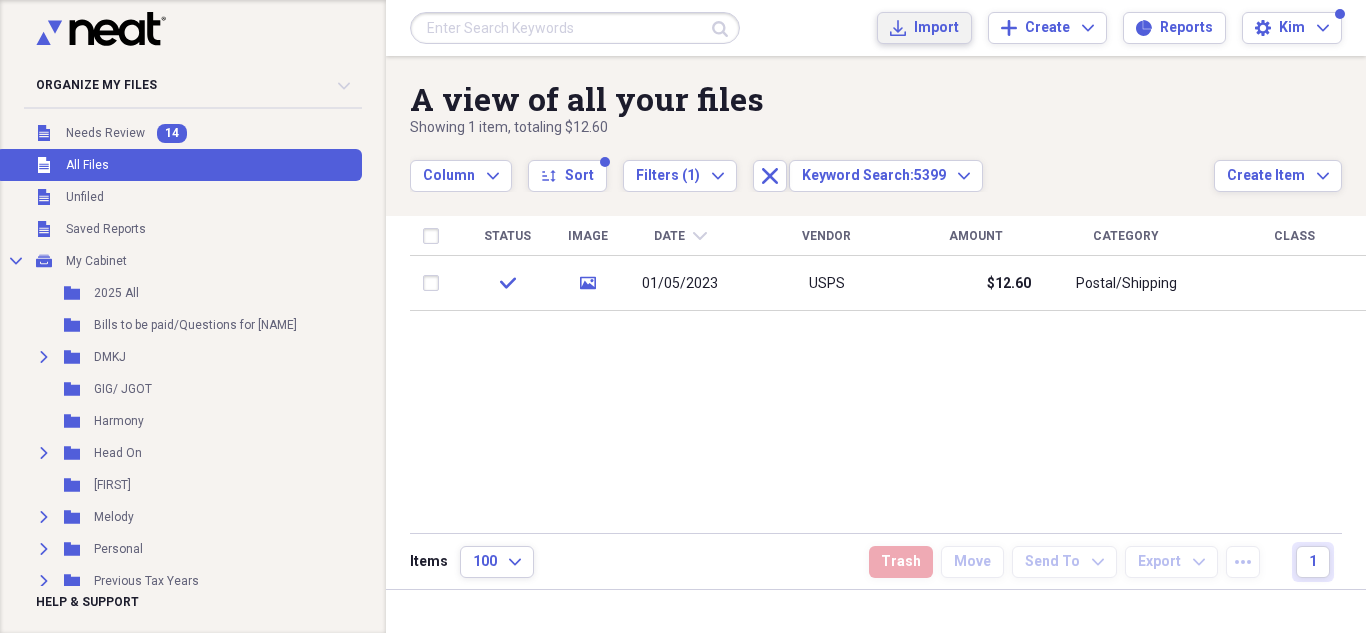 click on "Import" at bounding box center (936, 28) 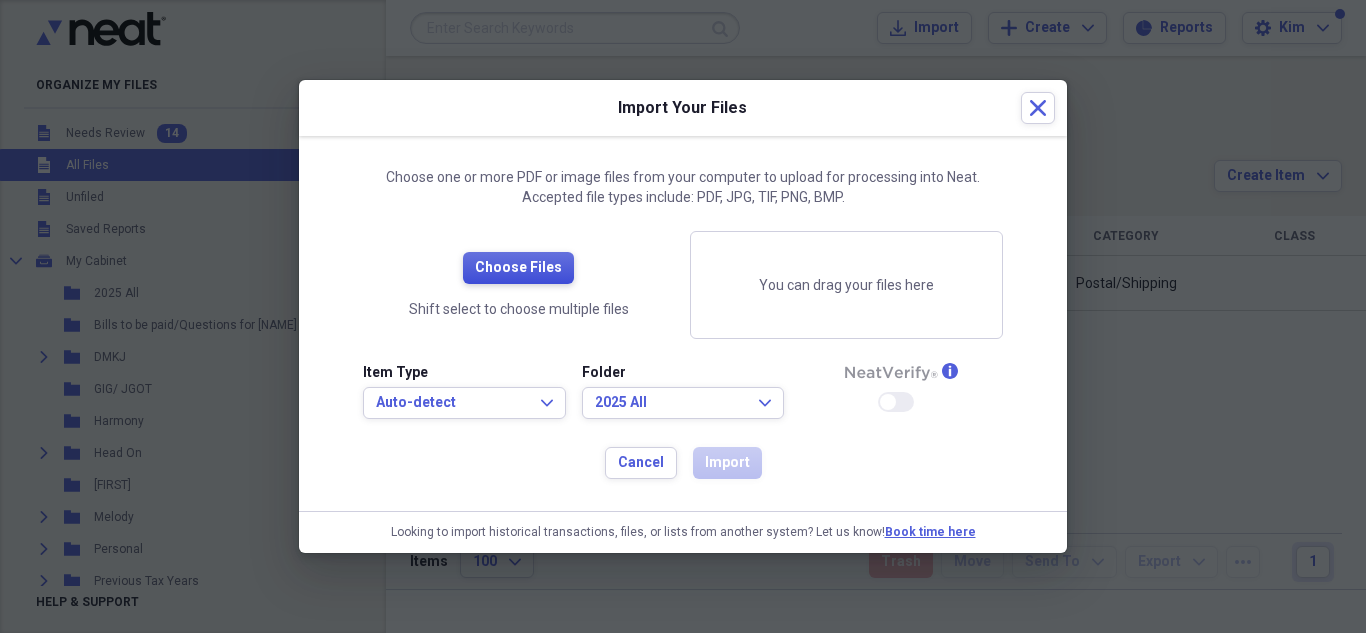 click on "Choose Files" at bounding box center [518, 268] 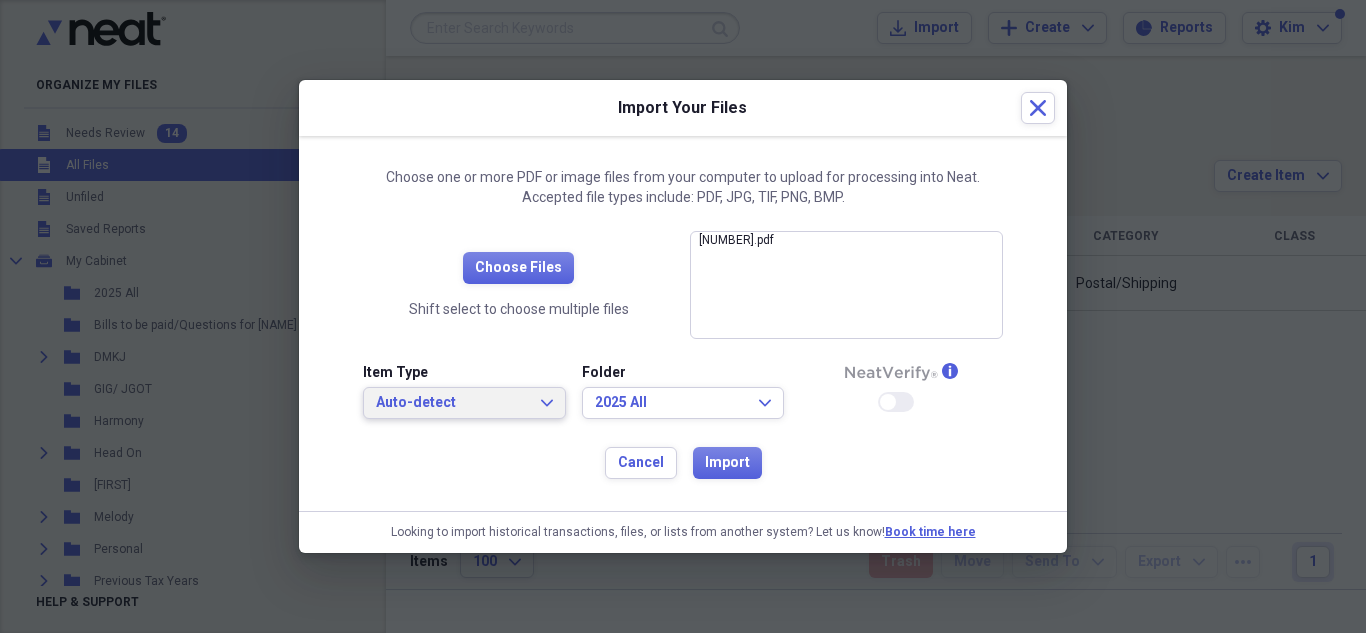 click on "Auto-detect Expand" at bounding box center (464, 403) 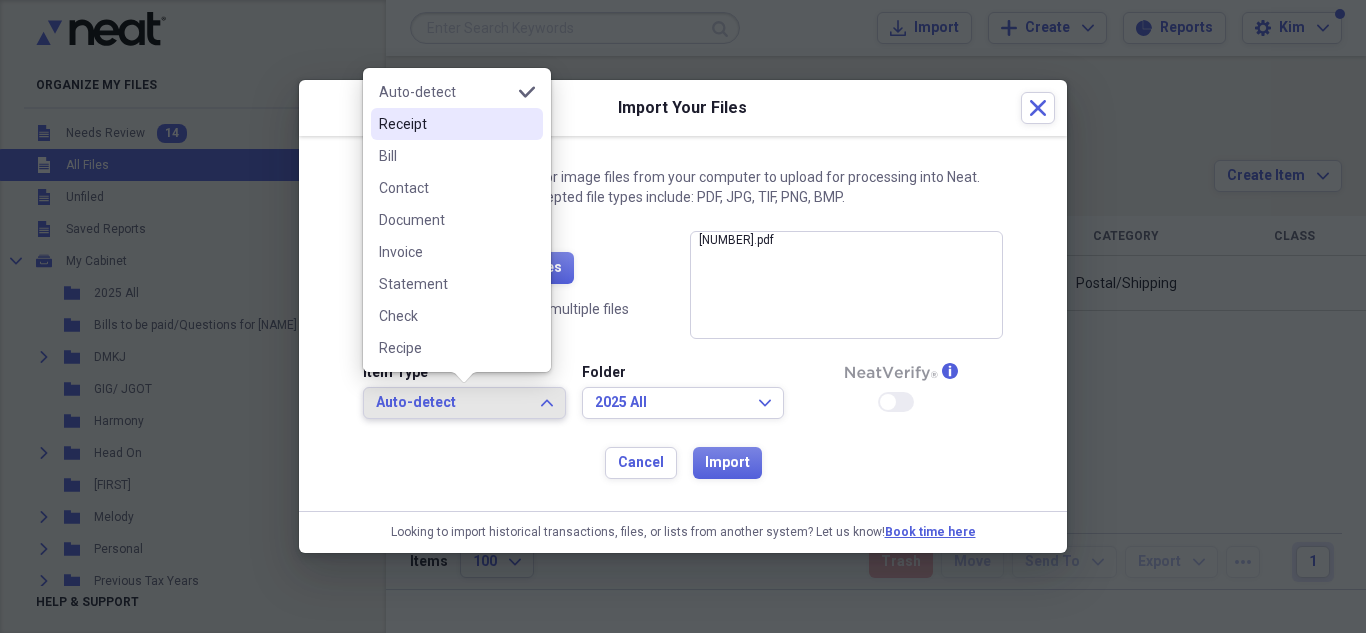 click on "Receipt" at bounding box center [445, 124] 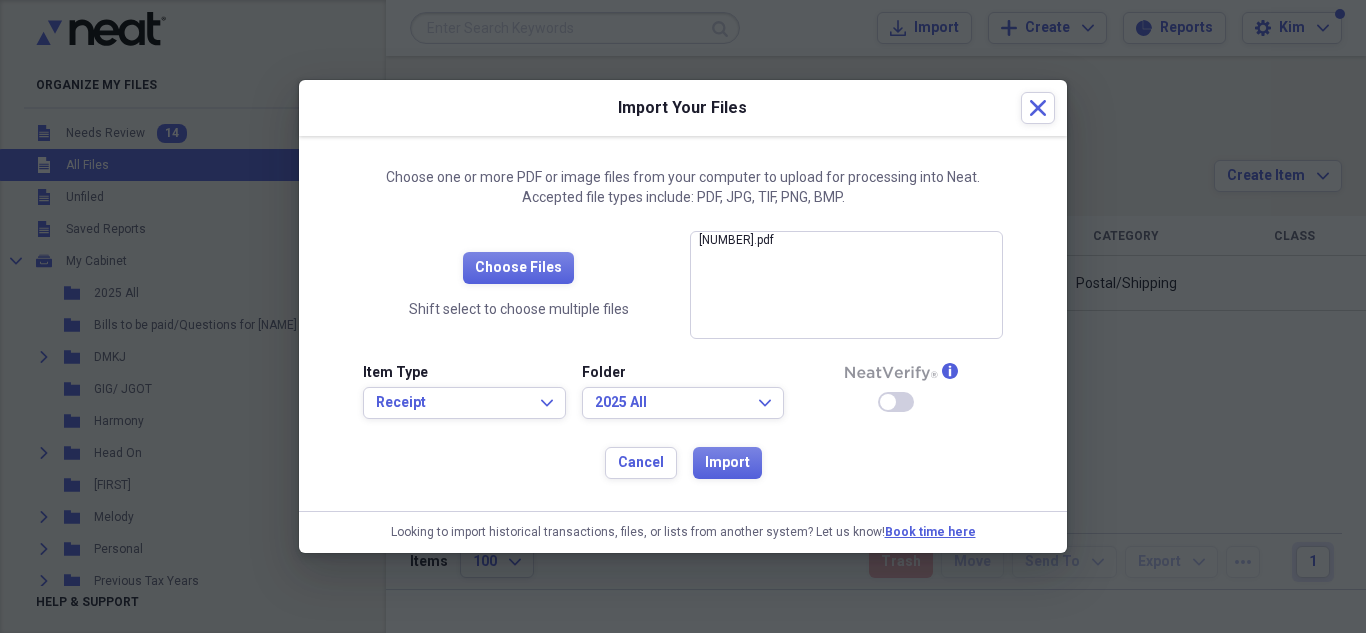 click on "Enable Neat Verify" at bounding box center [902, 402] 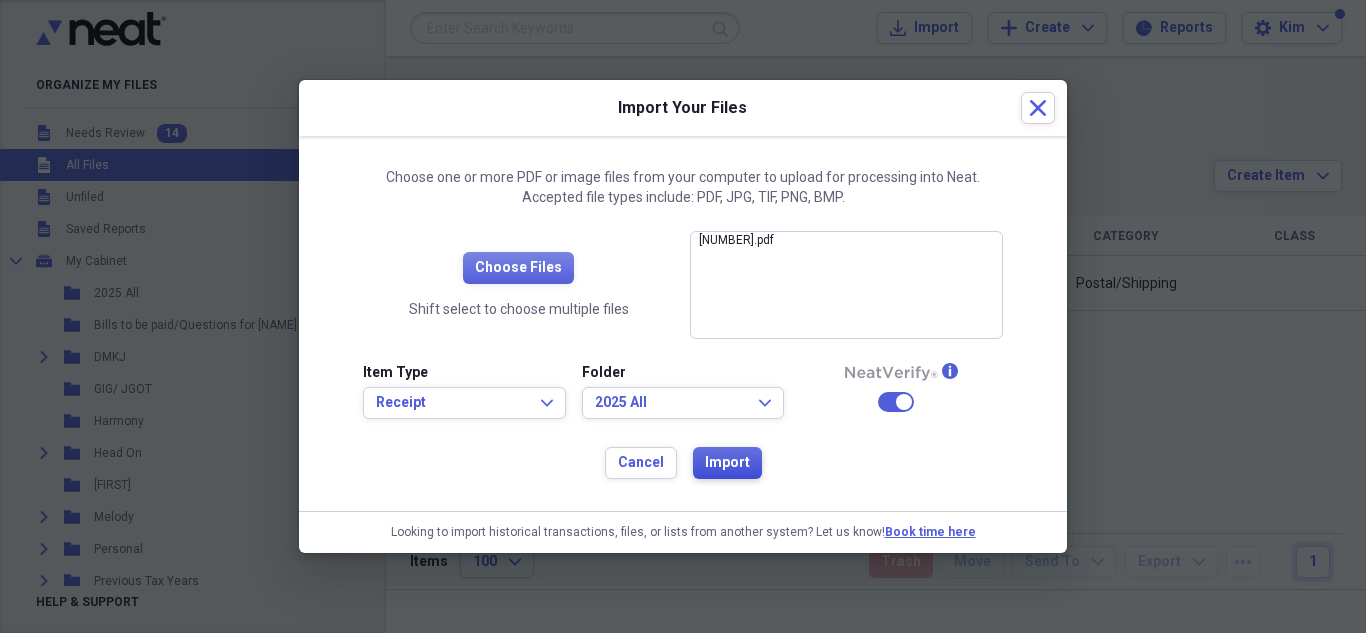 click on "Import" at bounding box center (727, 463) 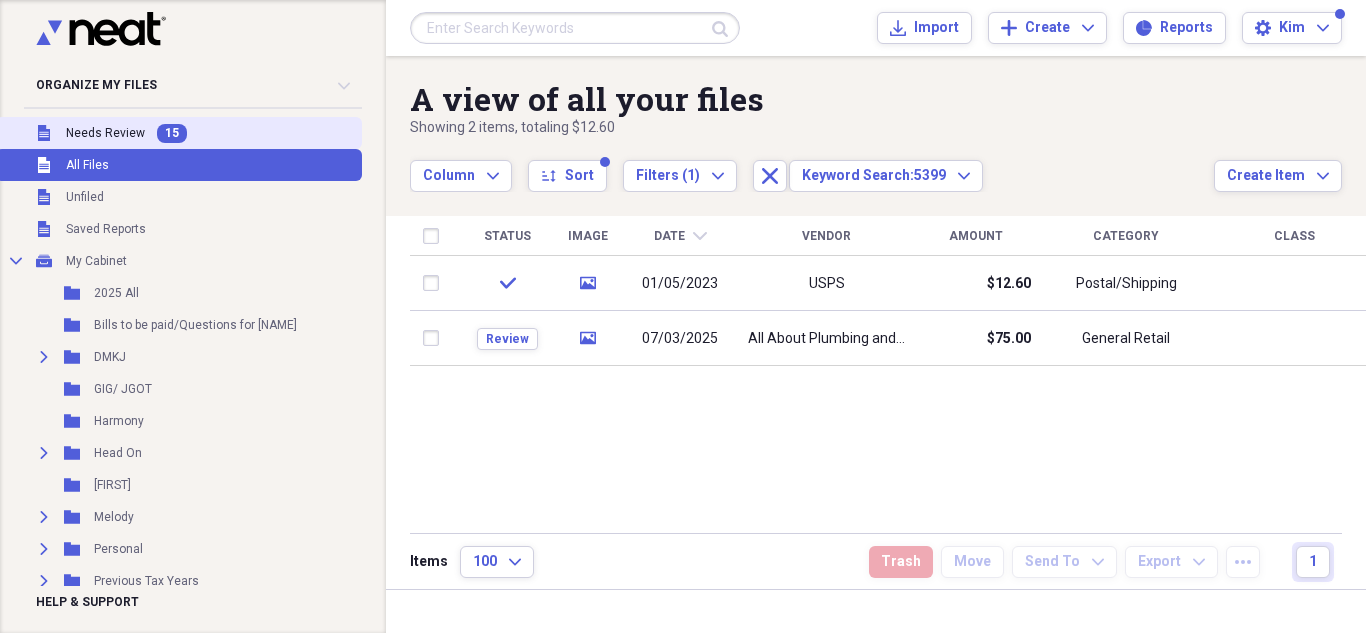 click on "15" at bounding box center (172, 133) 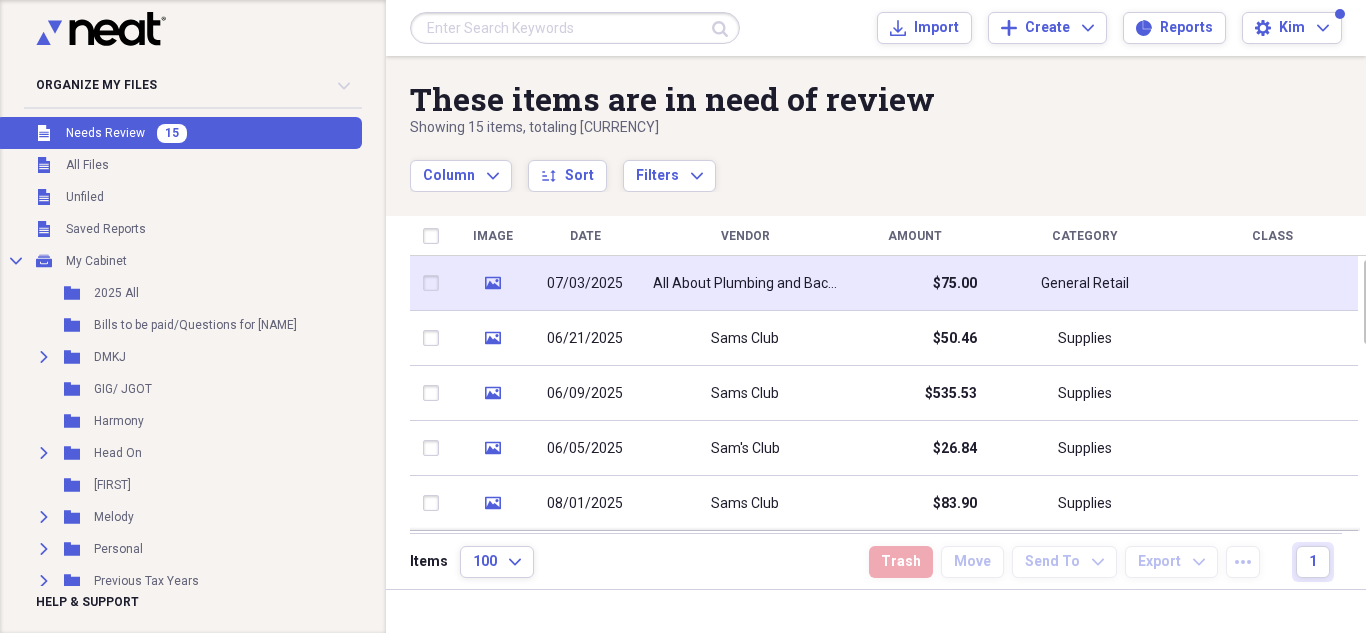 click on "All About Plumbing and Backflow INC" at bounding box center (745, 284) 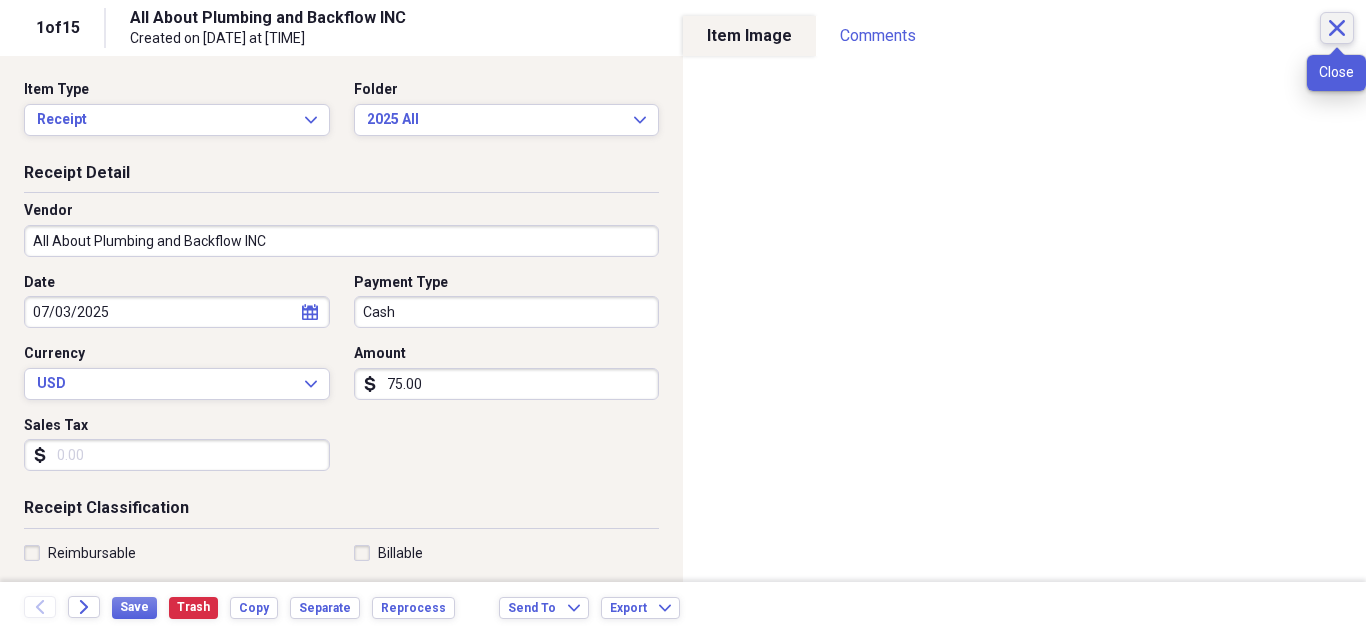 click on "Close" 